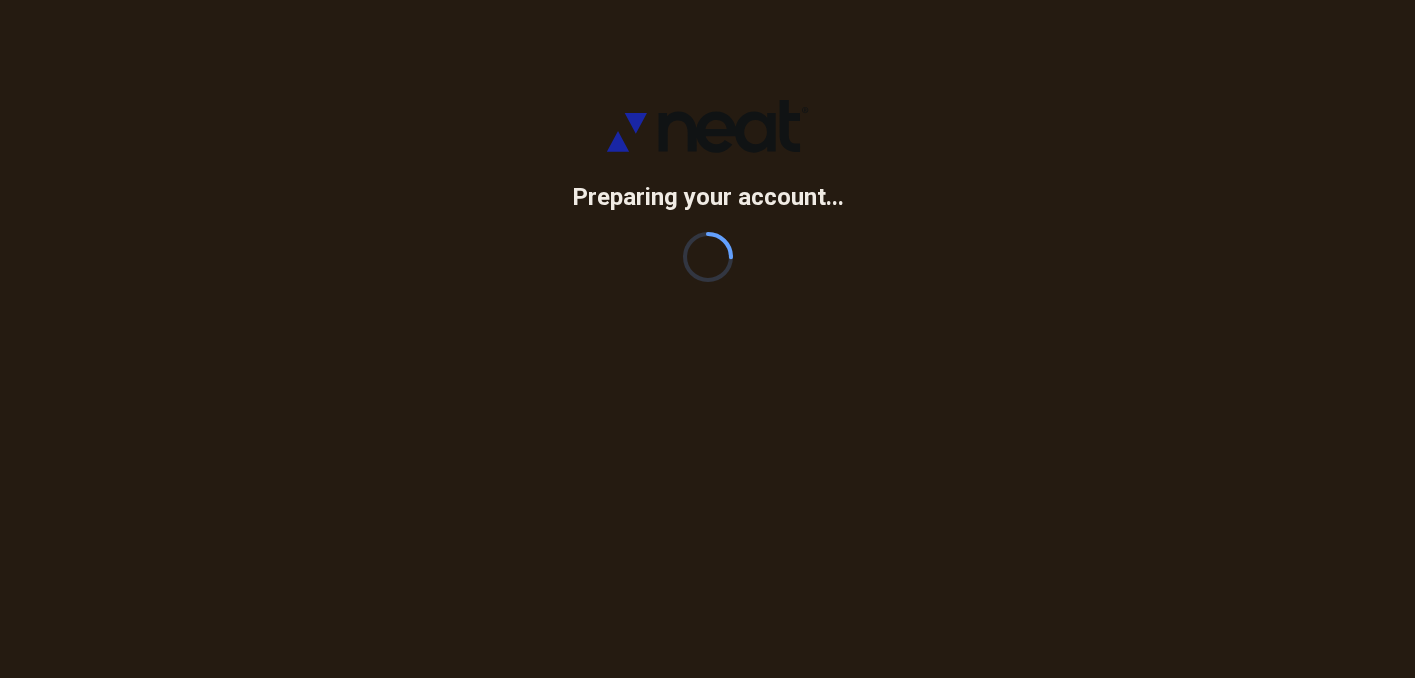 scroll, scrollTop: 0, scrollLeft: 0, axis: both 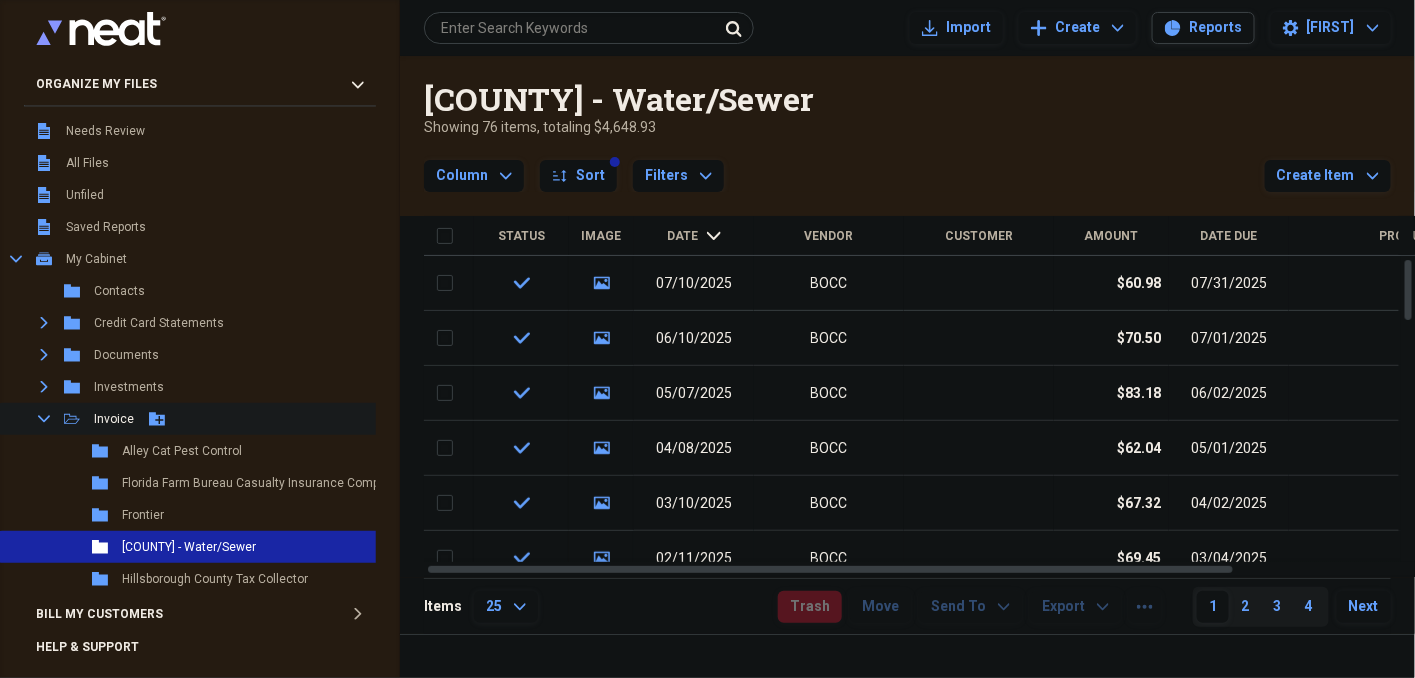click on "Collapse" 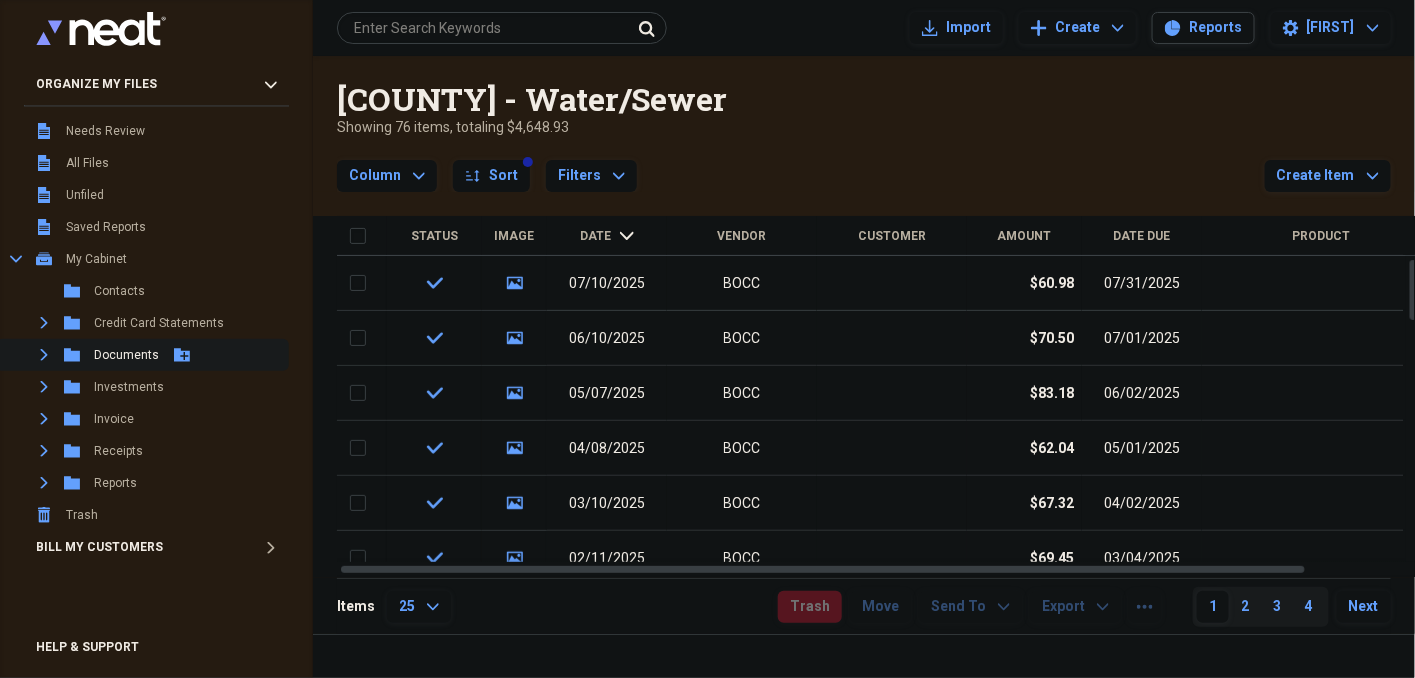 click on "Expand" 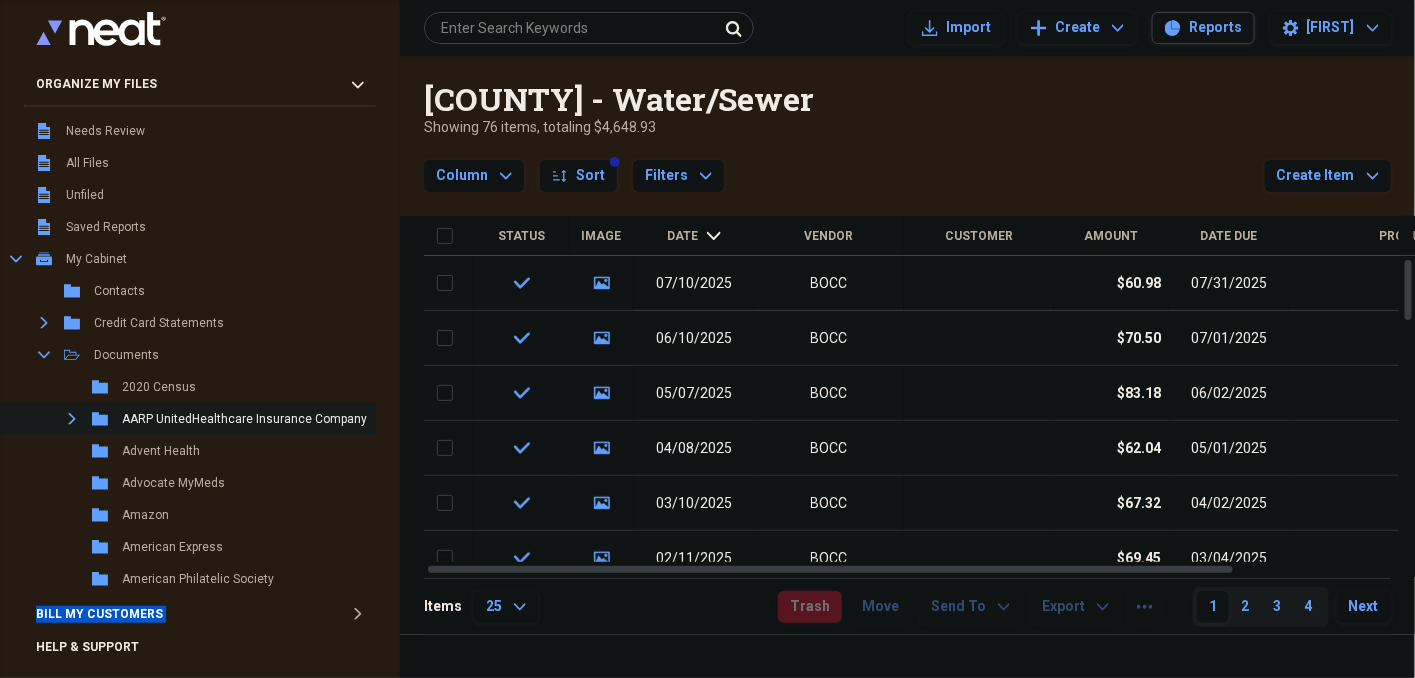 drag, startPoint x: 44, startPoint y: 351, endPoint x: 72, endPoint y: 415, distance: 69.856995 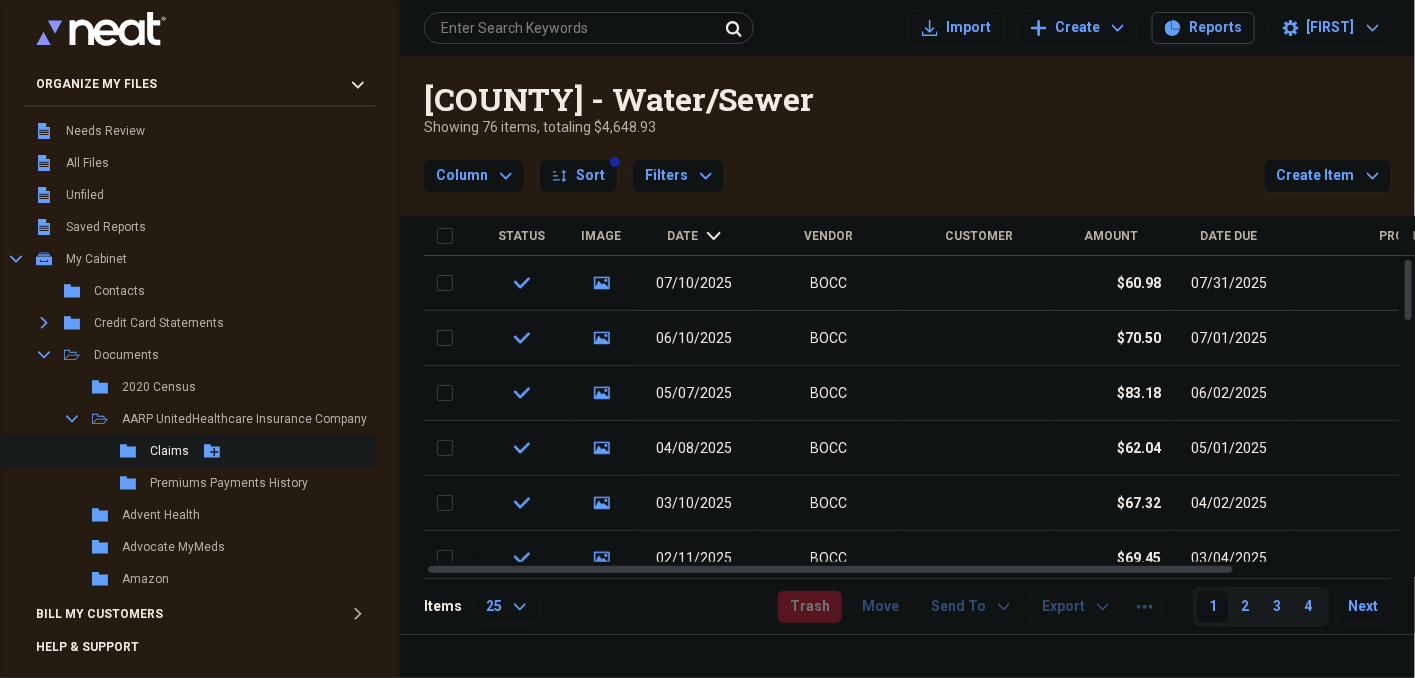 click on "Claims" at bounding box center [169, 451] 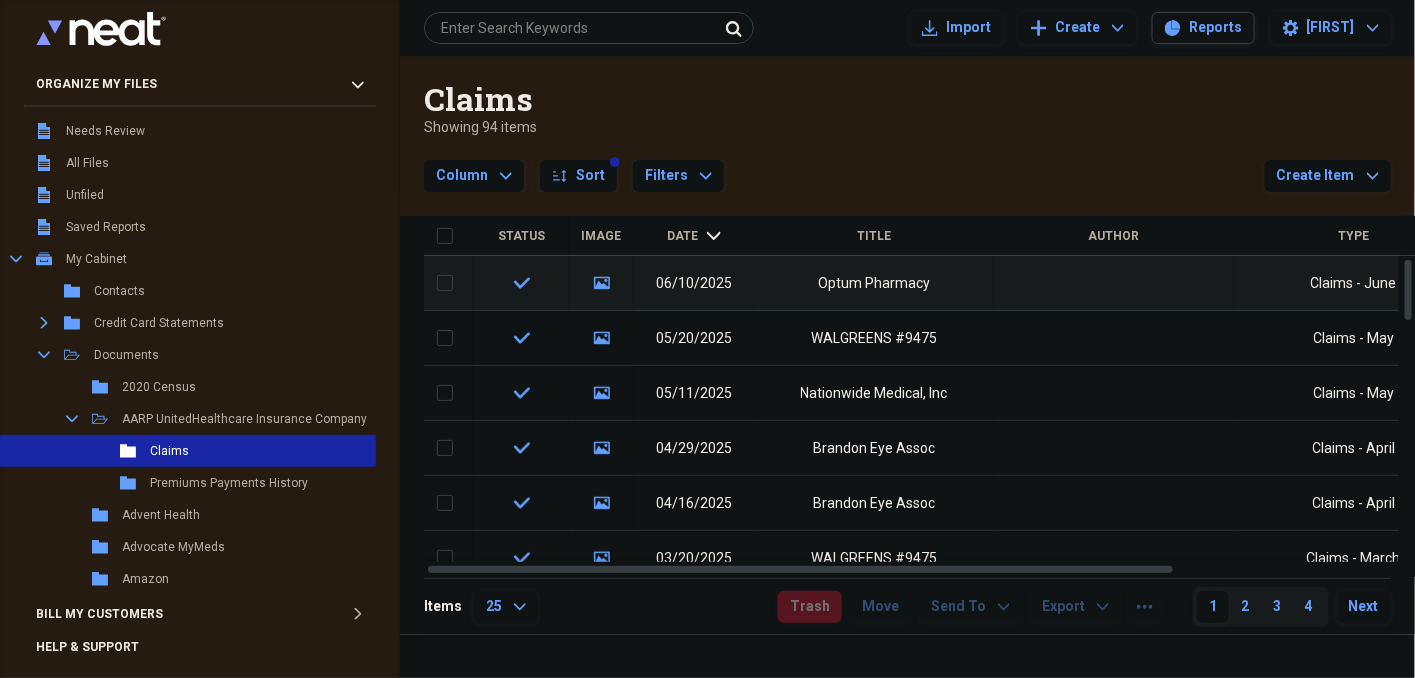 click on "check" at bounding box center (521, 283) 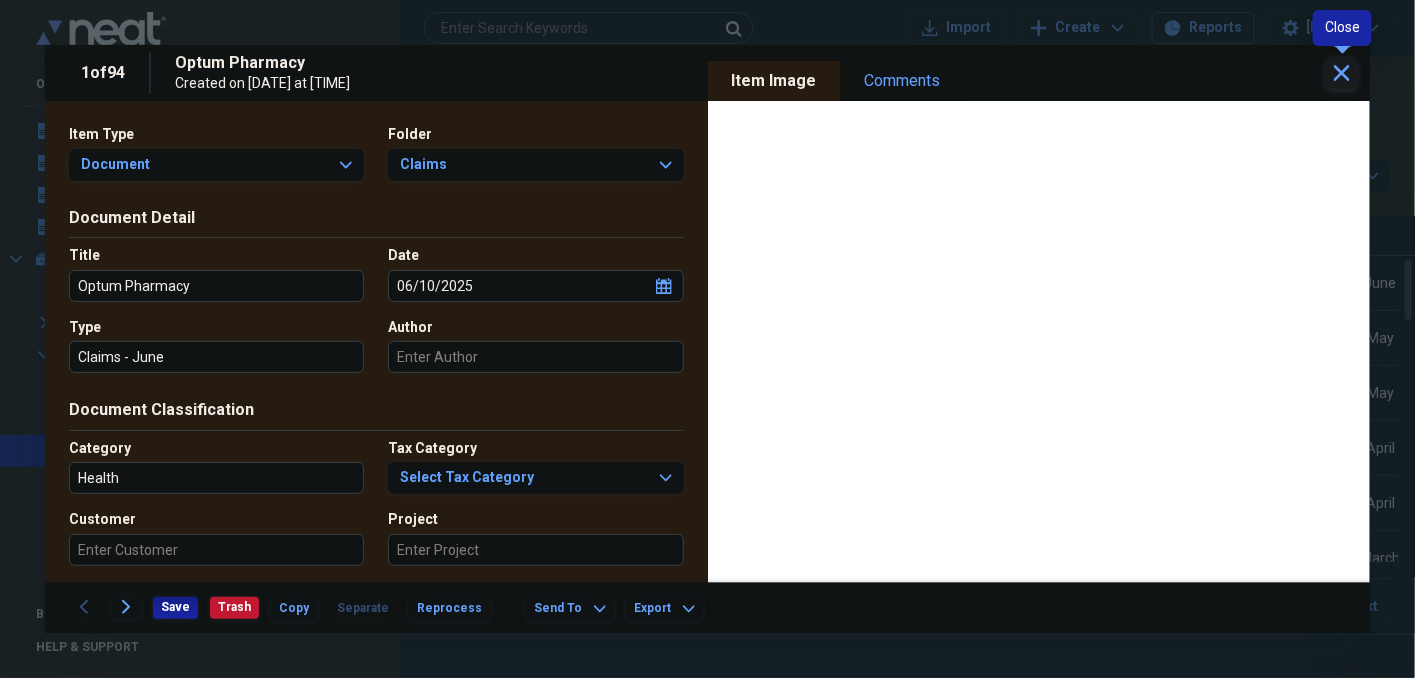 click 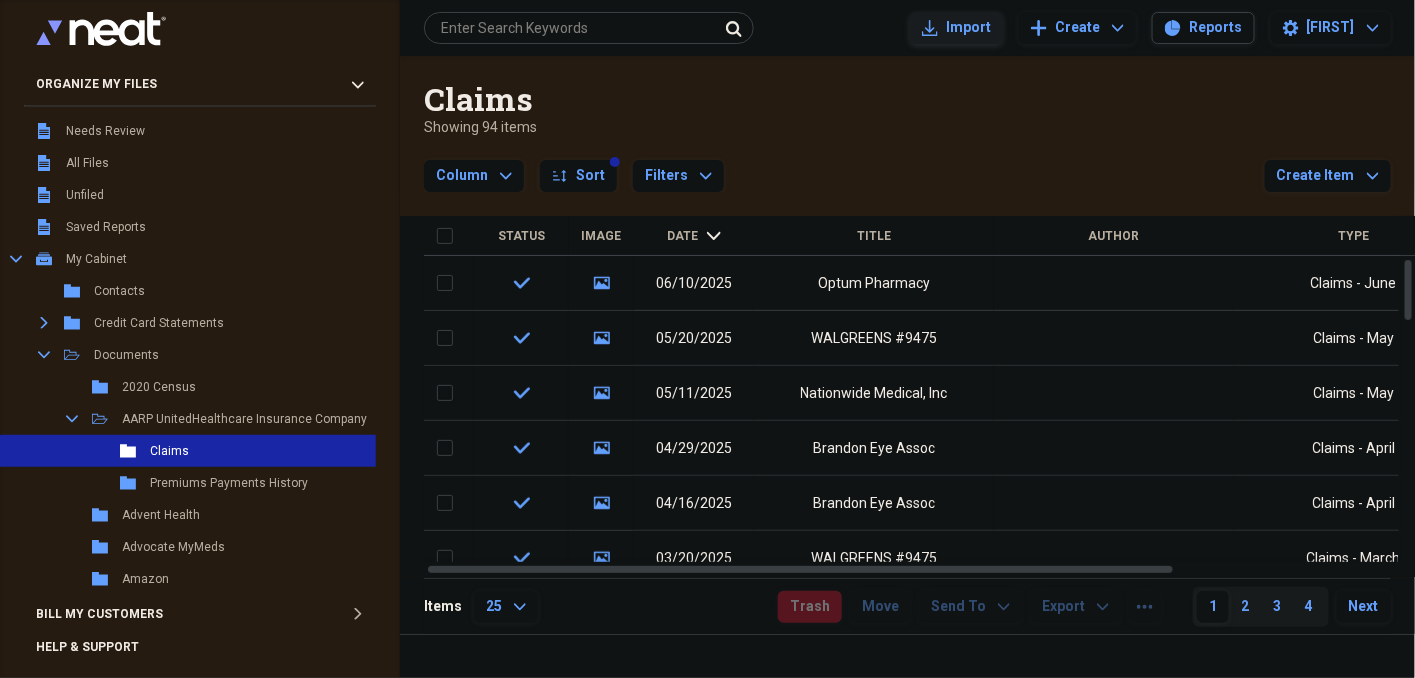 click on "Import" at bounding box center [968, 28] 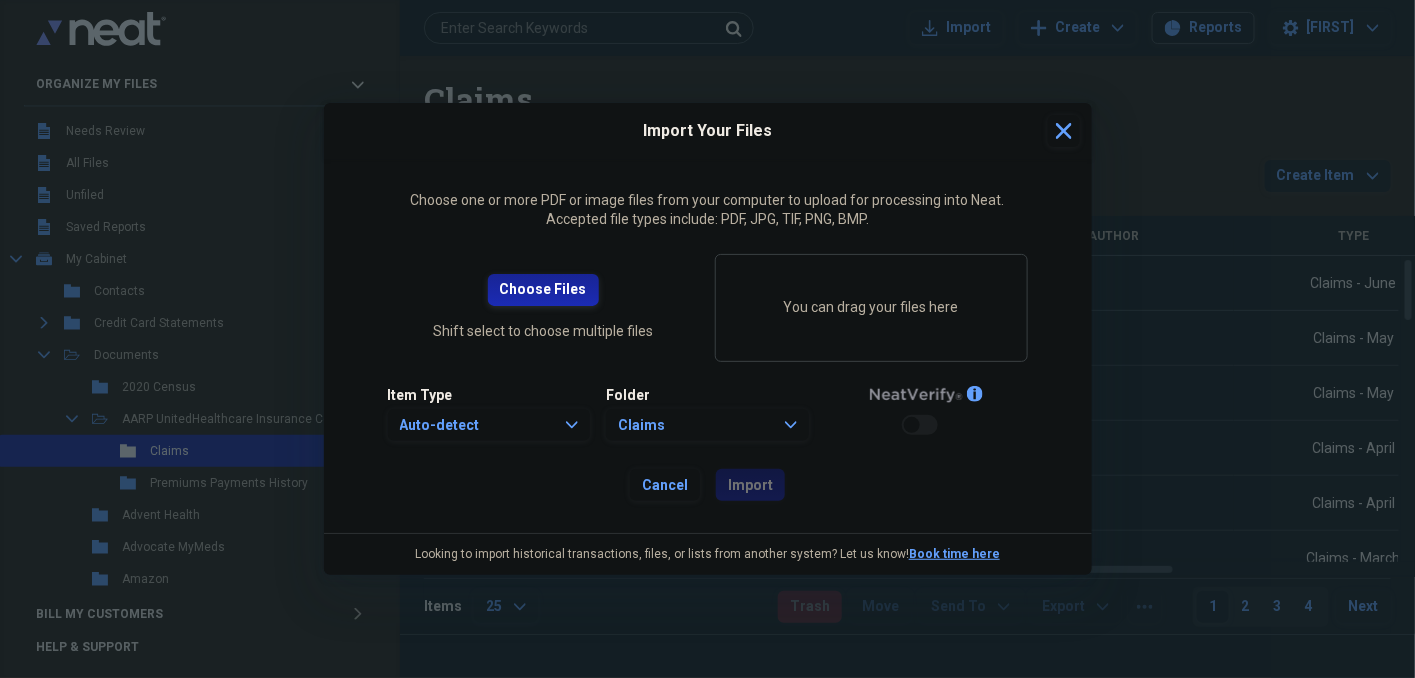 click on "Choose Files" at bounding box center (543, 290) 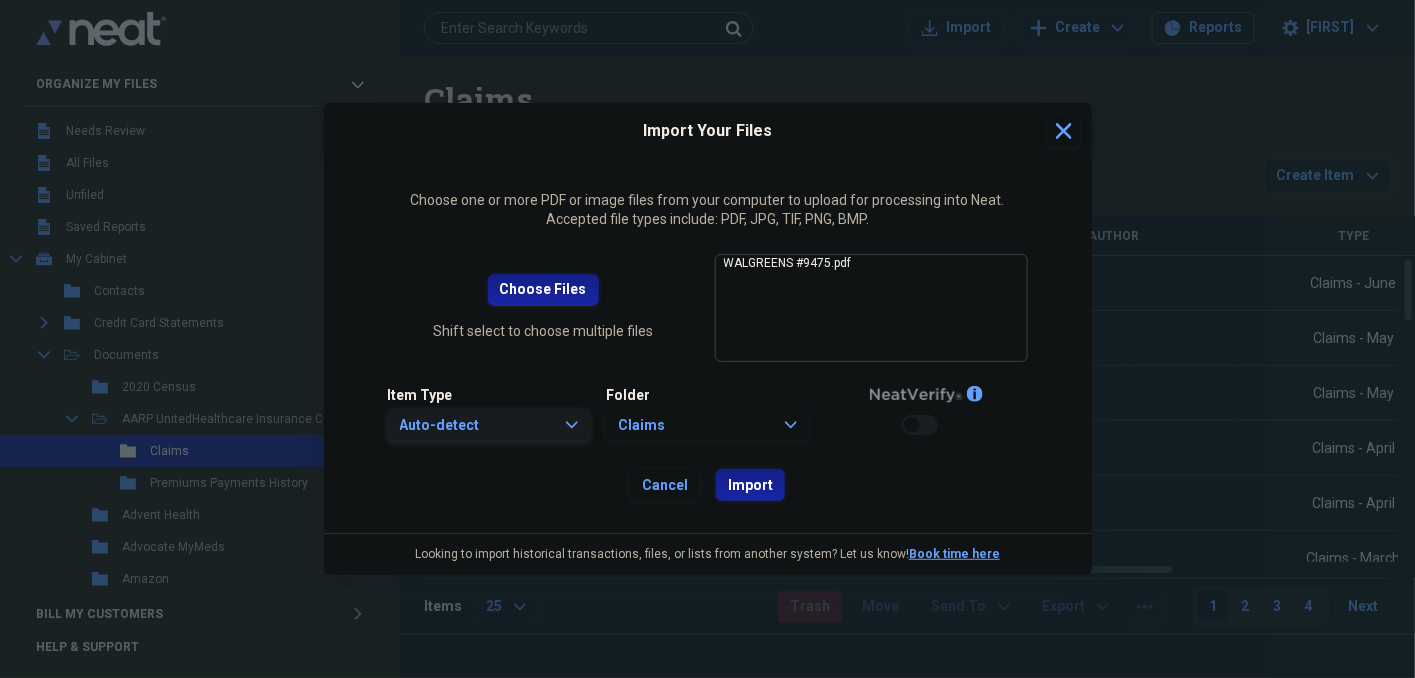 click on "Expand" 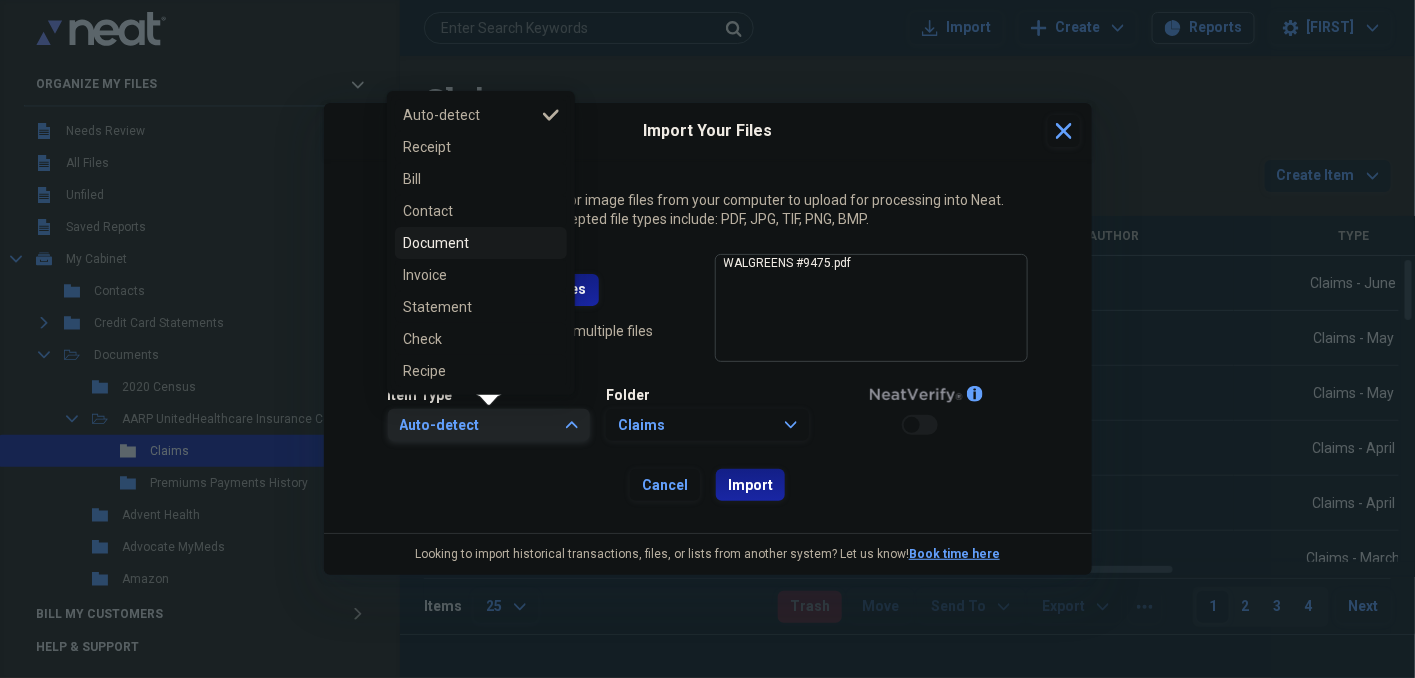 click on "Document" at bounding box center [469, 243] 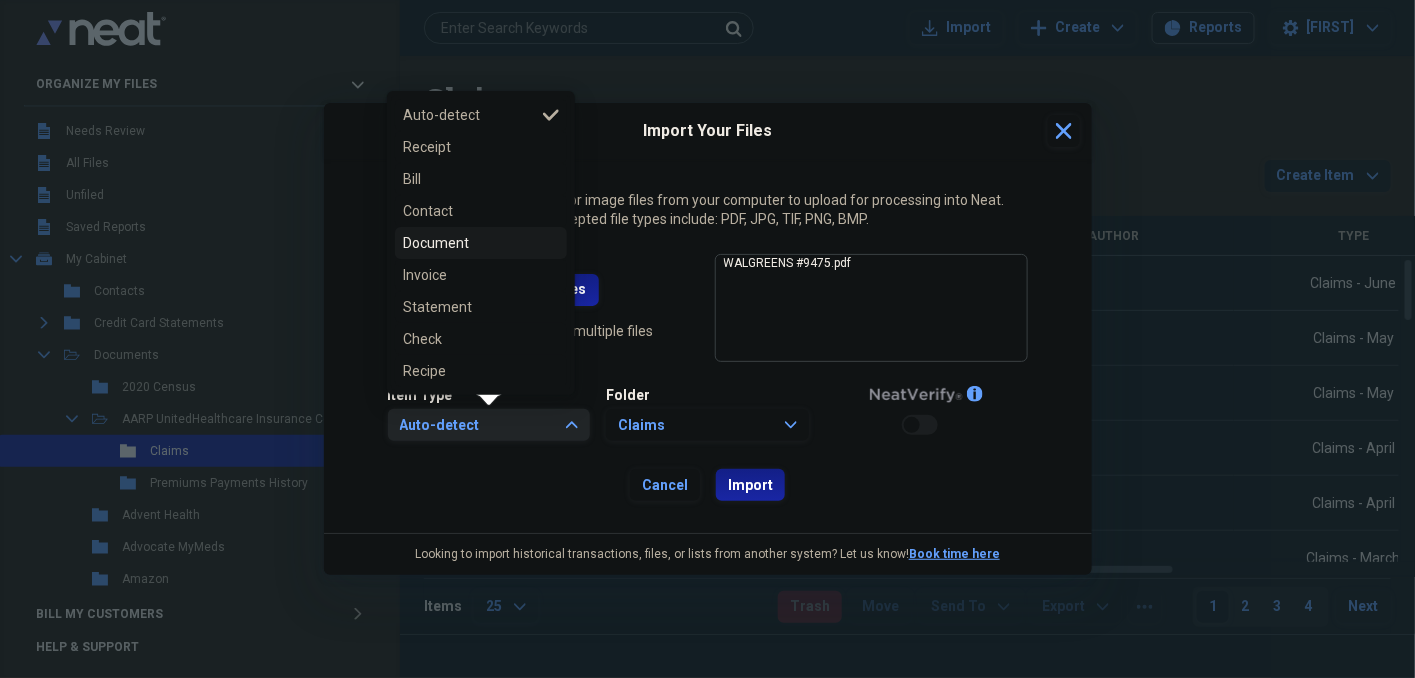 click on "Document" at bounding box center (469, 243) 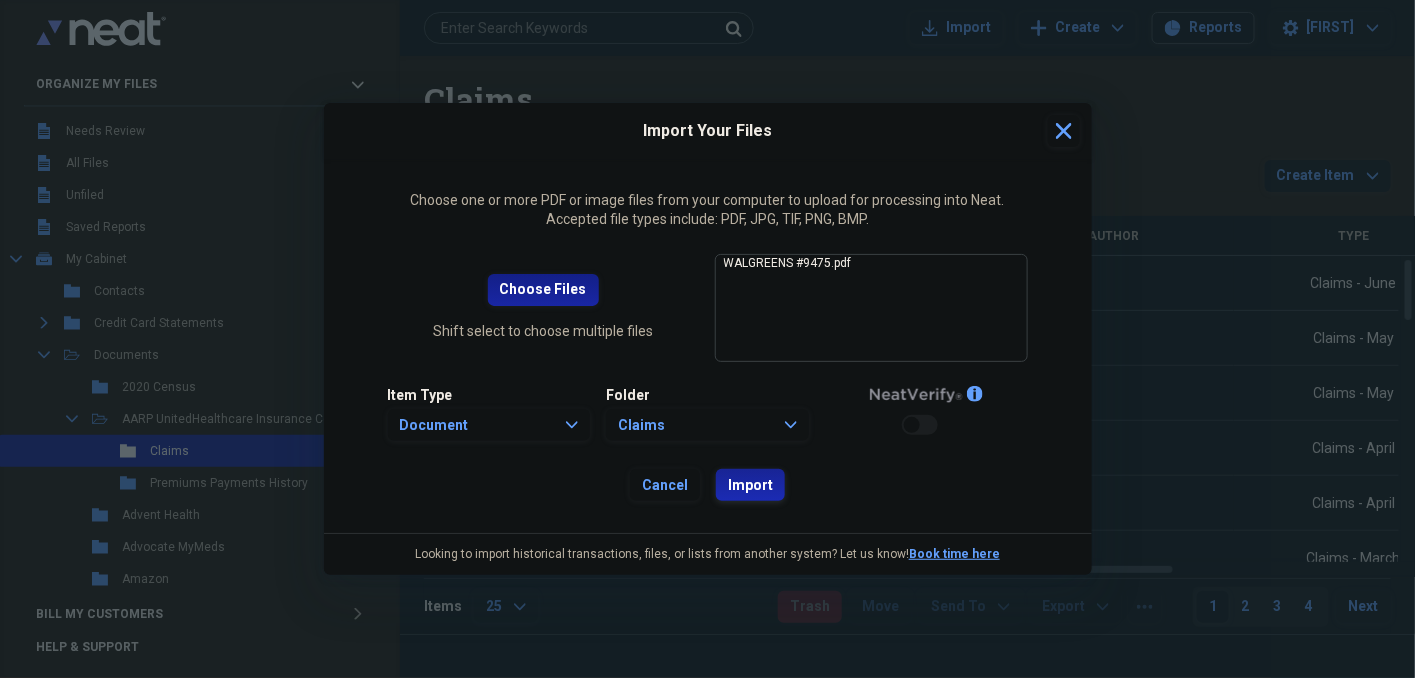 click on "Import" at bounding box center [750, 486] 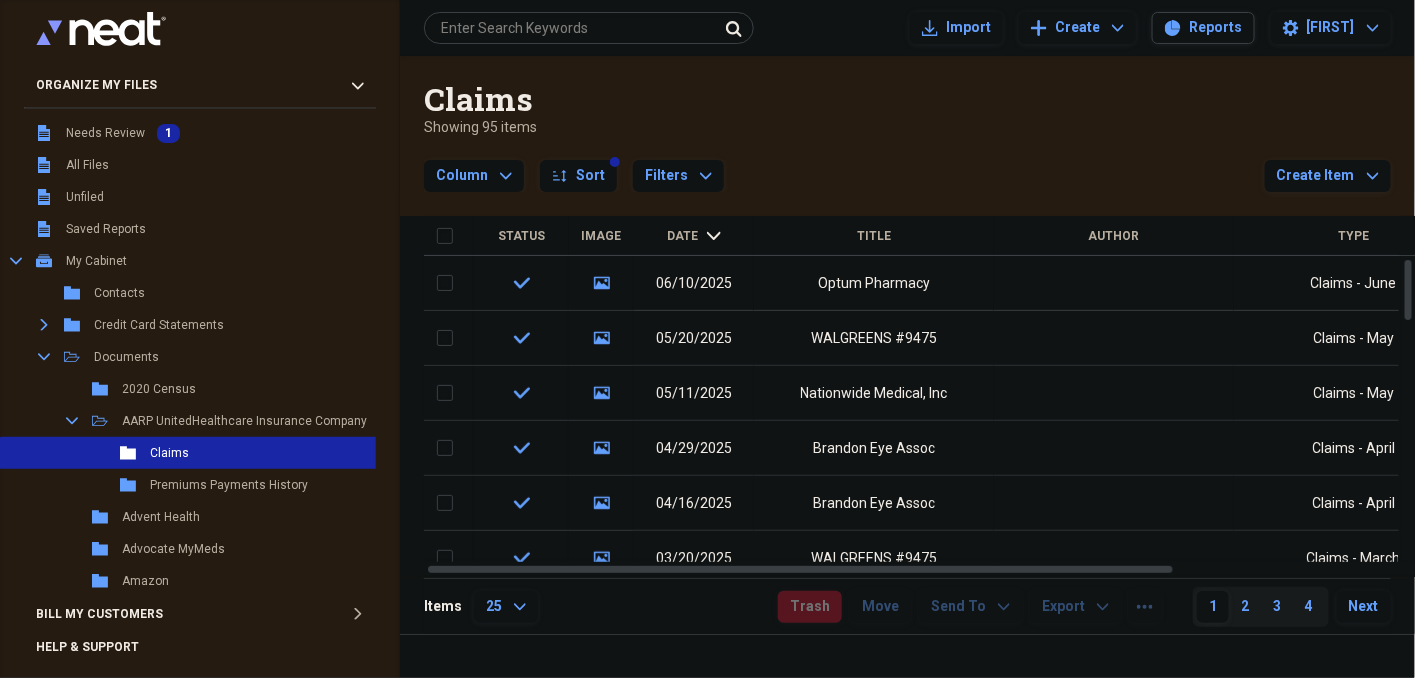click on "Date" at bounding box center (683, 236) 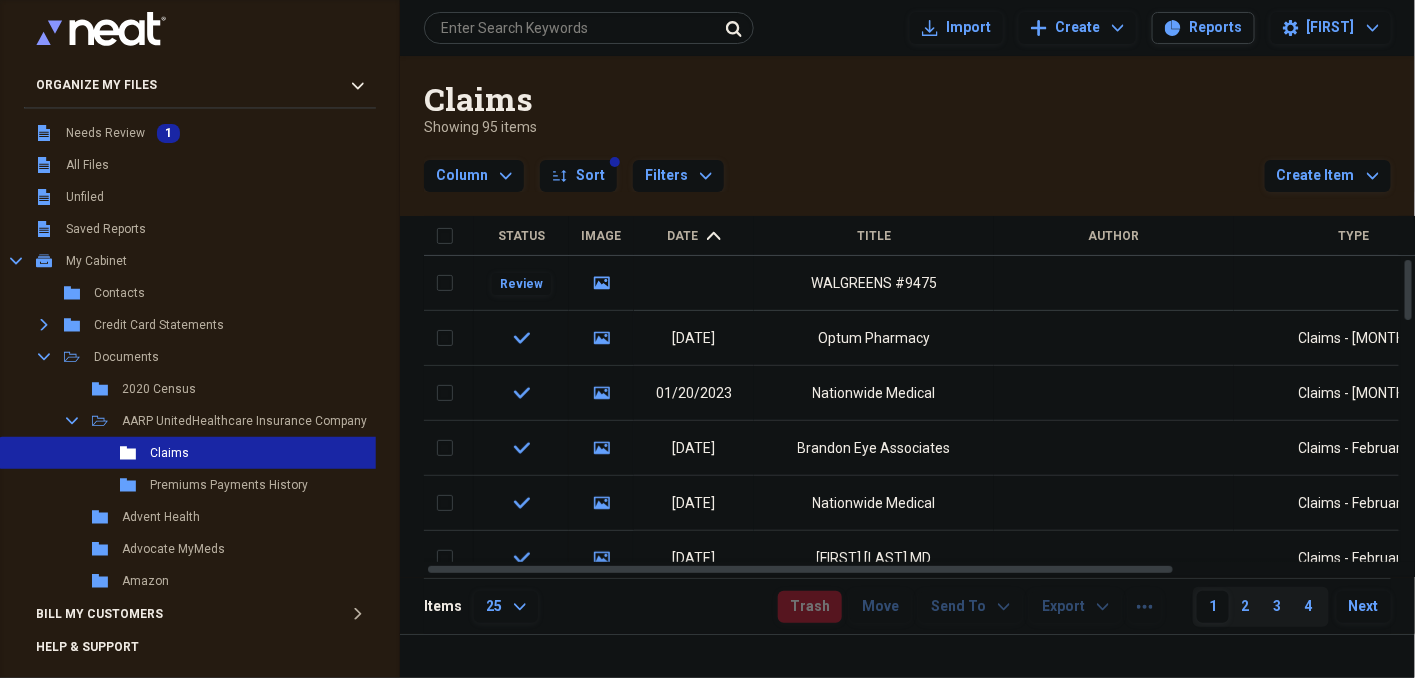 click on "Date" at bounding box center (683, 236) 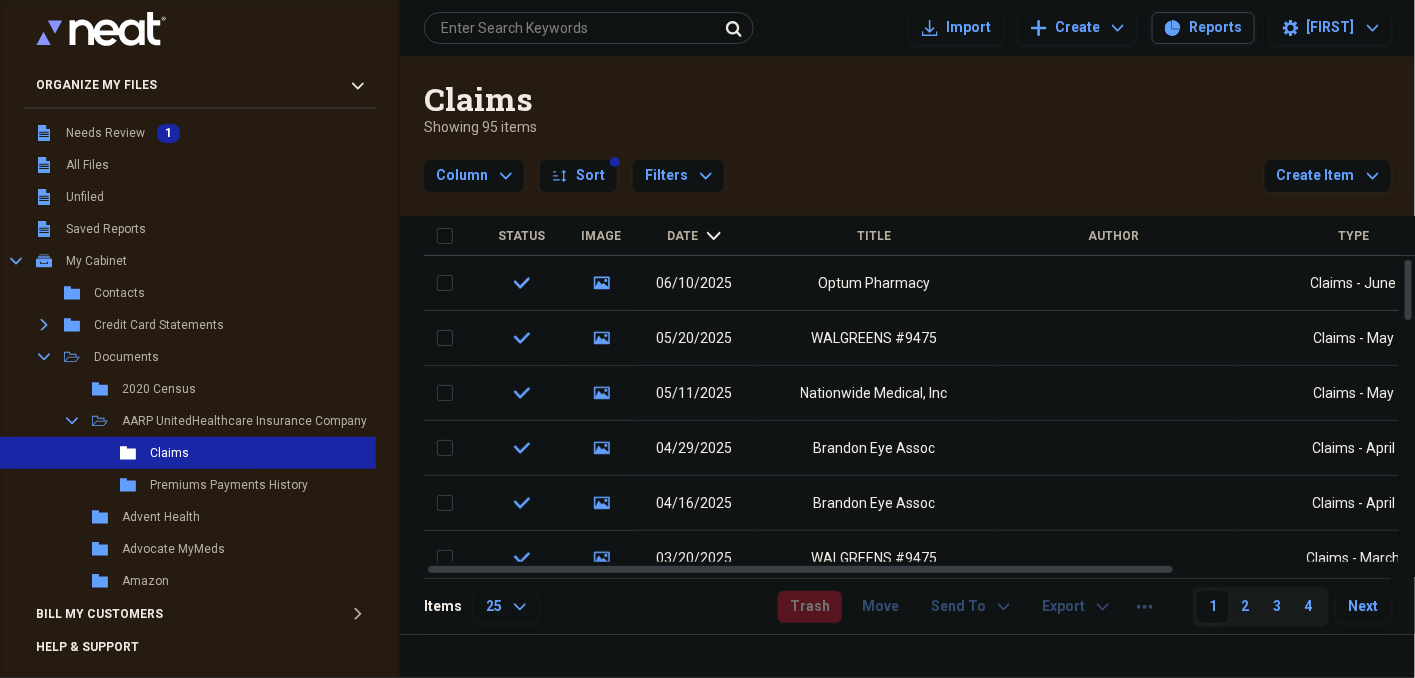 click on "Date" at bounding box center (683, 236) 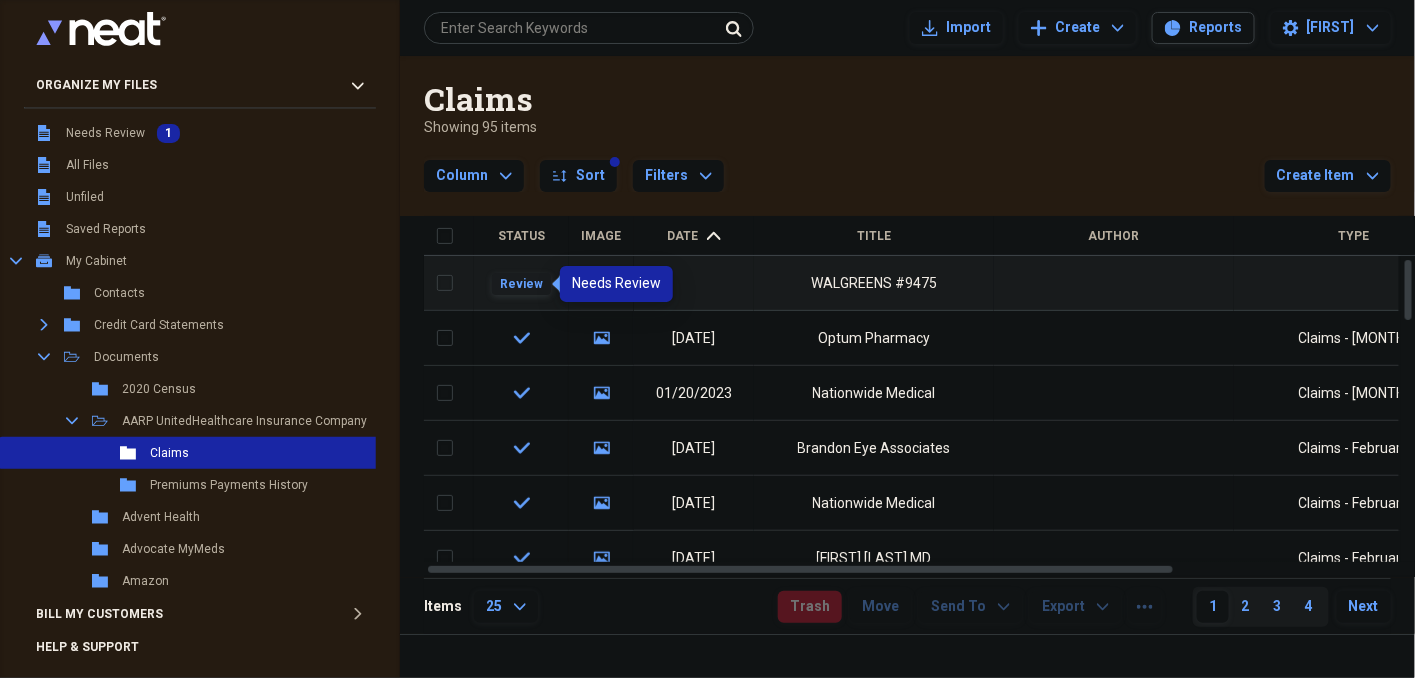 click on "Review" at bounding box center (521, 284) 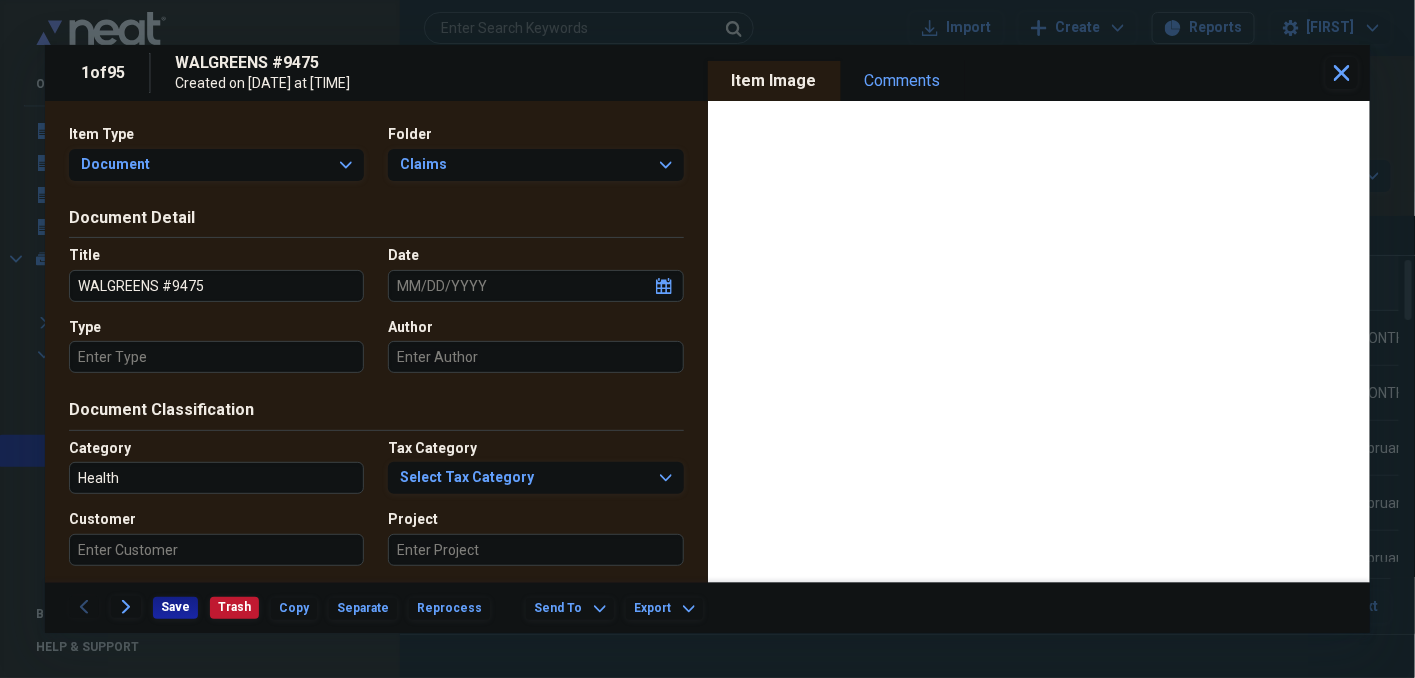 click on "calendar" 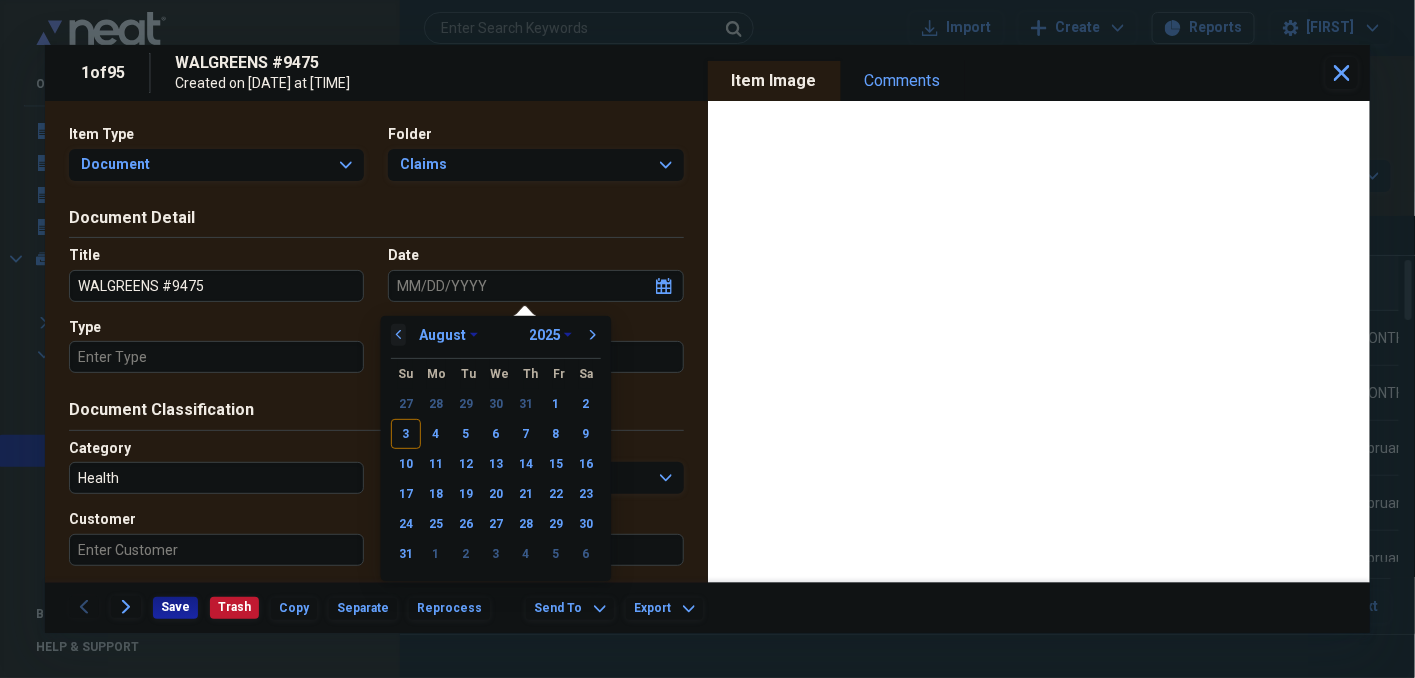 click on "previous" at bounding box center (399, 335) 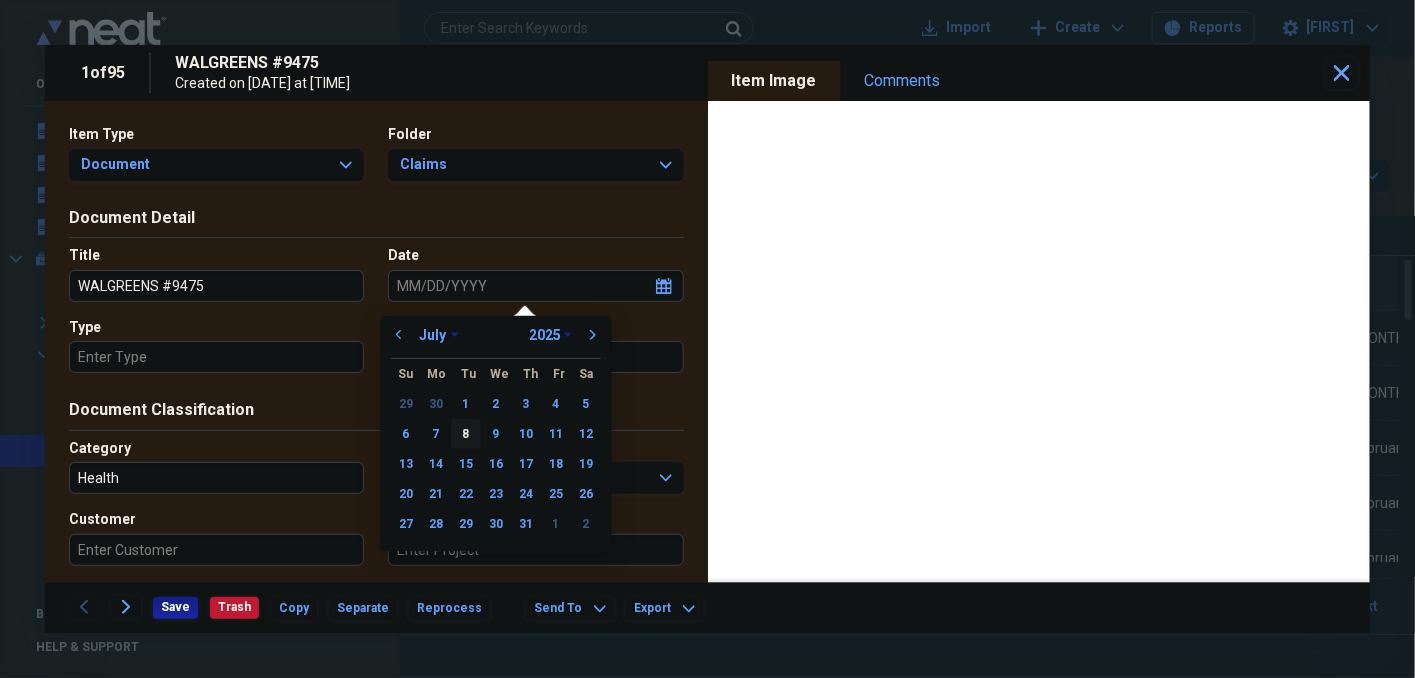 click on "8" at bounding box center (466, 434) 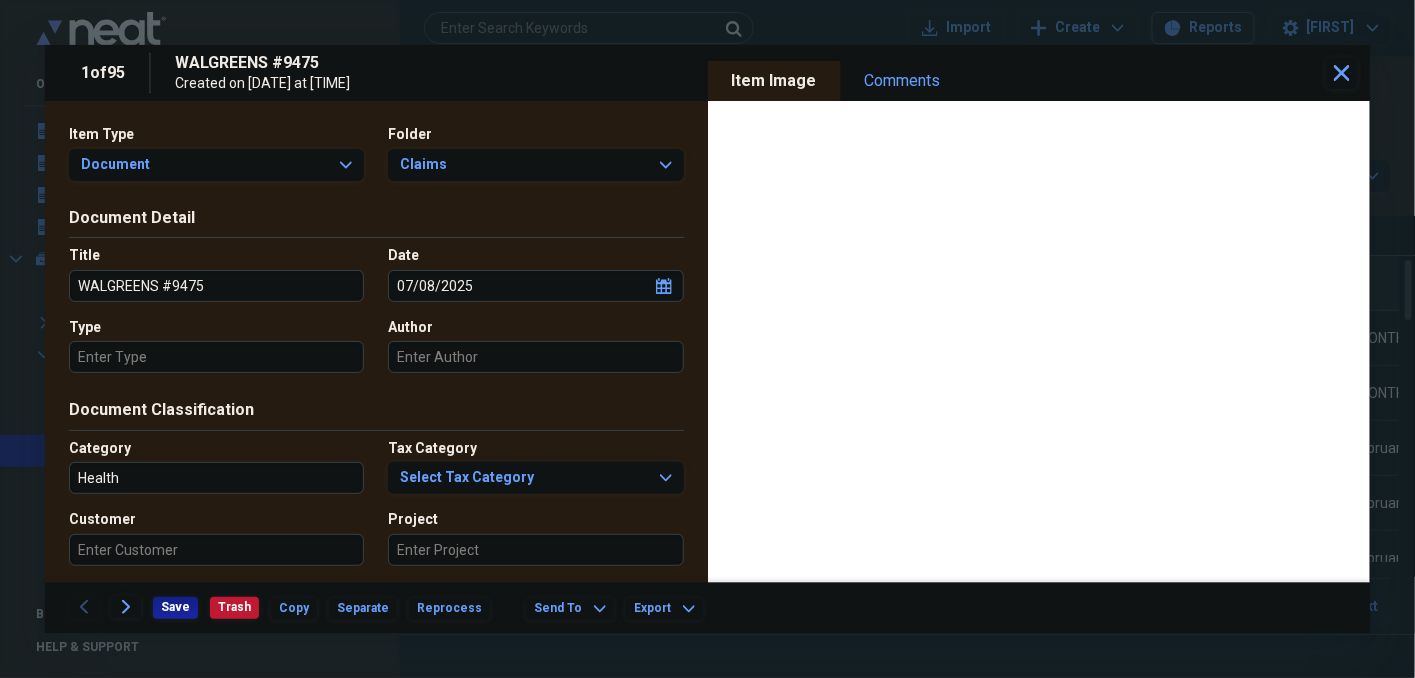 click on "Type" at bounding box center [216, 357] 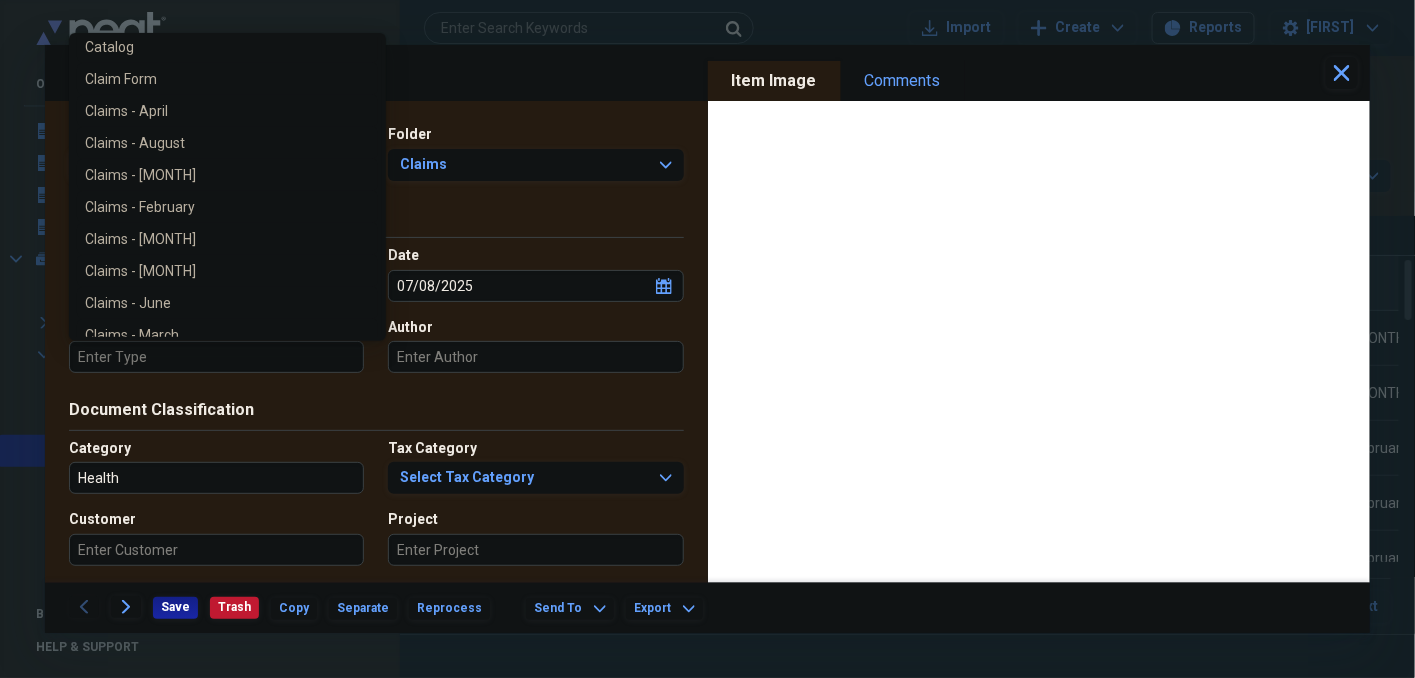 scroll, scrollTop: 366, scrollLeft: 0, axis: vertical 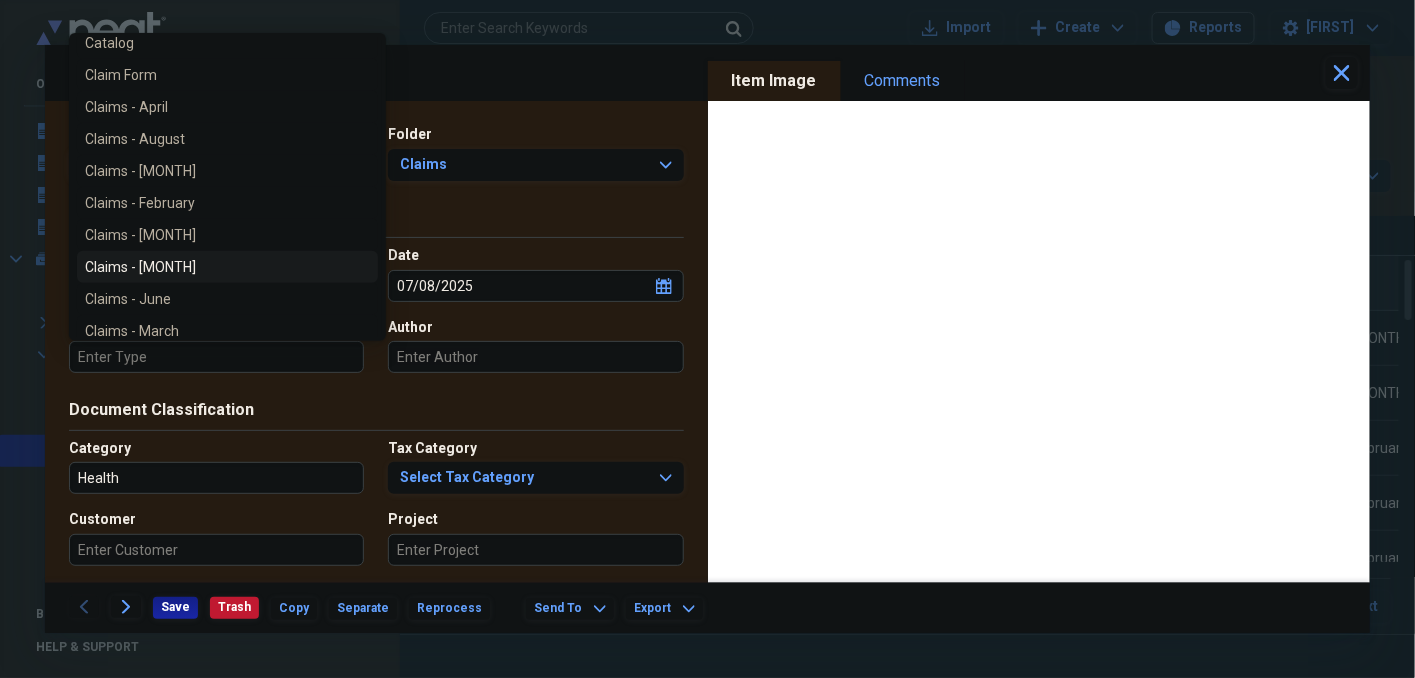click on "Claims - [MONTH]" at bounding box center (215, 267) 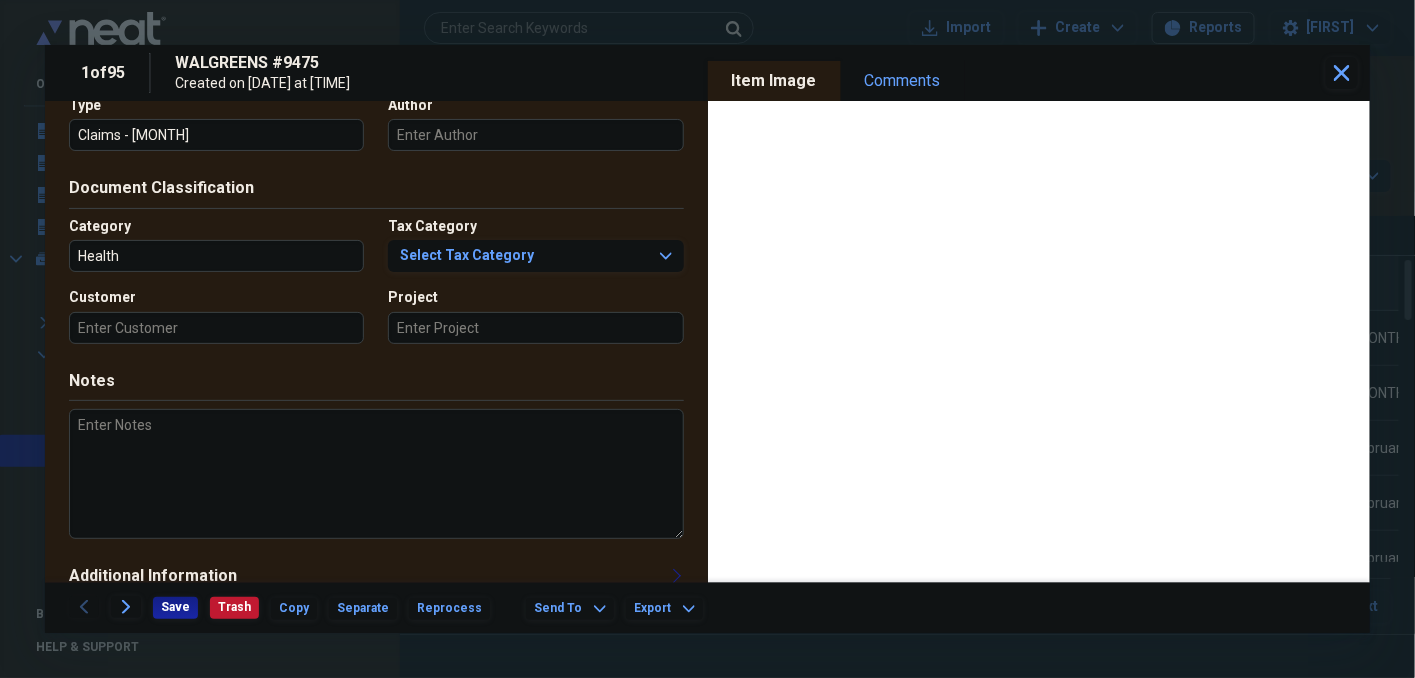 scroll, scrollTop: 251, scrollLeft: 0, axis: vertical 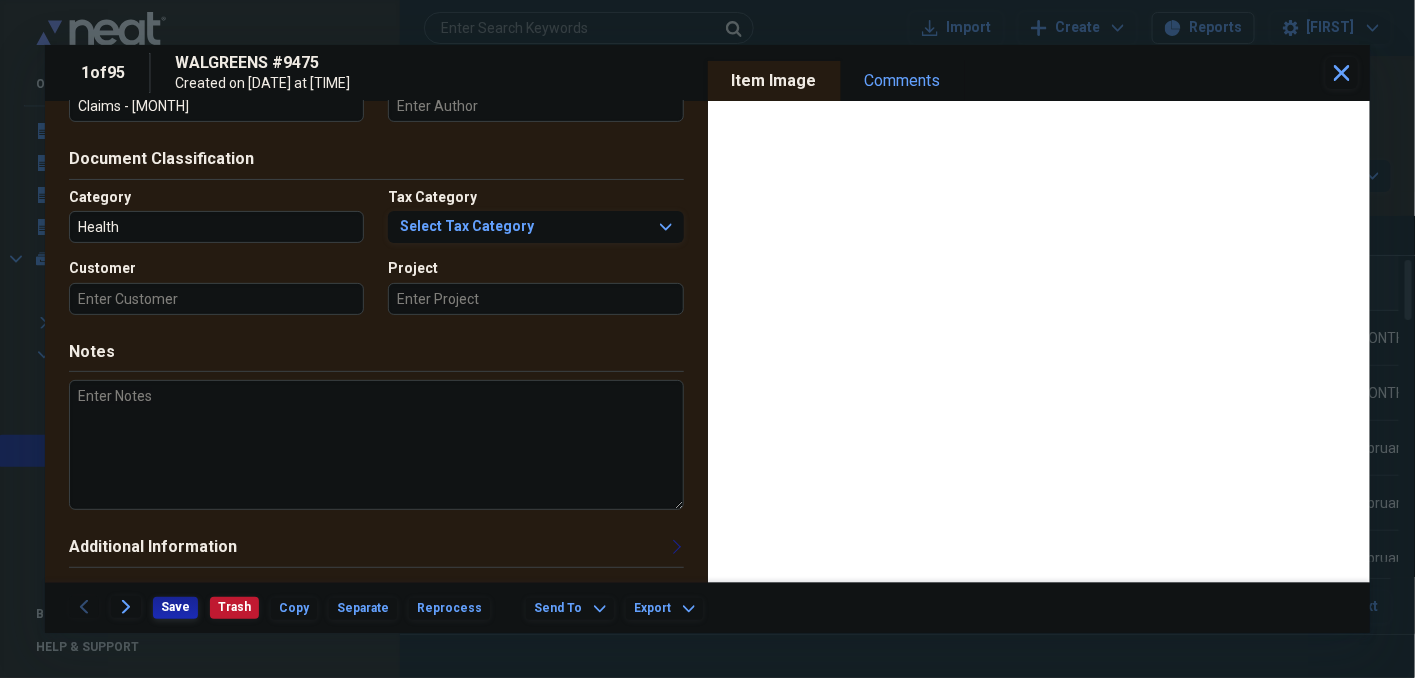 click on "Save" at bounding box center [175, 607] 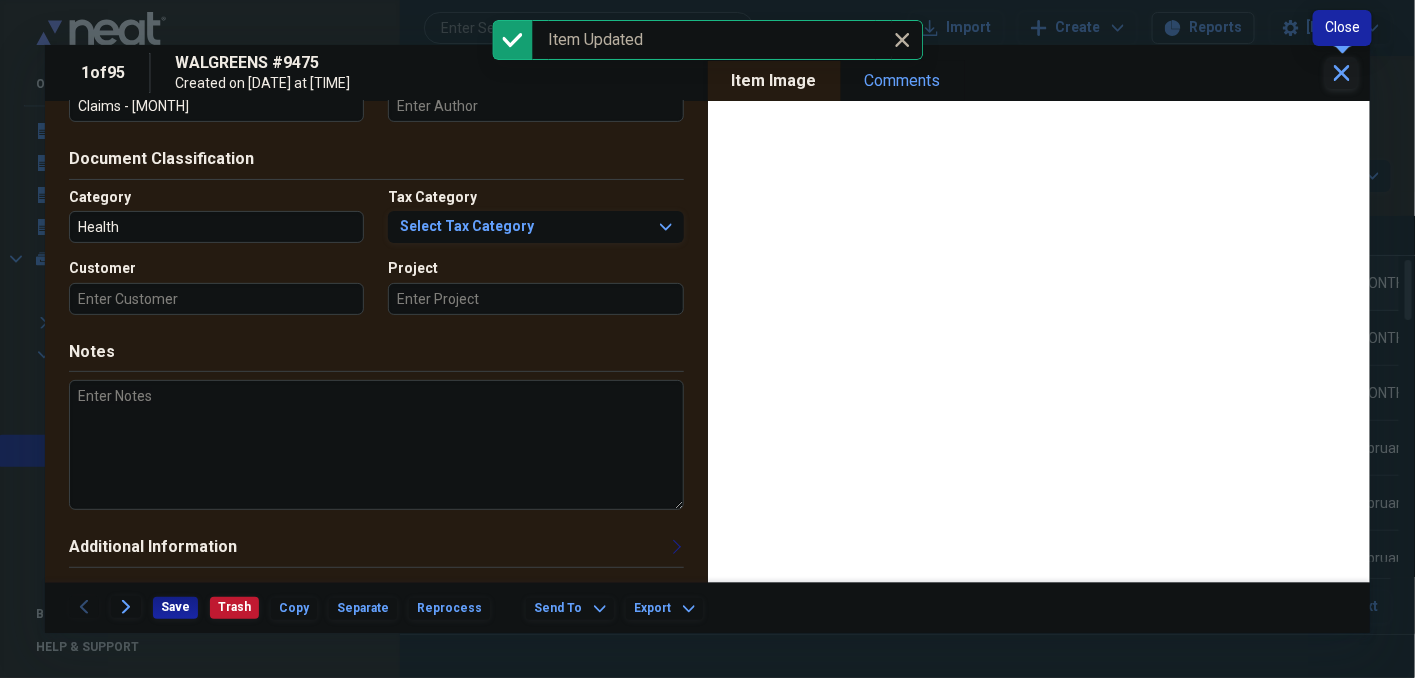 click 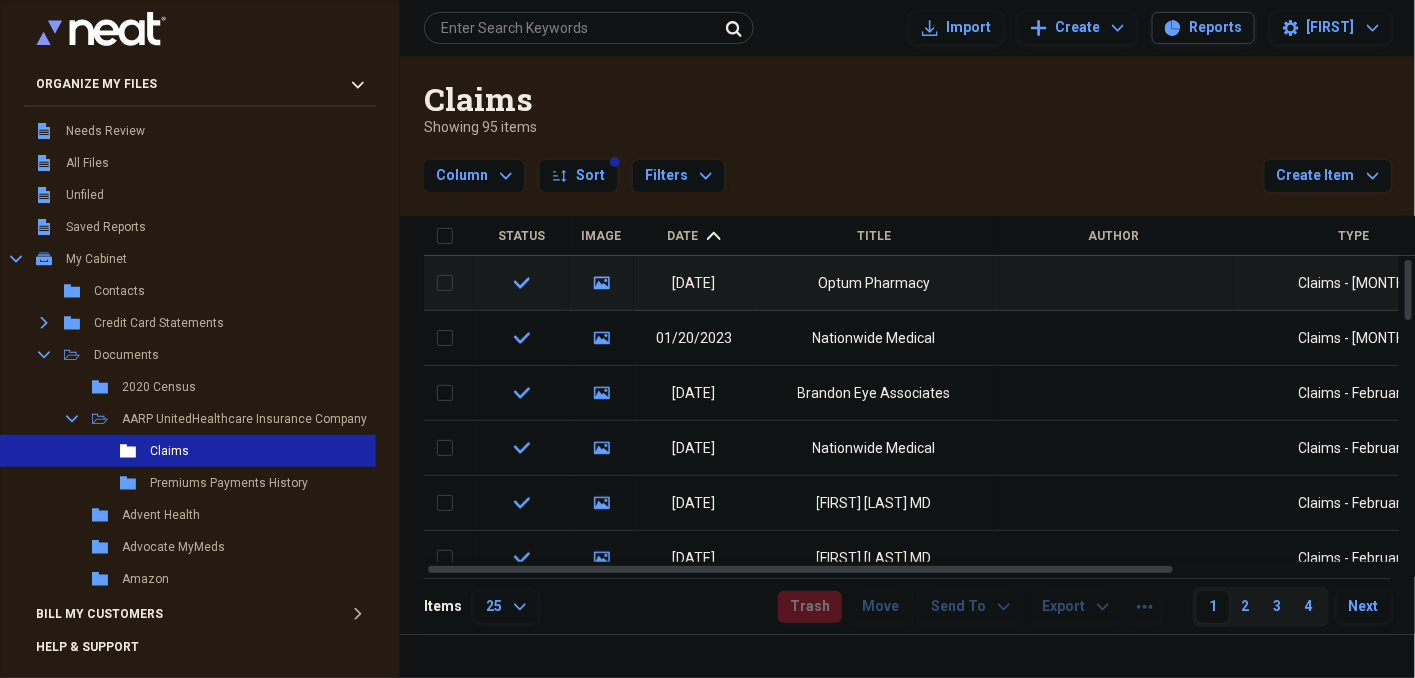 click on "Date" at bounding box center (683, 236) 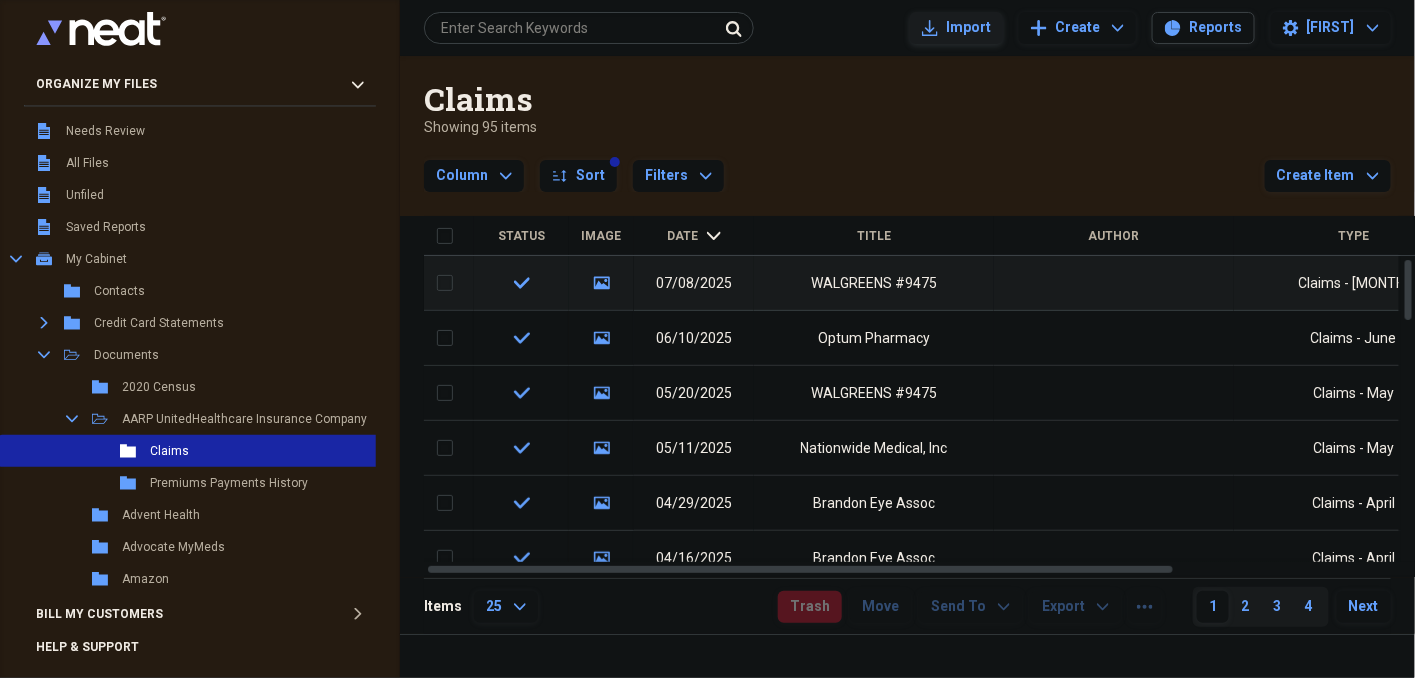 click on "Import" at bounding box center [968, 28] 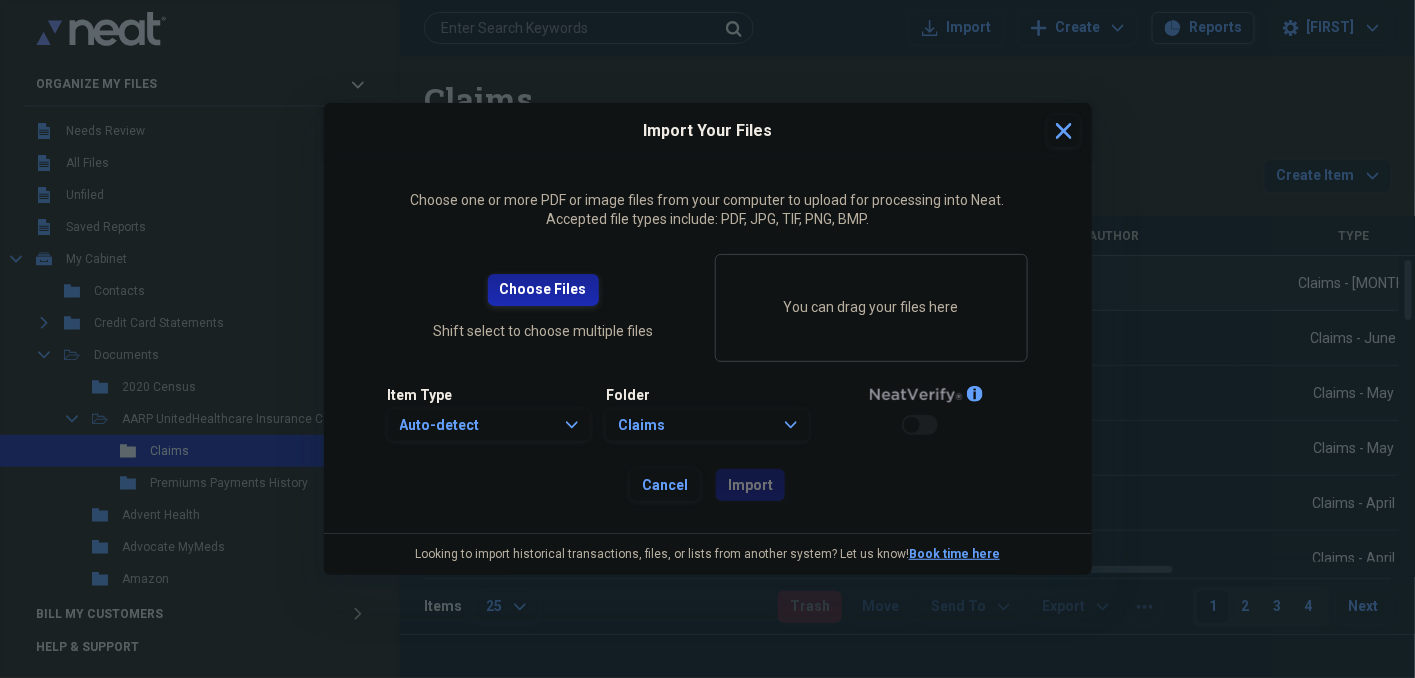 click on "Choose Files" at bounding box center [543, 290] 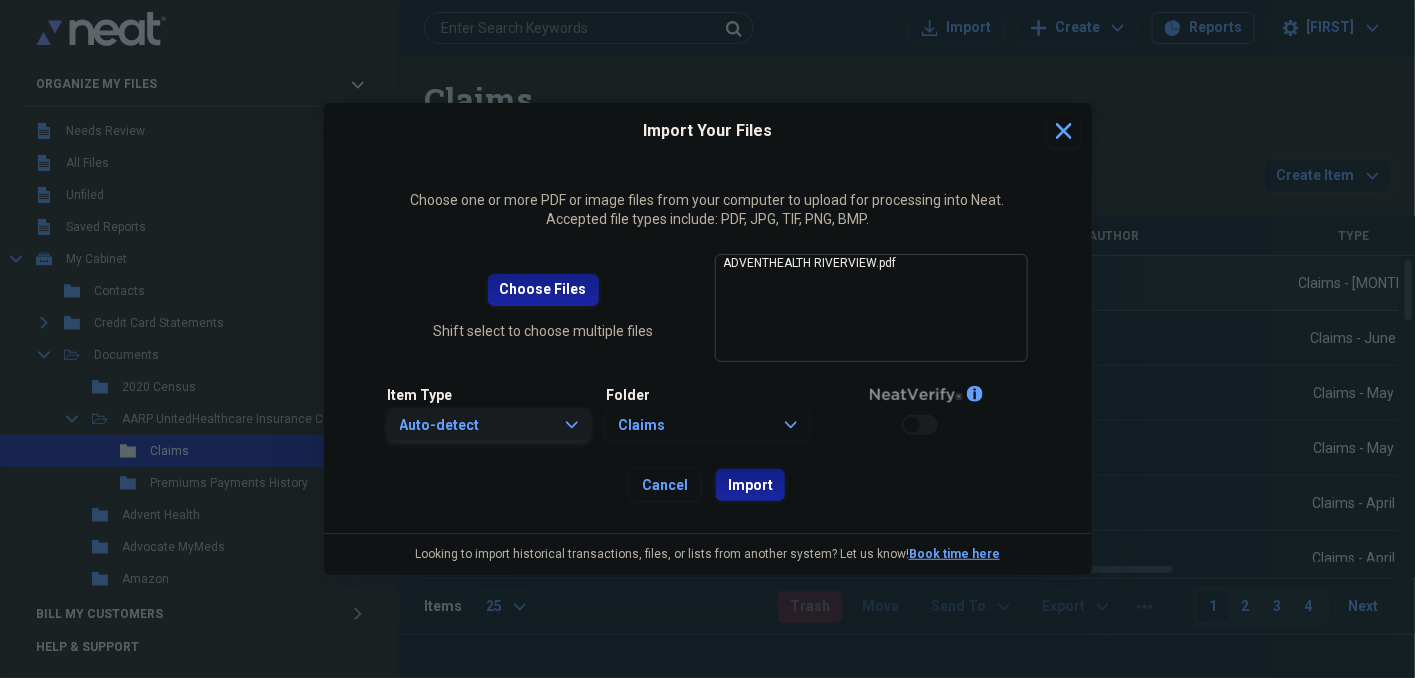 click on "Expand" 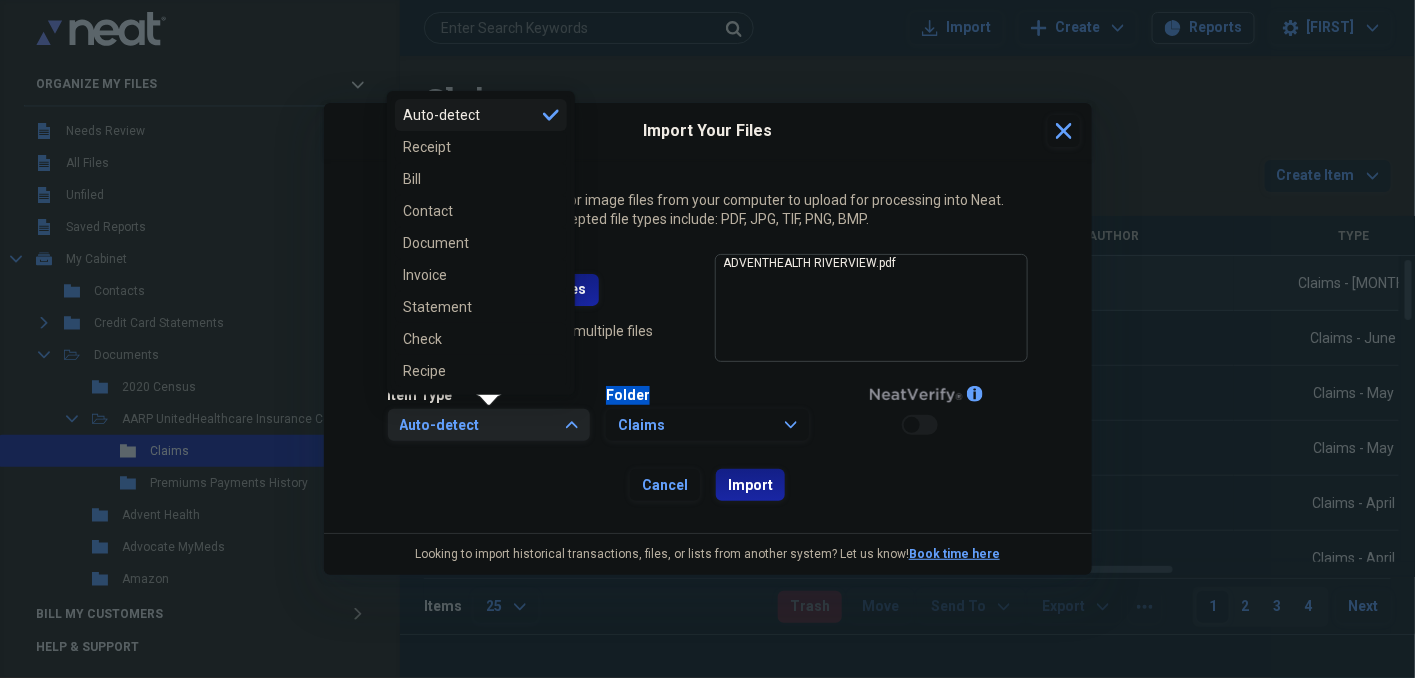drag, startPoint x: 573, startPoint y: 423, endPoint x: 450, endPoint y: 237, distance: 222.99103 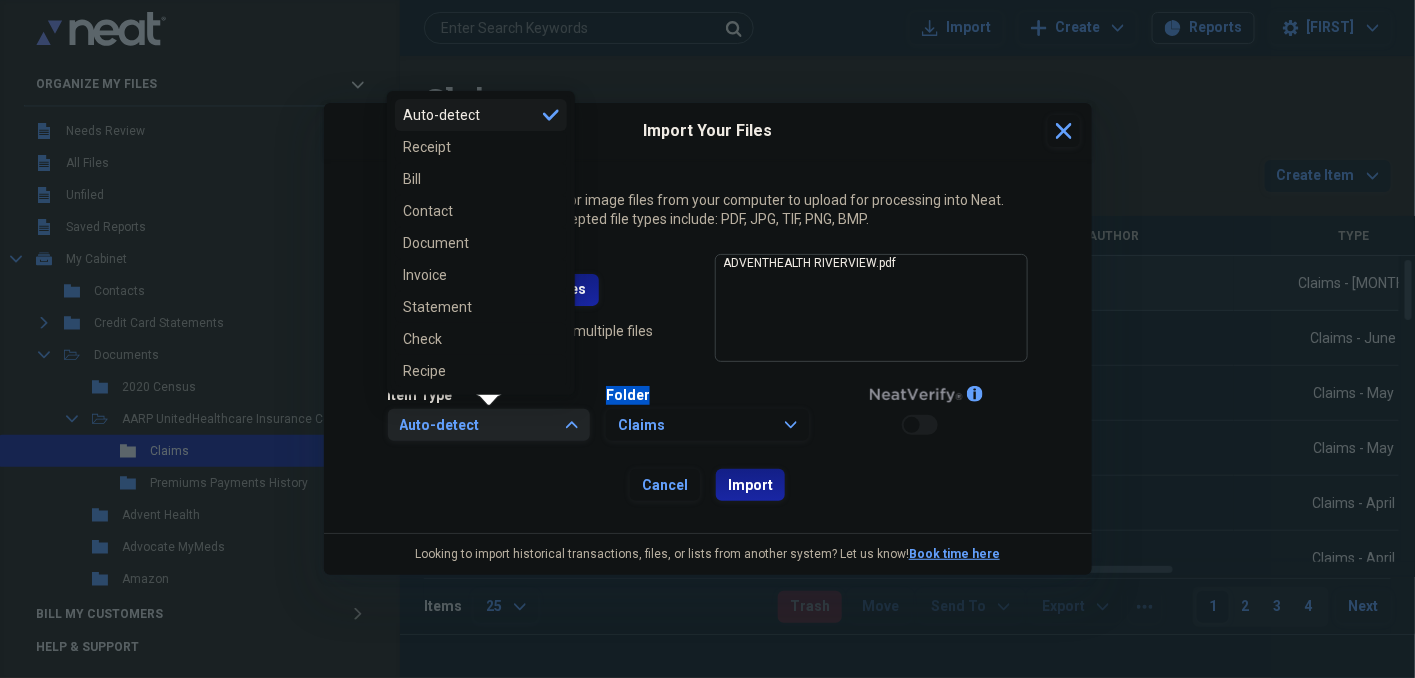 click on "Document" at bounding box center (469, 243) 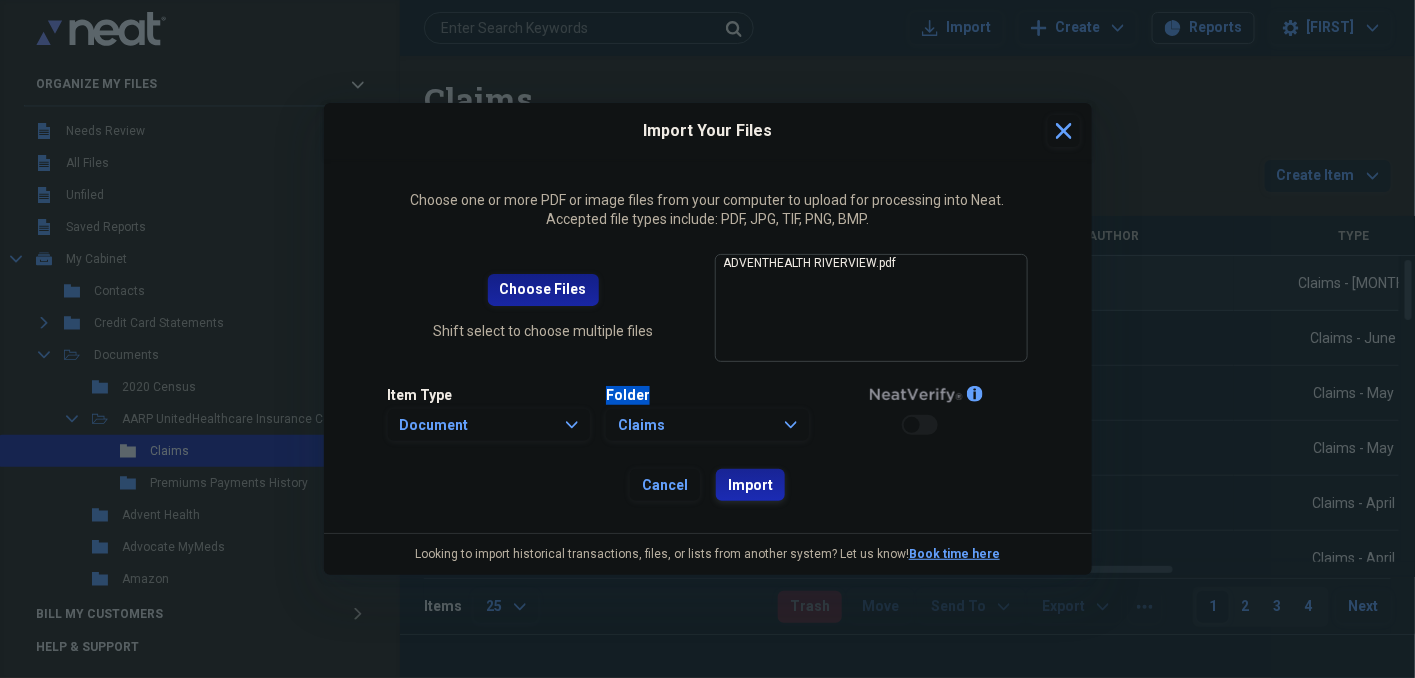 click on "Import" at bounding box center [750, 486] 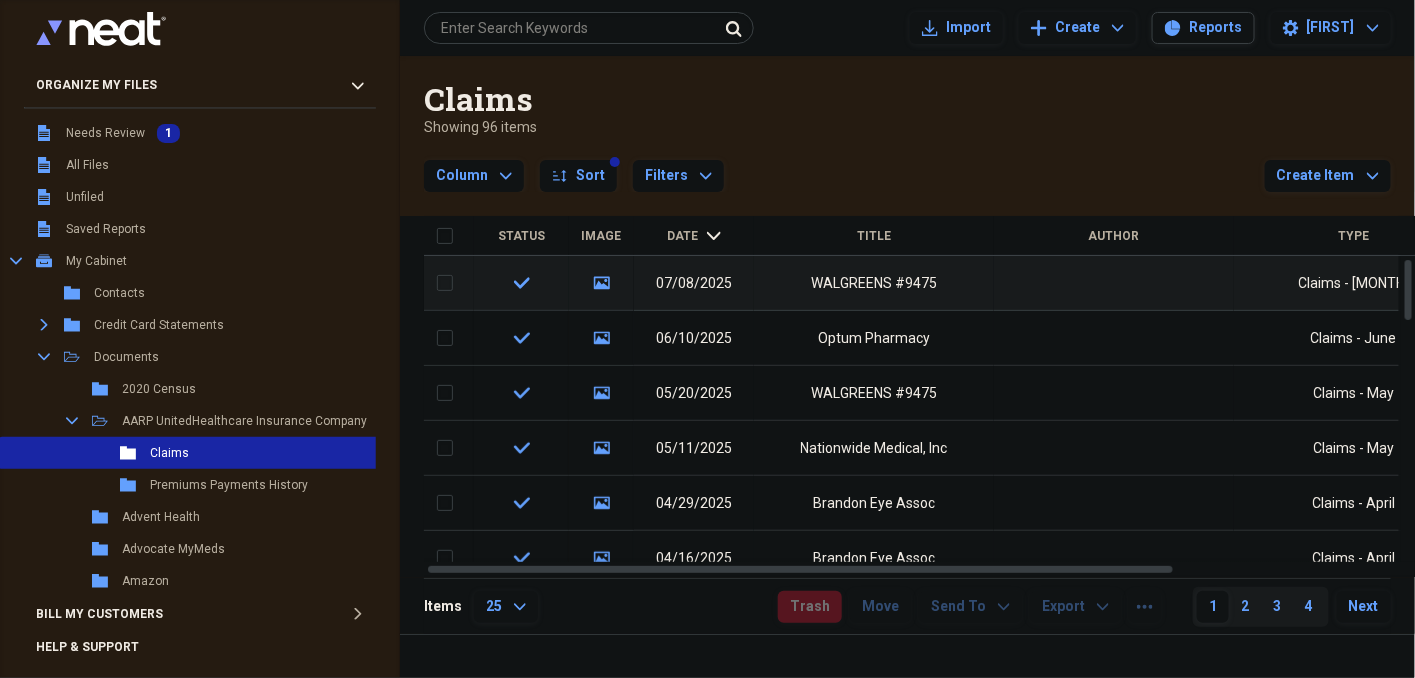 drag, startPoint x: 753, startPoint y: 482, endPoint x: 681, endPoint y: 234, distance: 258.2402 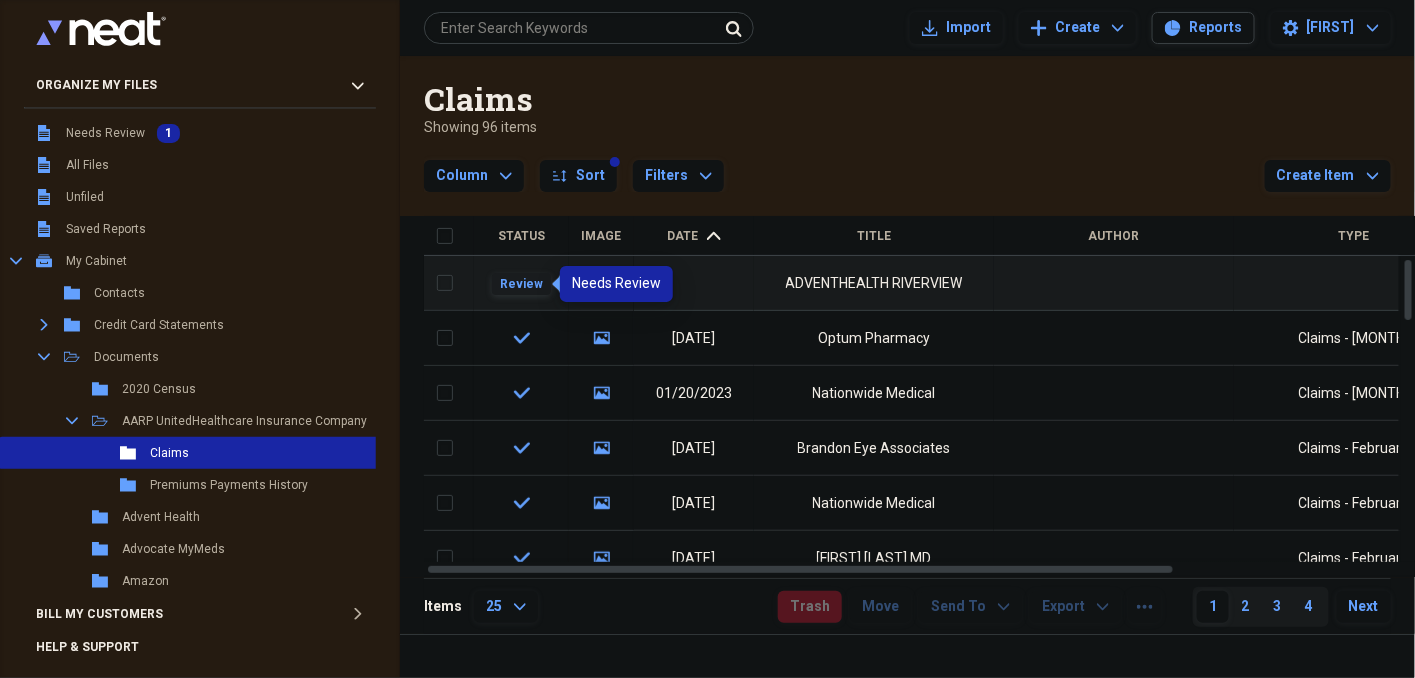 click on "Review" at bounding box center [521, 284] 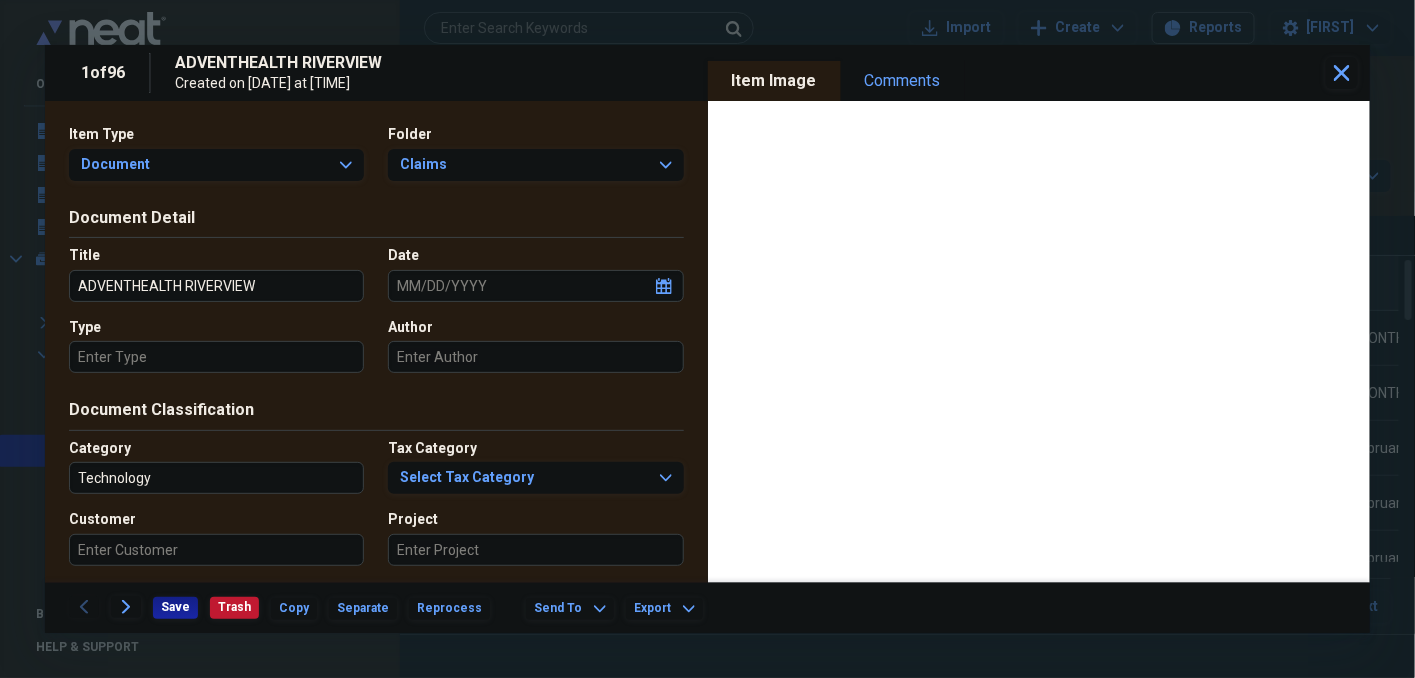 click 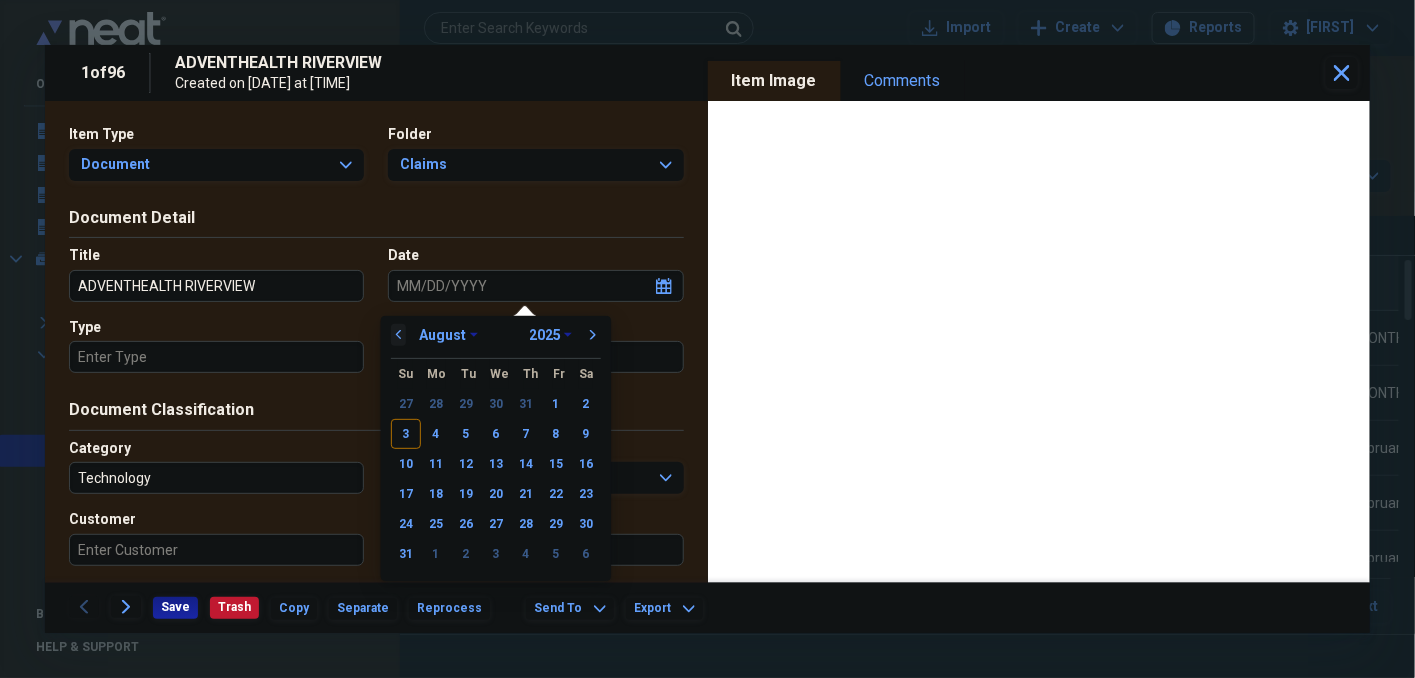click on "previous" at bounding box center [399, 335] 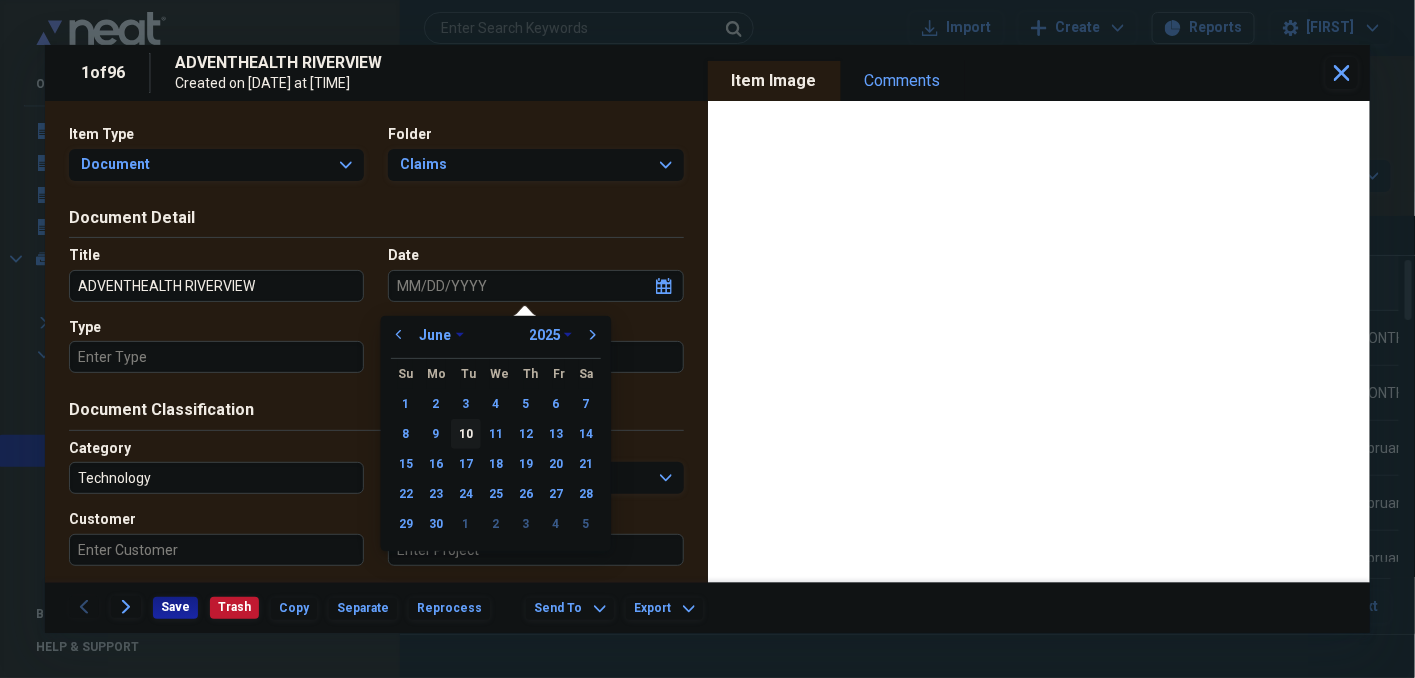 click on "10" at bounding box center [466, 434] 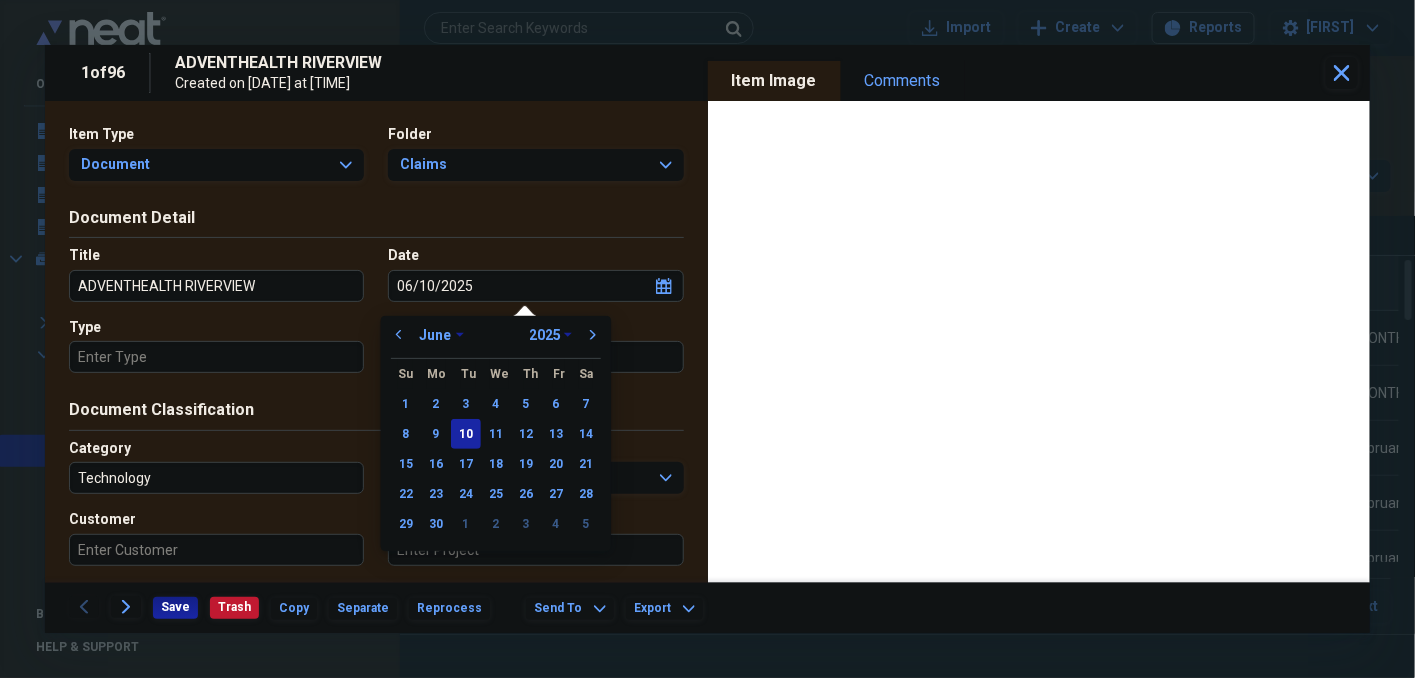 type on "06/10/2025" 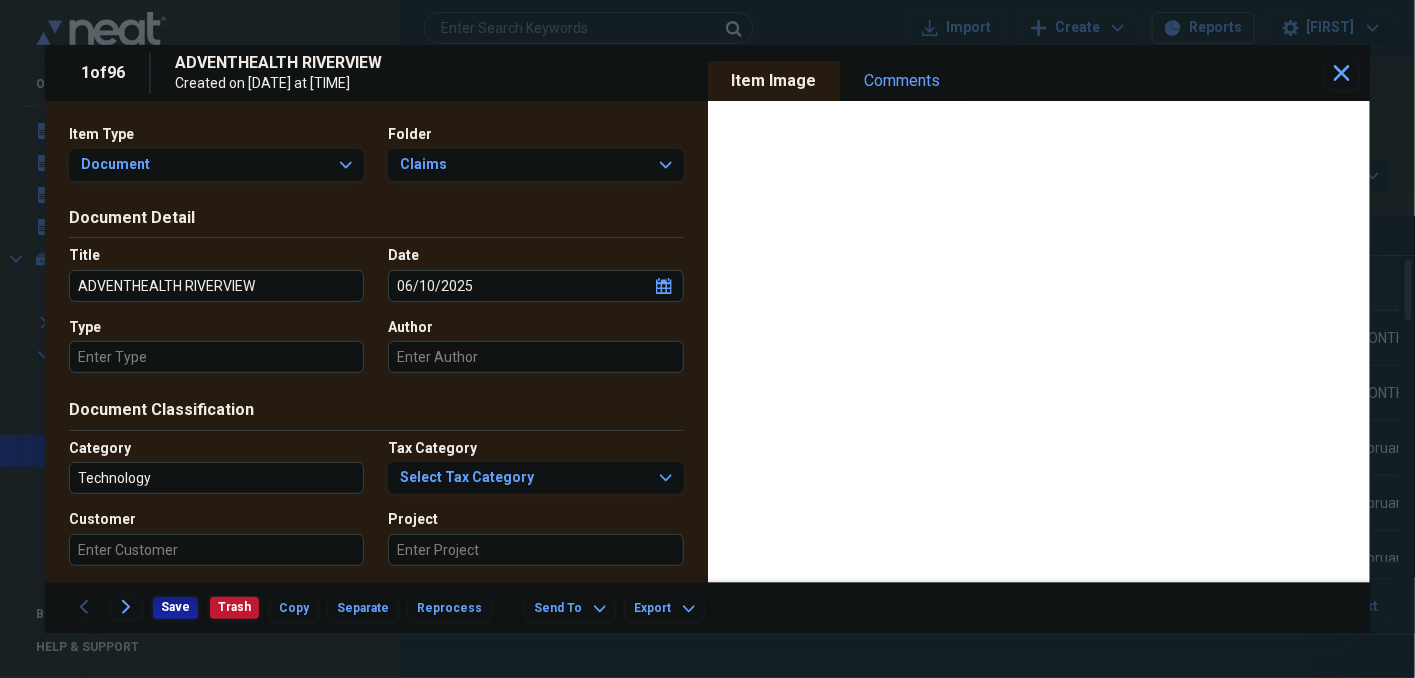 click 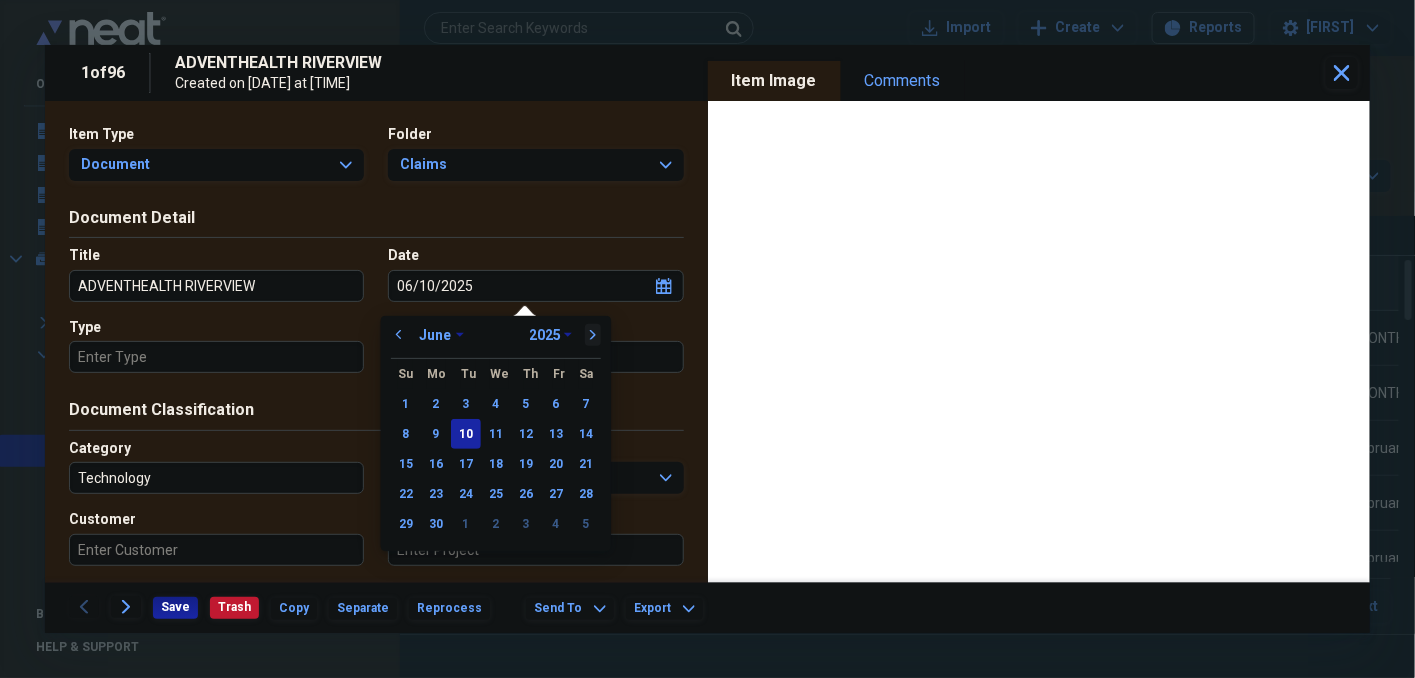 click on "next" at bounding box center (593, 335) 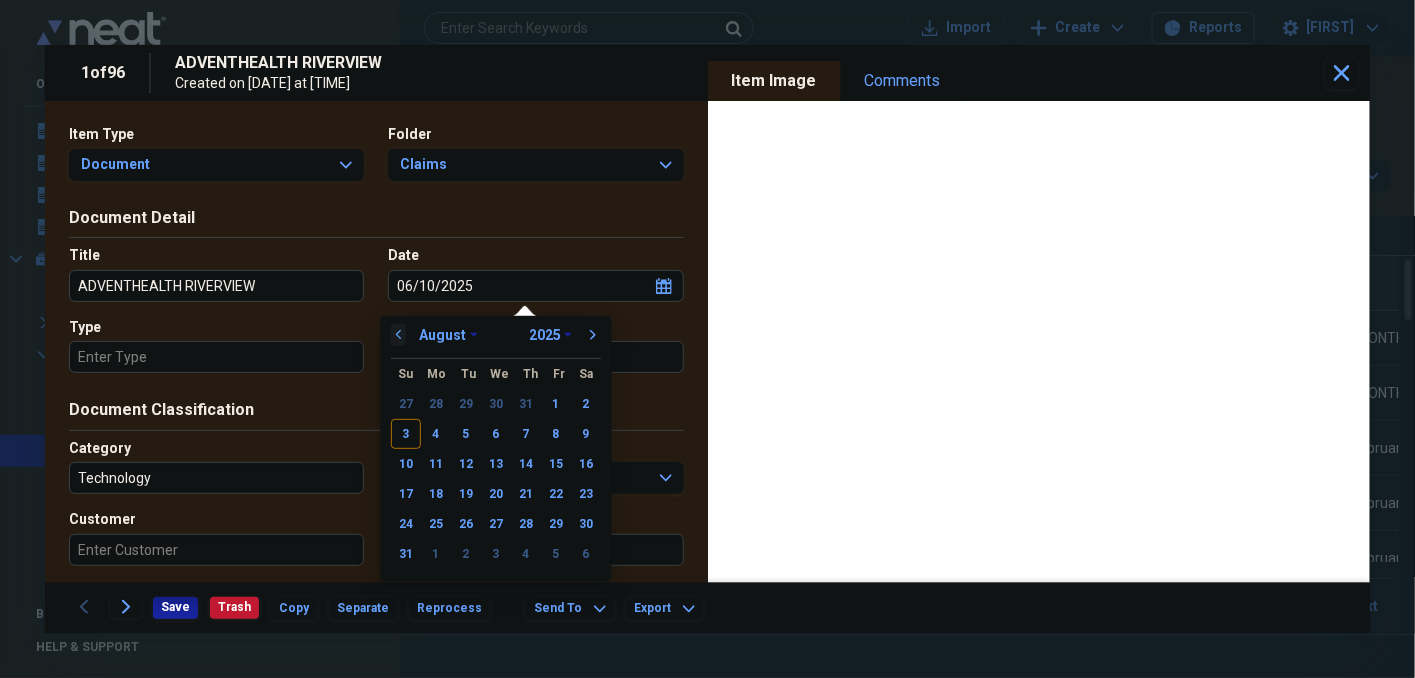 click on "previous" at bounding box center (399, 335) 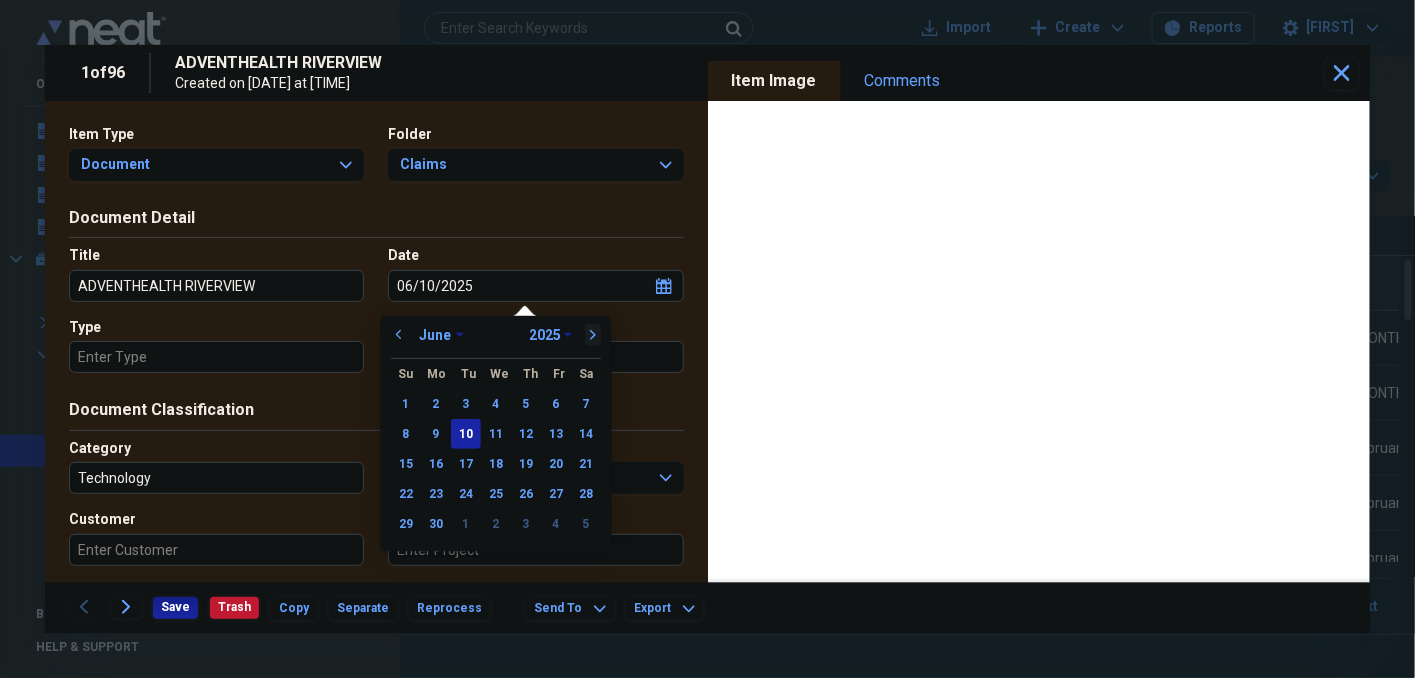 click on "next" at bounding box center (593, 335) 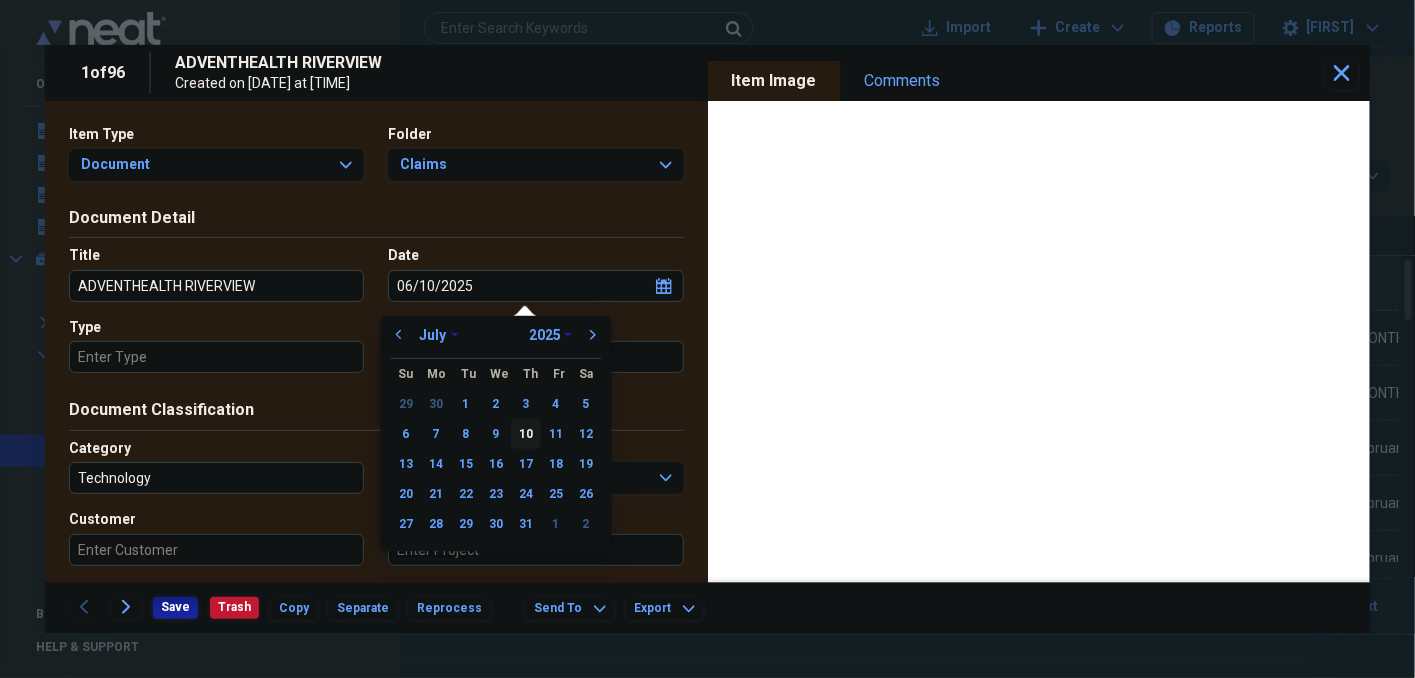 click on "10" at bounding box center [526, 434] 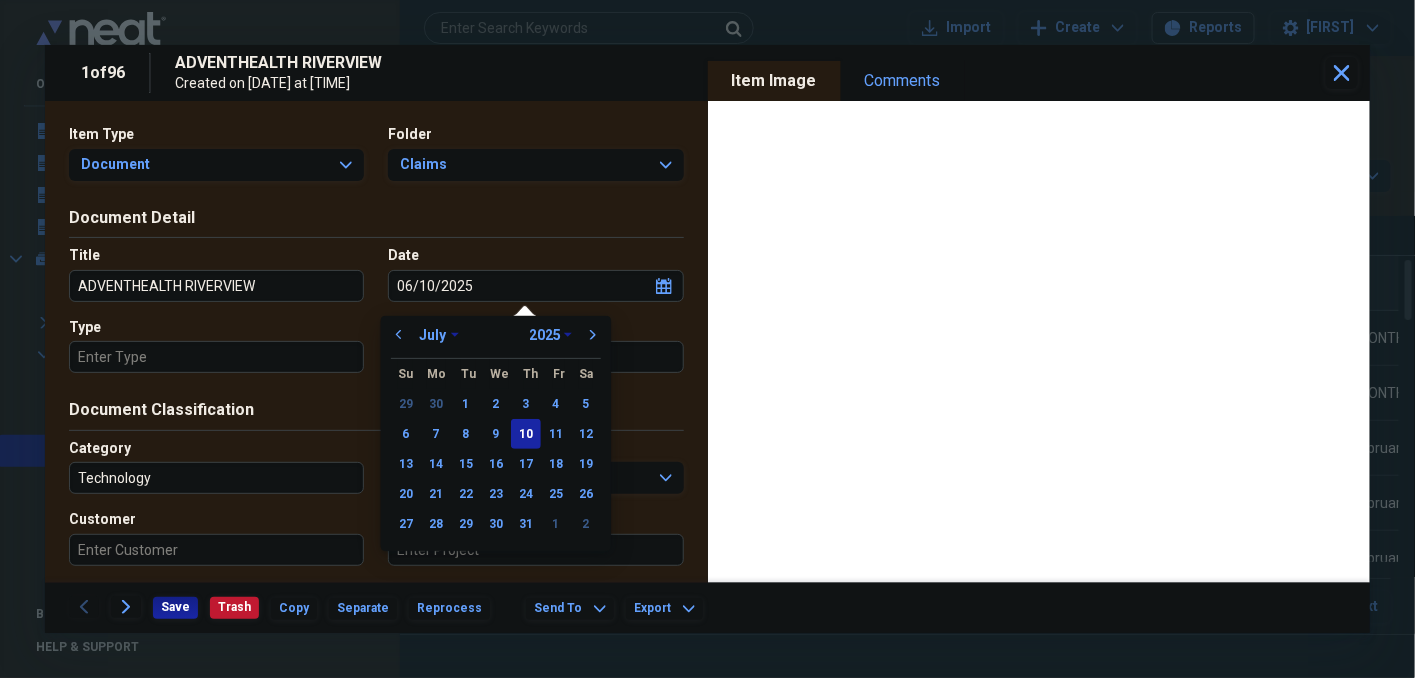 type on "07/10/2025" 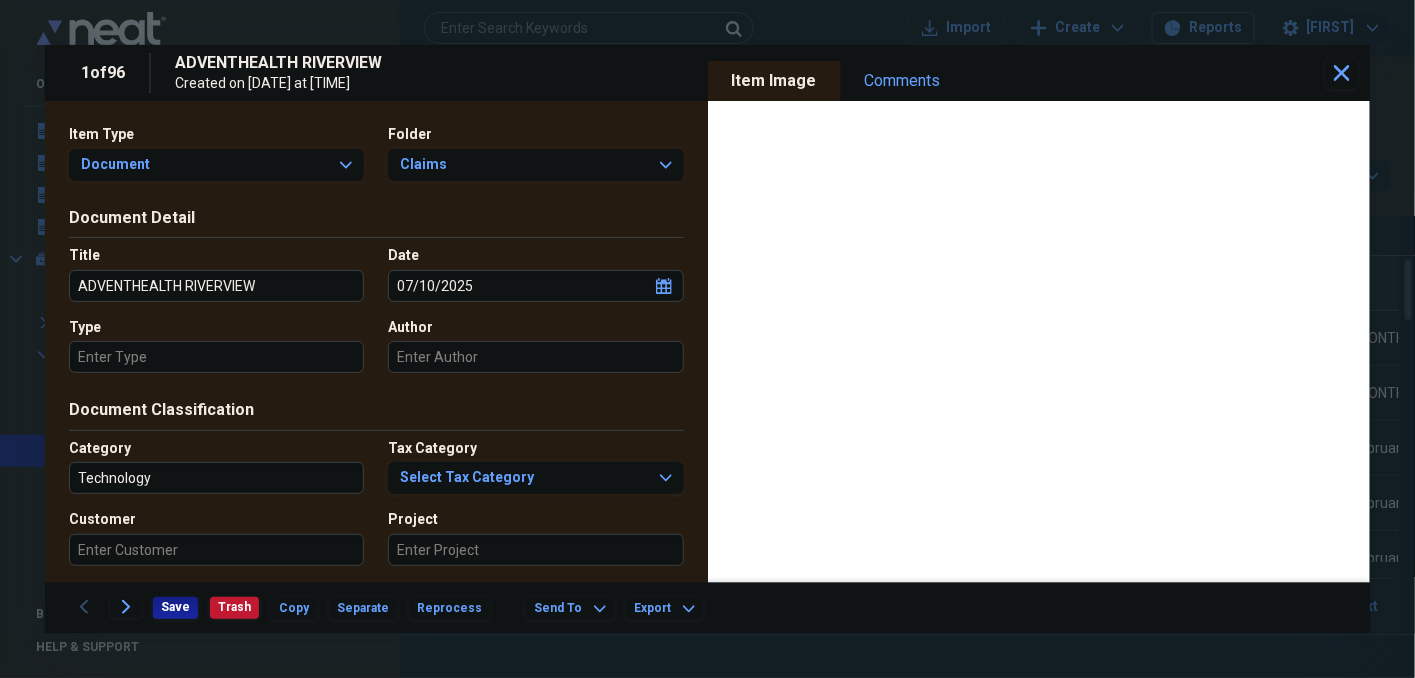 click on "Type" at bounding box center (216, 357) 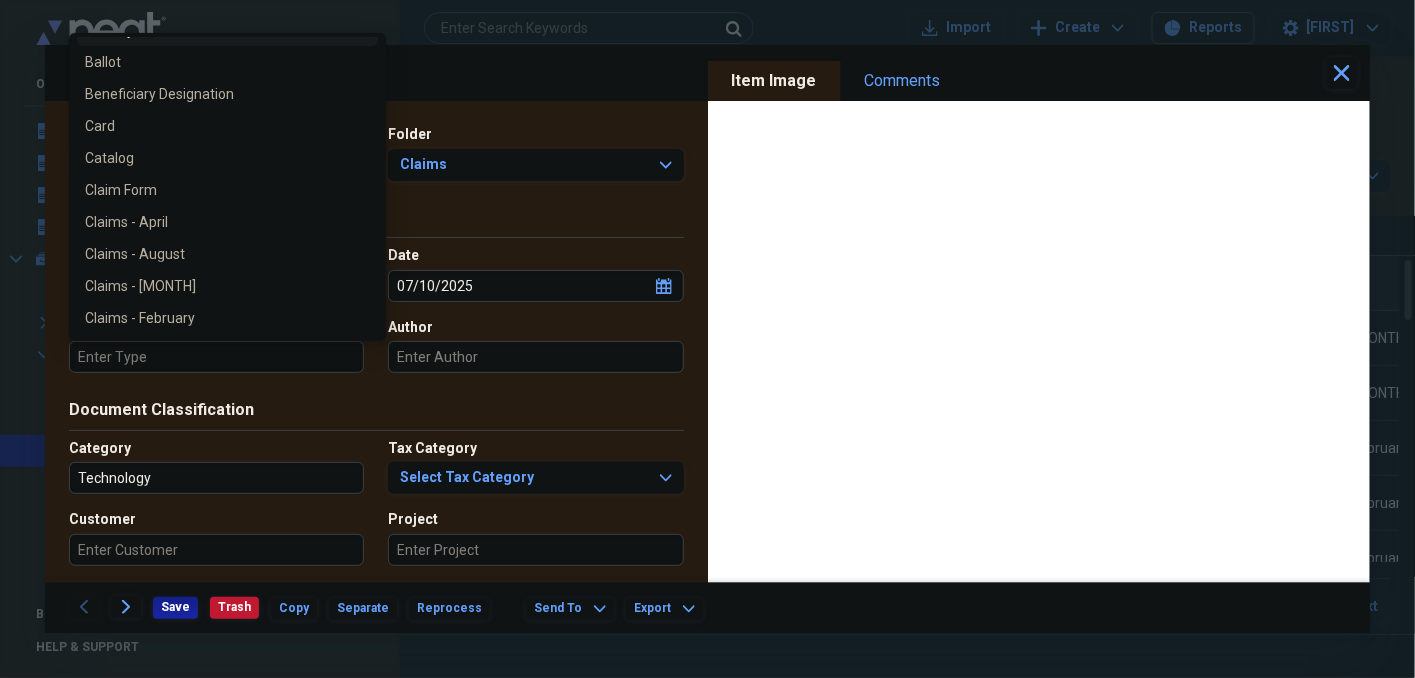 scroll, scrollTop: 300, scrollLeft: 0, axis: vertical 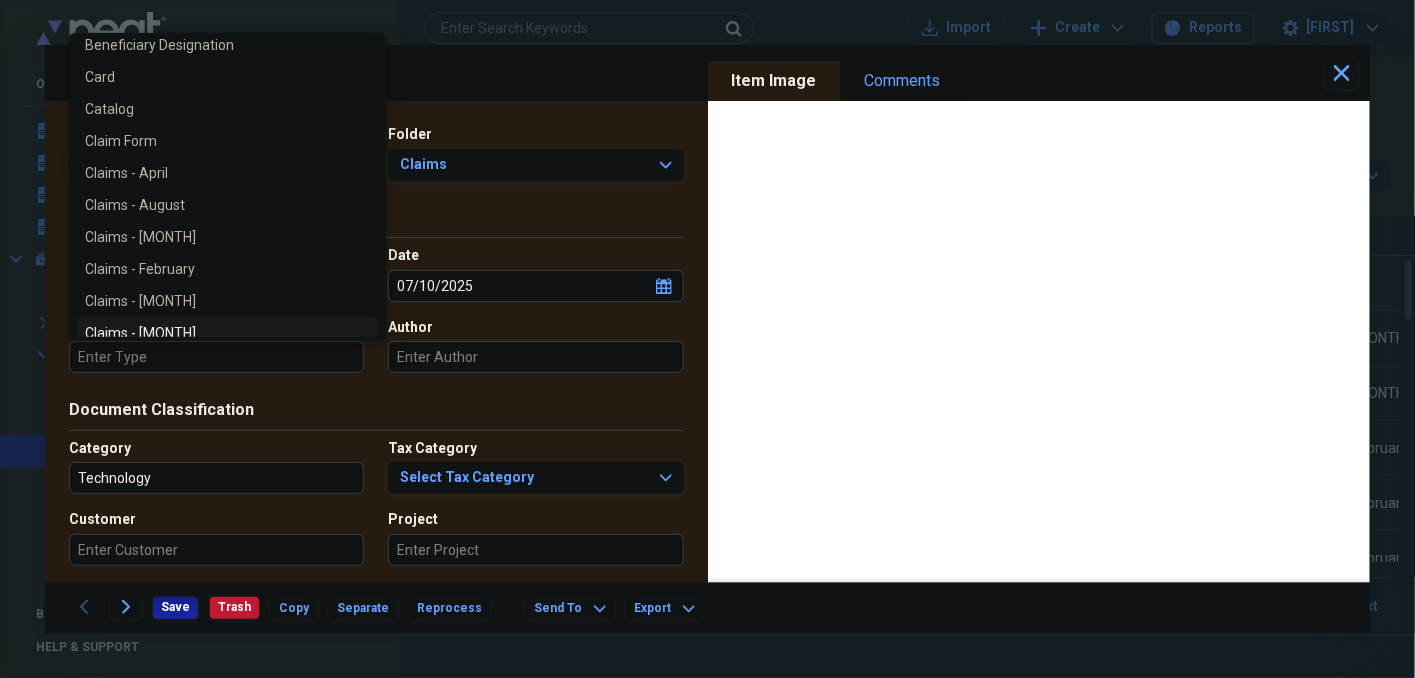 click on "Claims - [MONTH]" at bounding box center [215, 333] 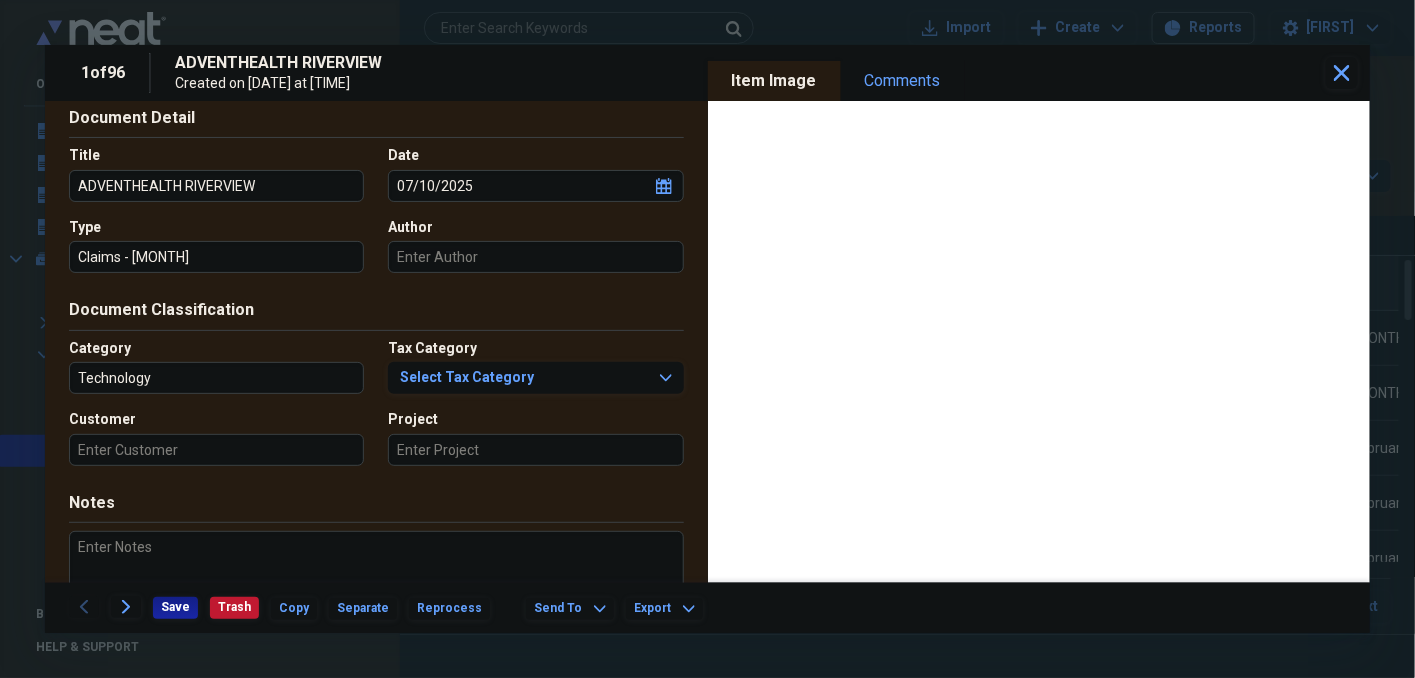 scroll, scrollTop: 133, scrollLeft: 0, axis: vertical 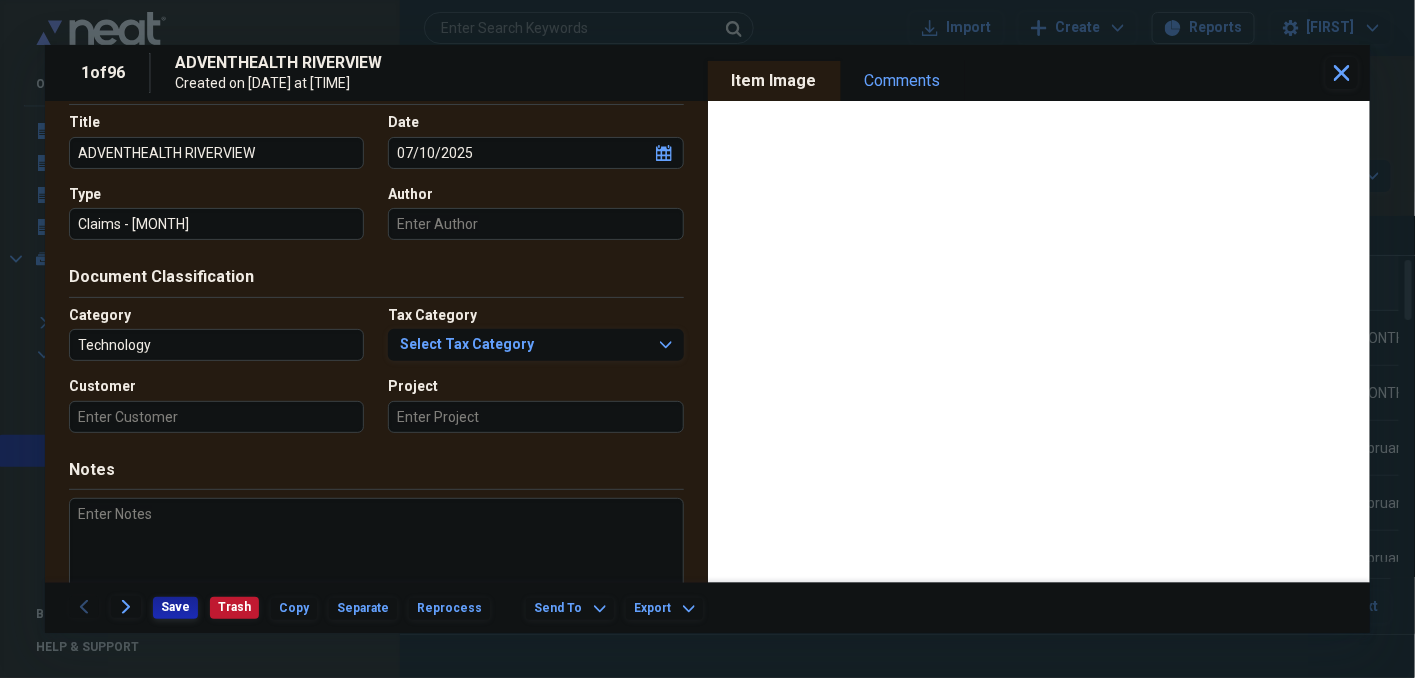 click on "Save" at bounding box center (175, 607) 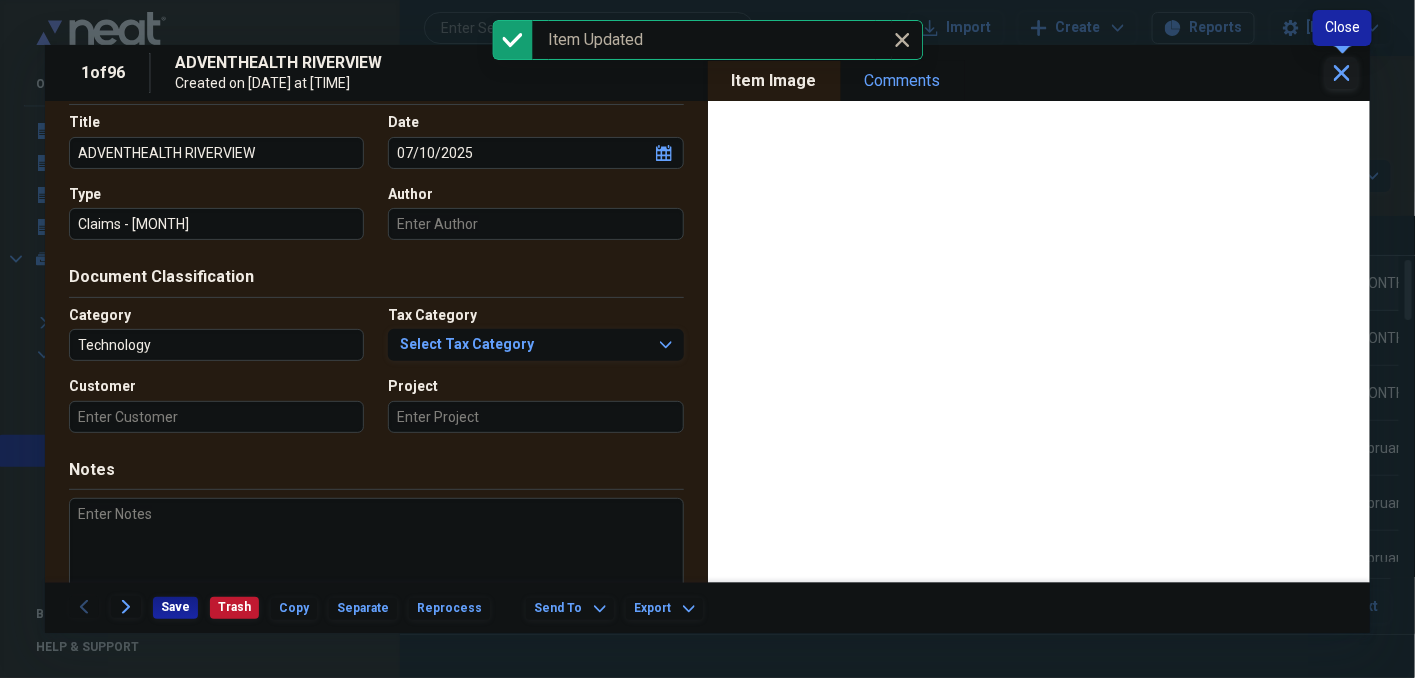 click on "Close" 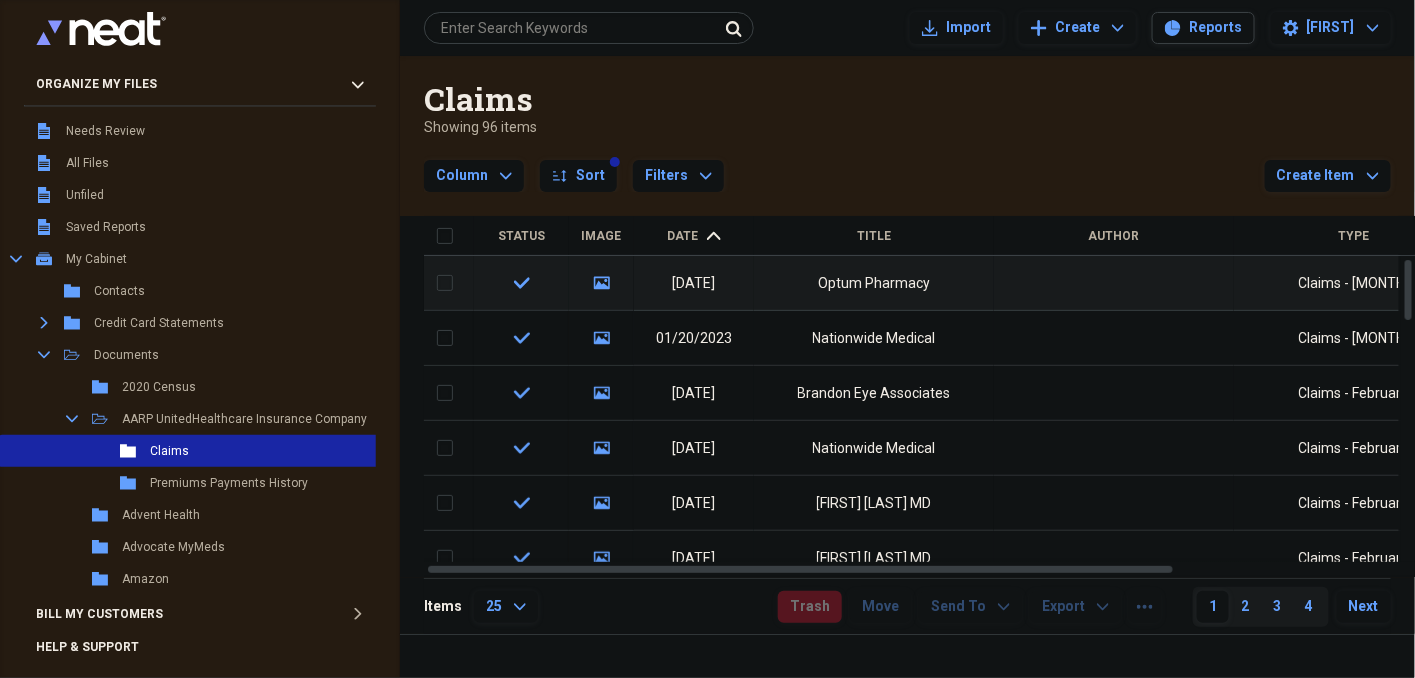 click on "Date" at bounding box center [683, 236] 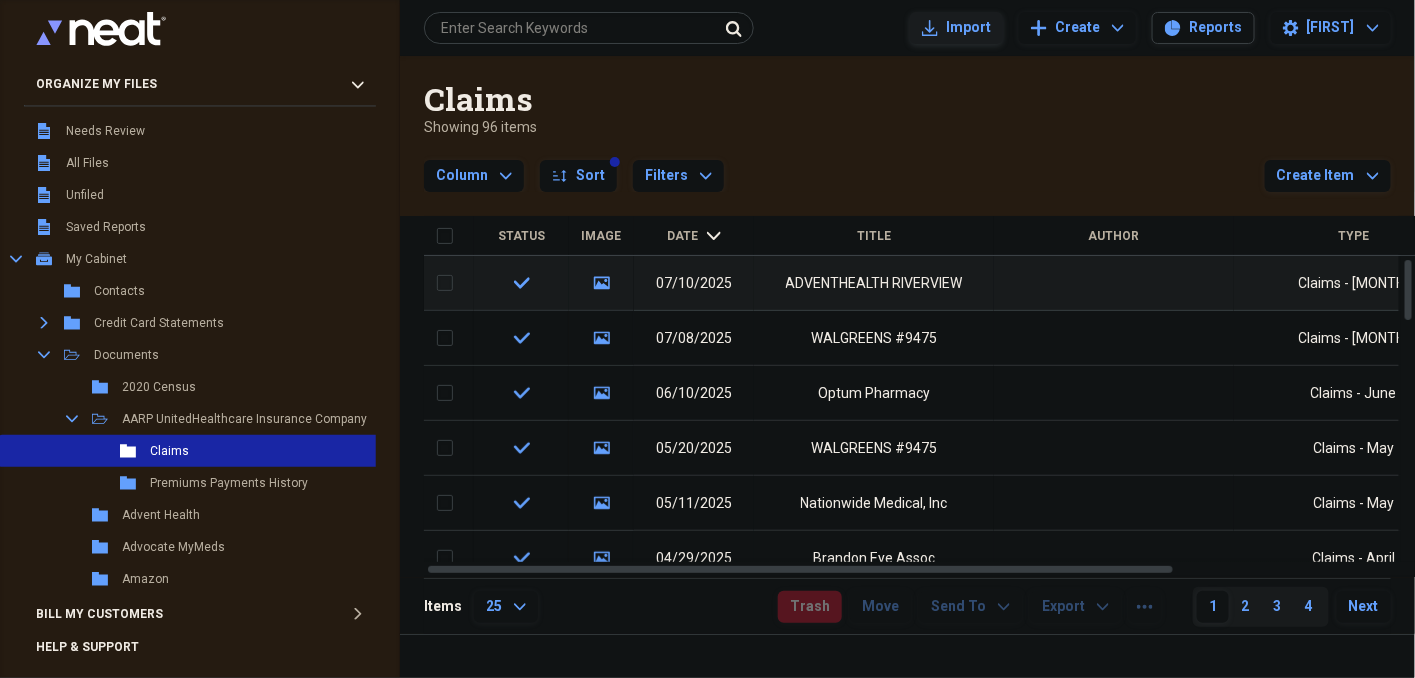click on "Import" at bounding box center (968, 28) 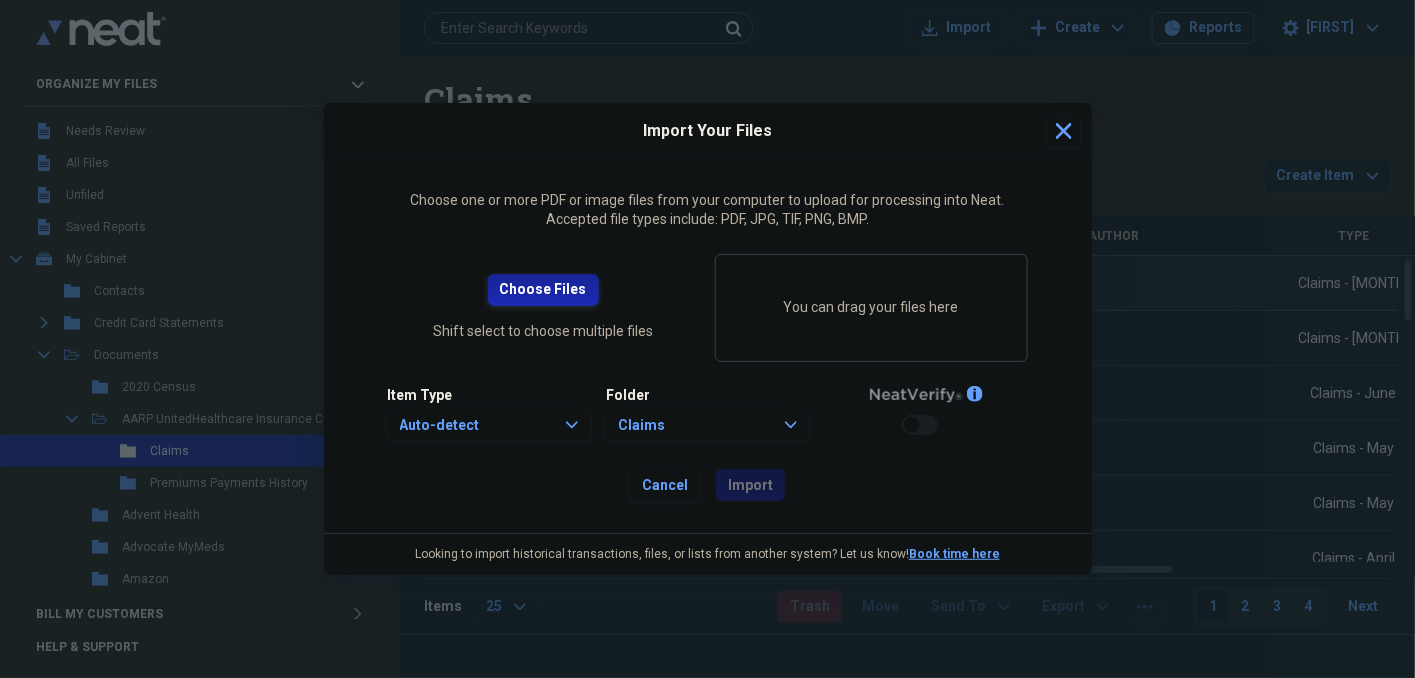 click on "Choose Files" at bounding box center [543, 290] 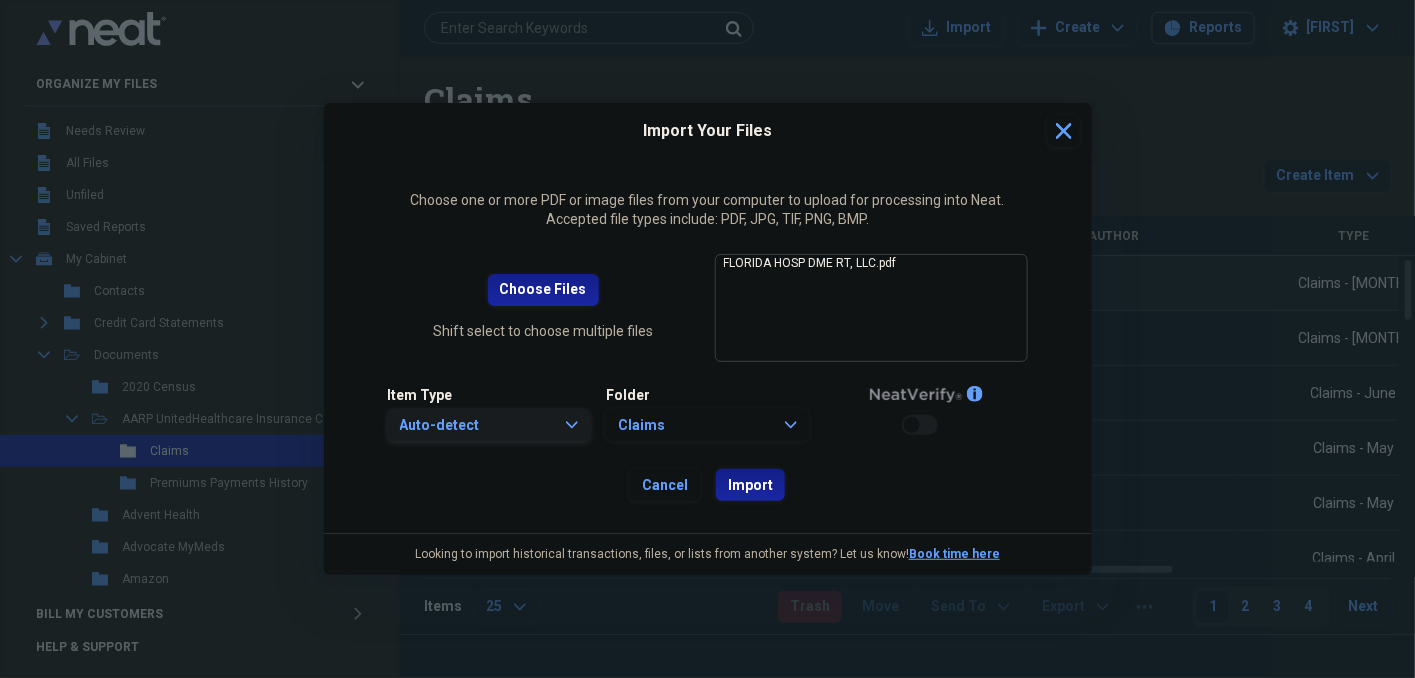 click on "Expand" 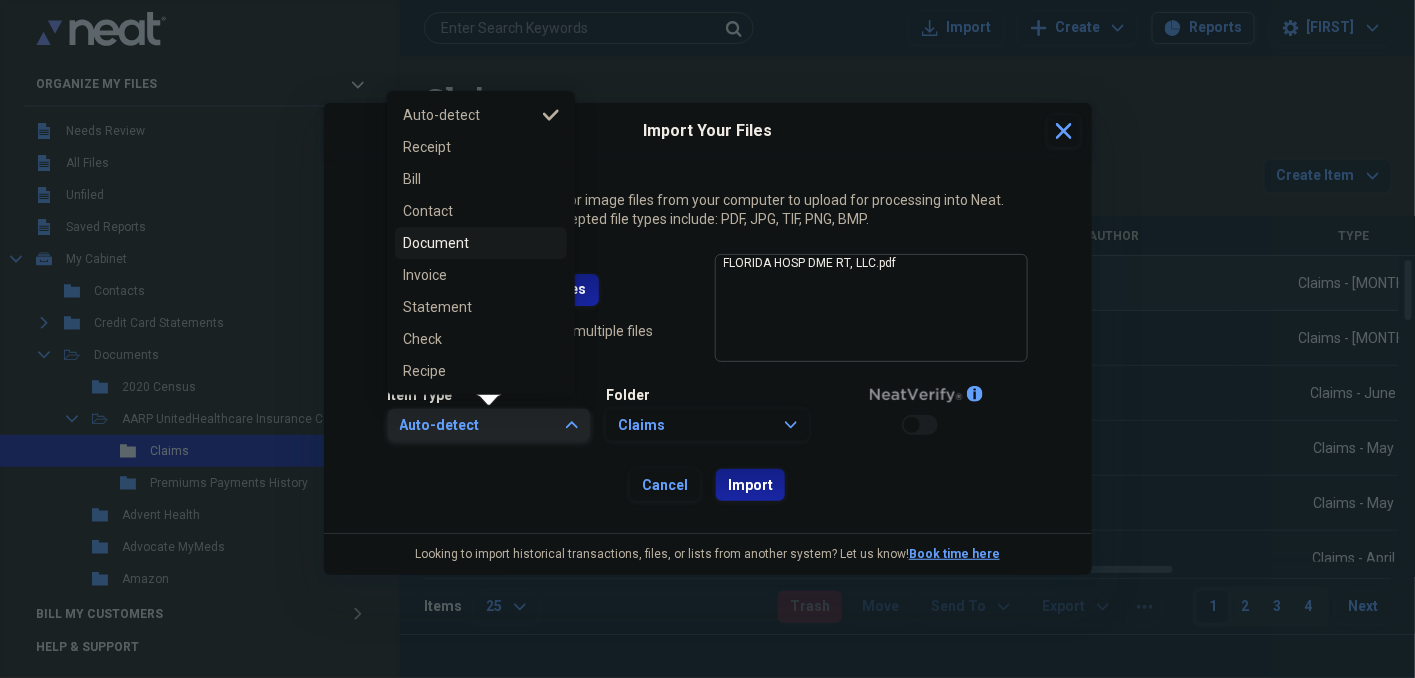 click on "Document" at bounding box center (469, 243) 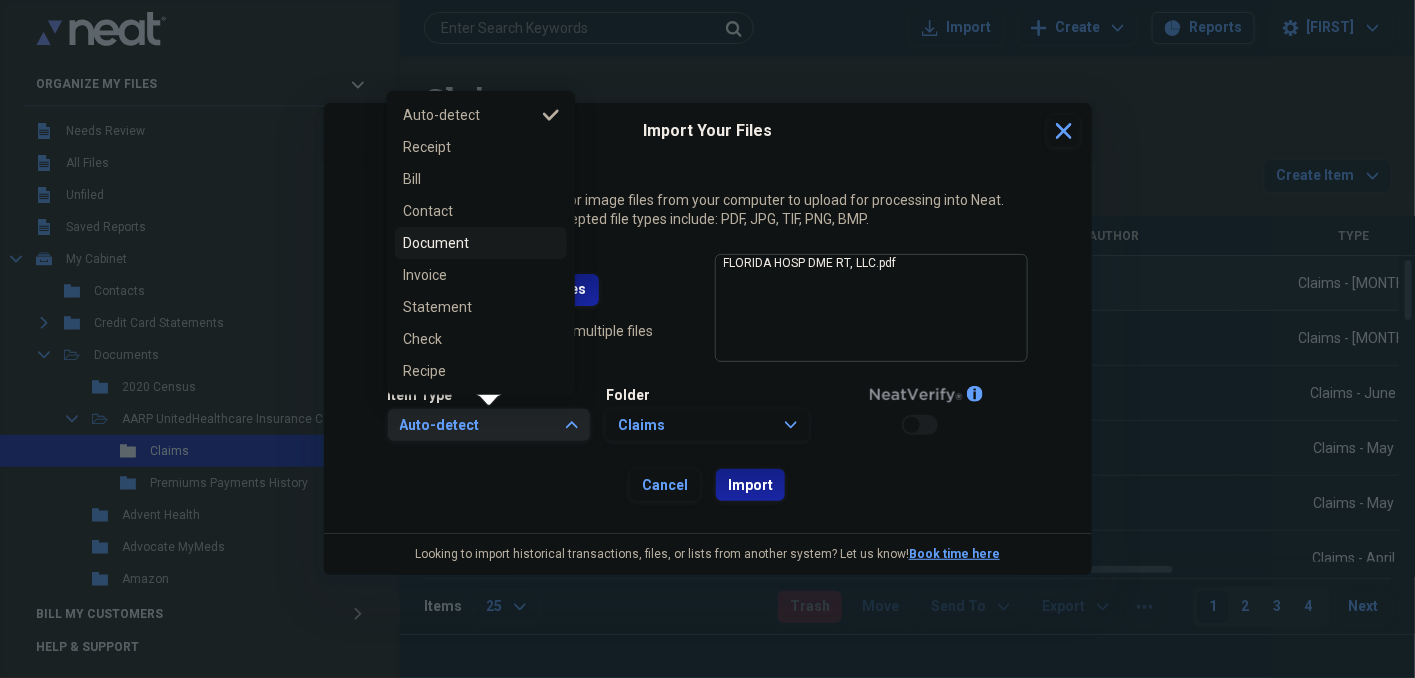 click on "Document" at bounding box center (469, 243) 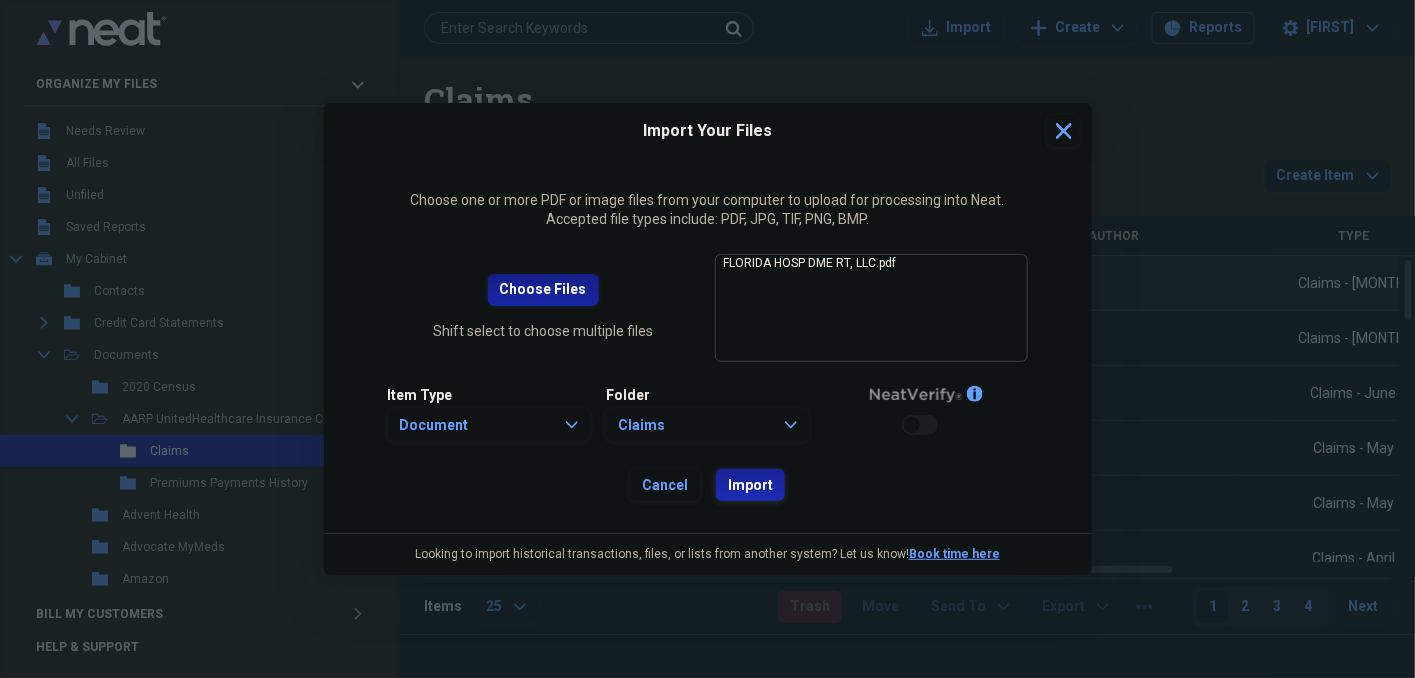 click on "Import" at bounding box center (750, 486) 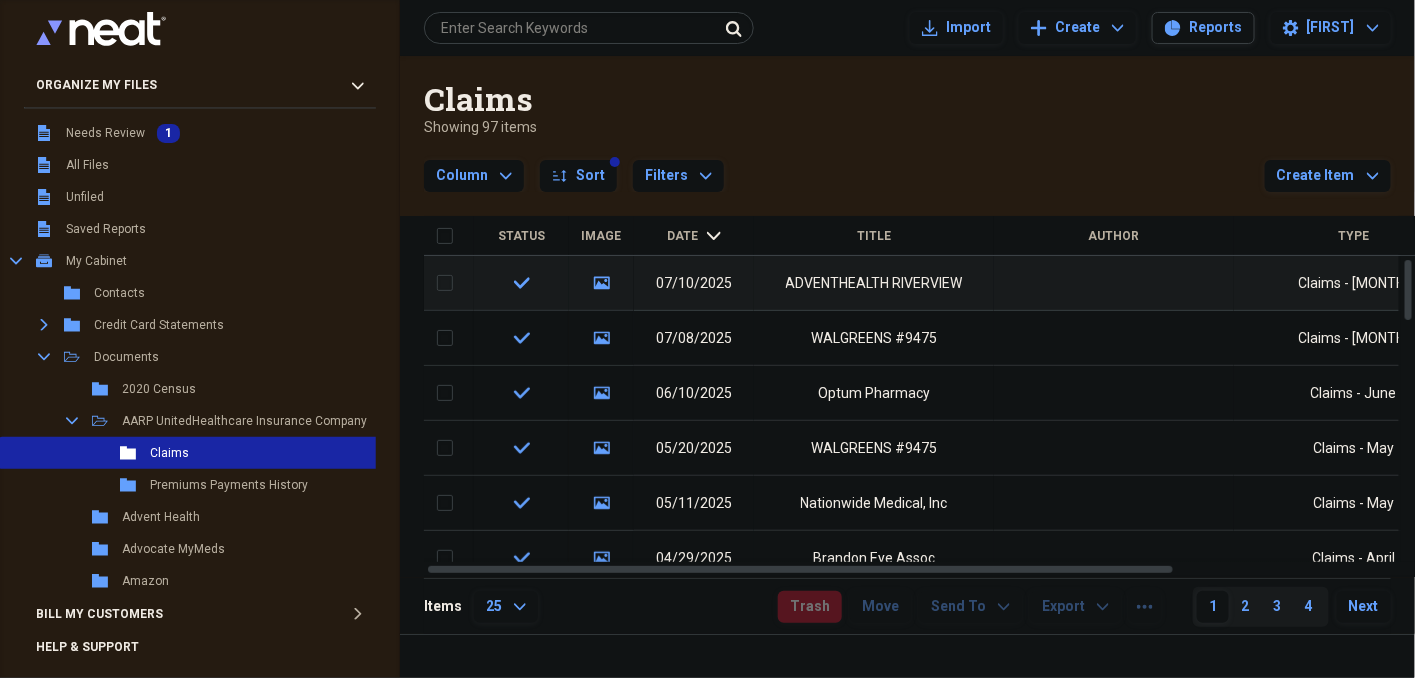 click on "Date" at bounding box center (683, 236) 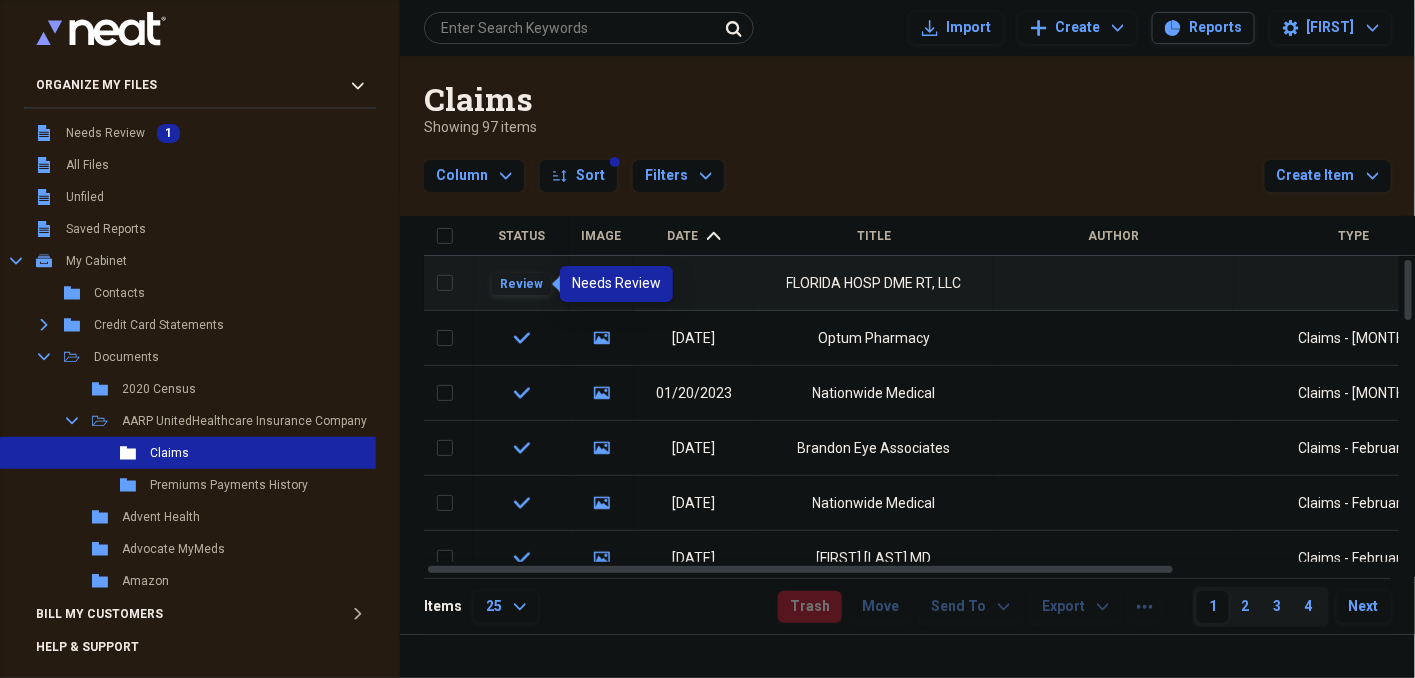 click on "Review" at bounding box center (521, 284) 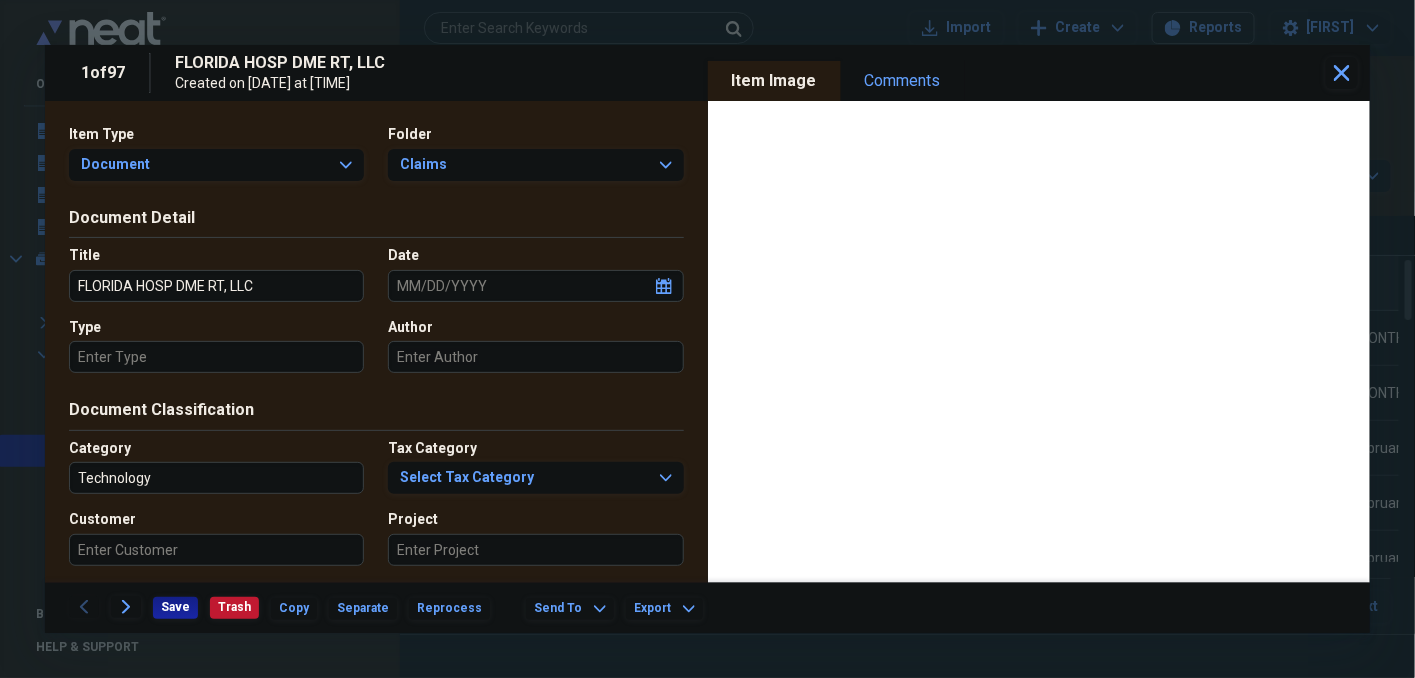 click 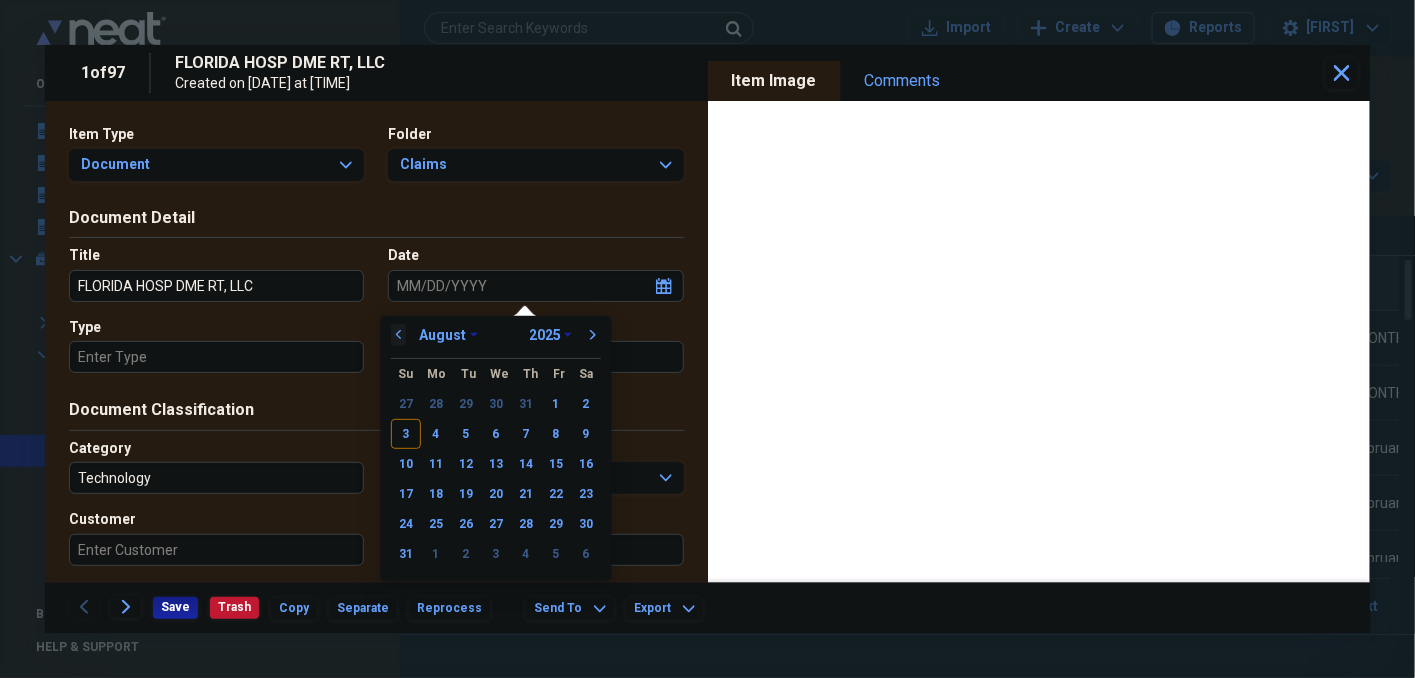 click on "previous" at bounding box center [399, 335] 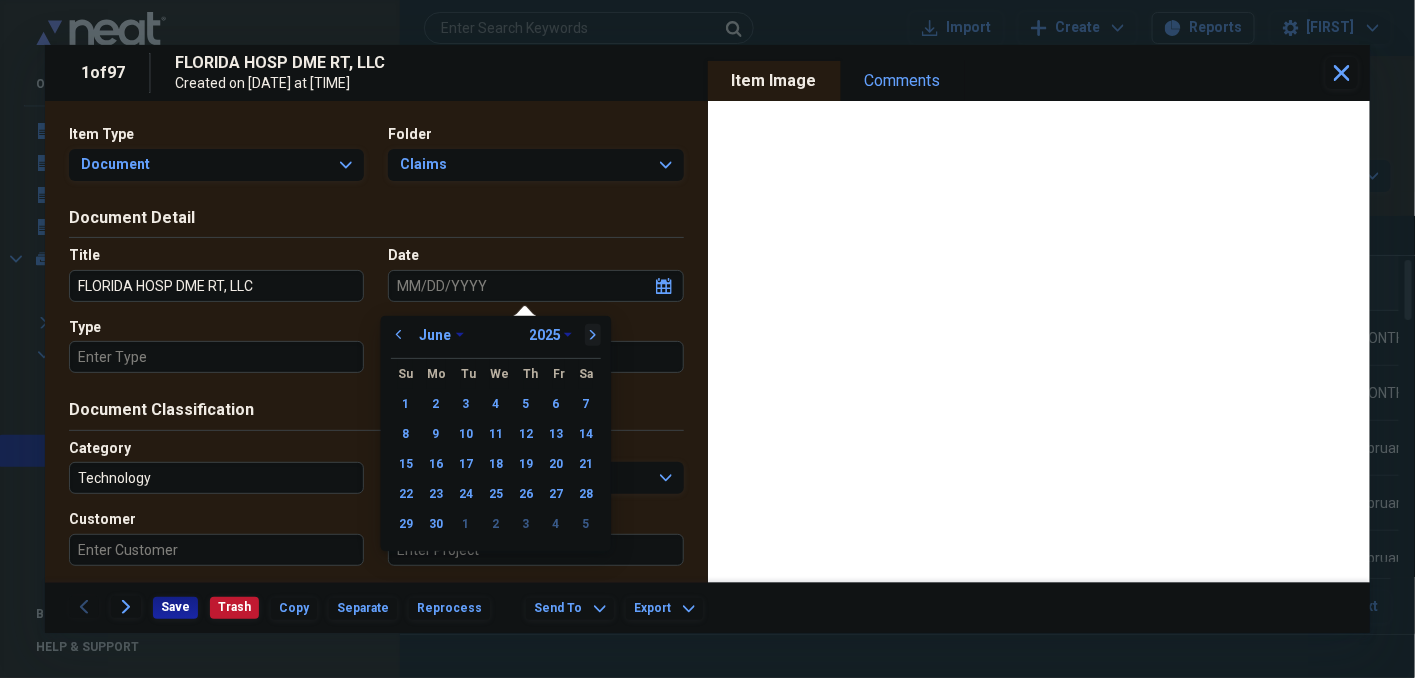 click on "next" at bounding box center [593, 335] 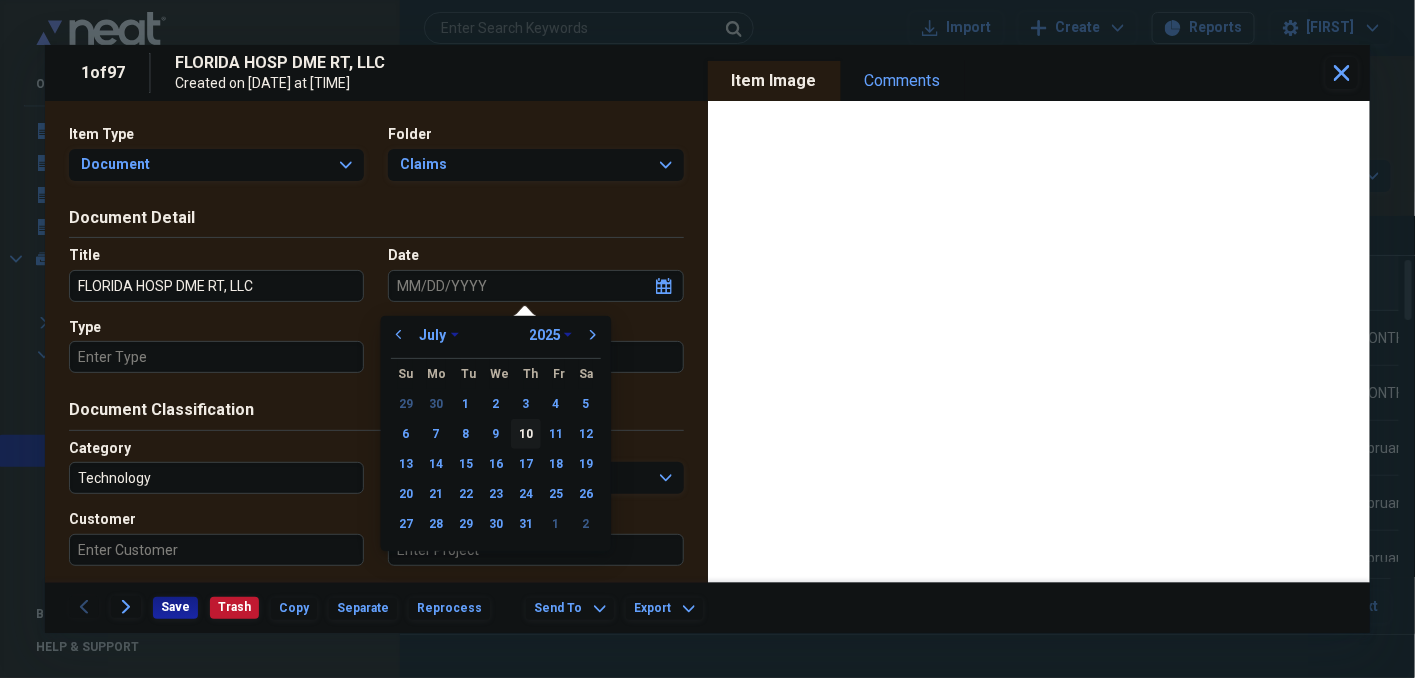 click on "10" at bounding box center [526, 434] 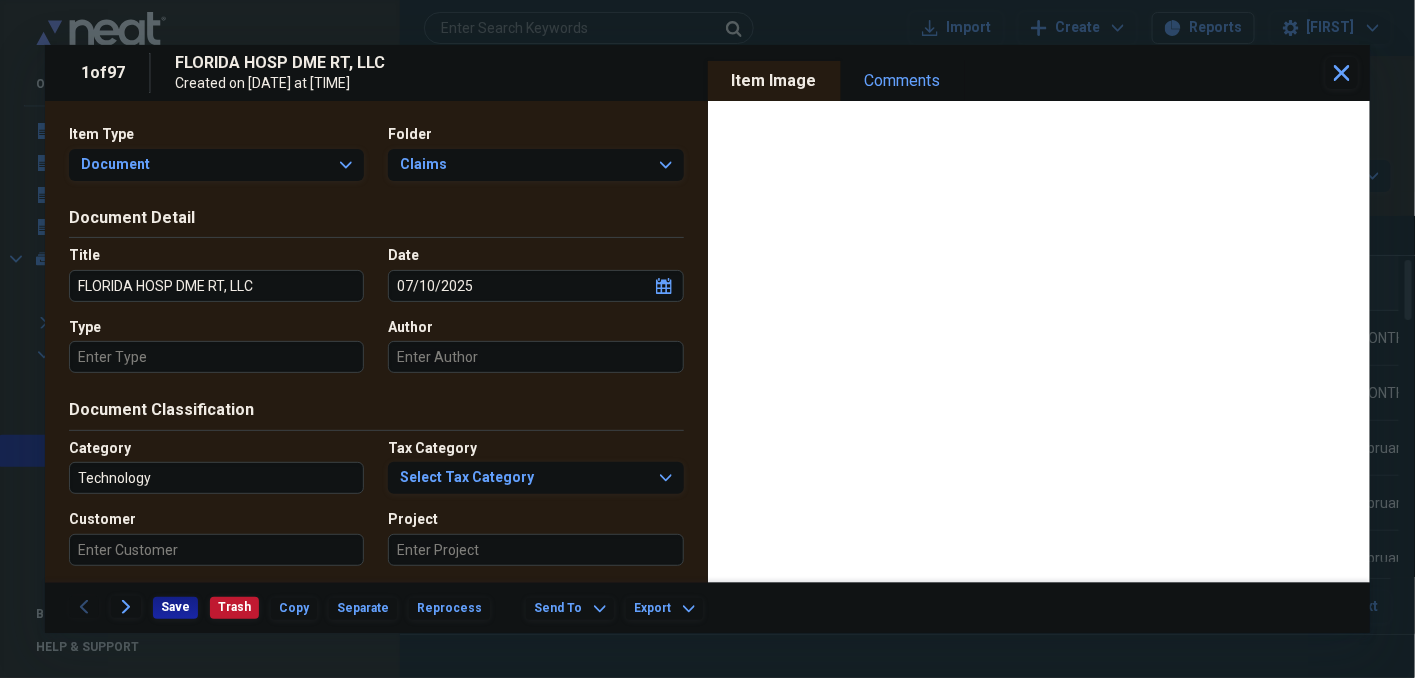 click on "Type" at bounding box center (216, 357) 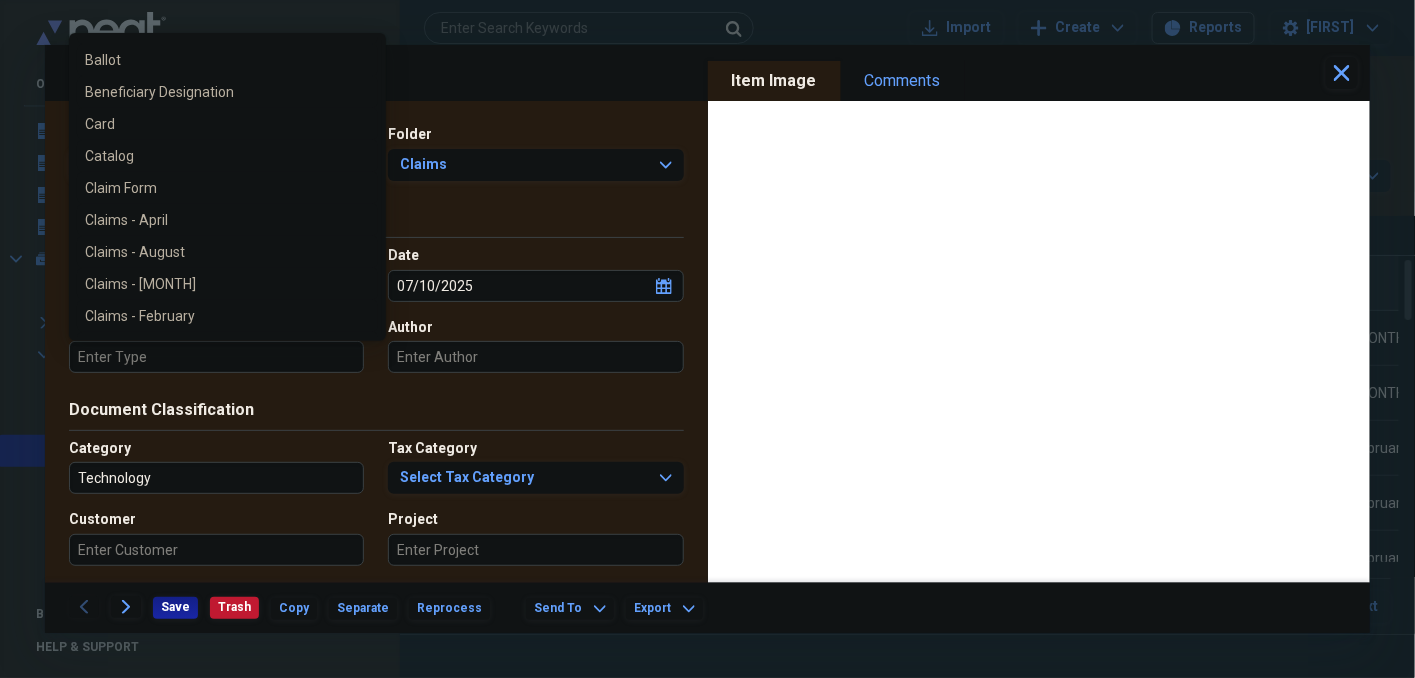 scroll, scrollTop: 333, scrollLeft: 0, axis: vertical 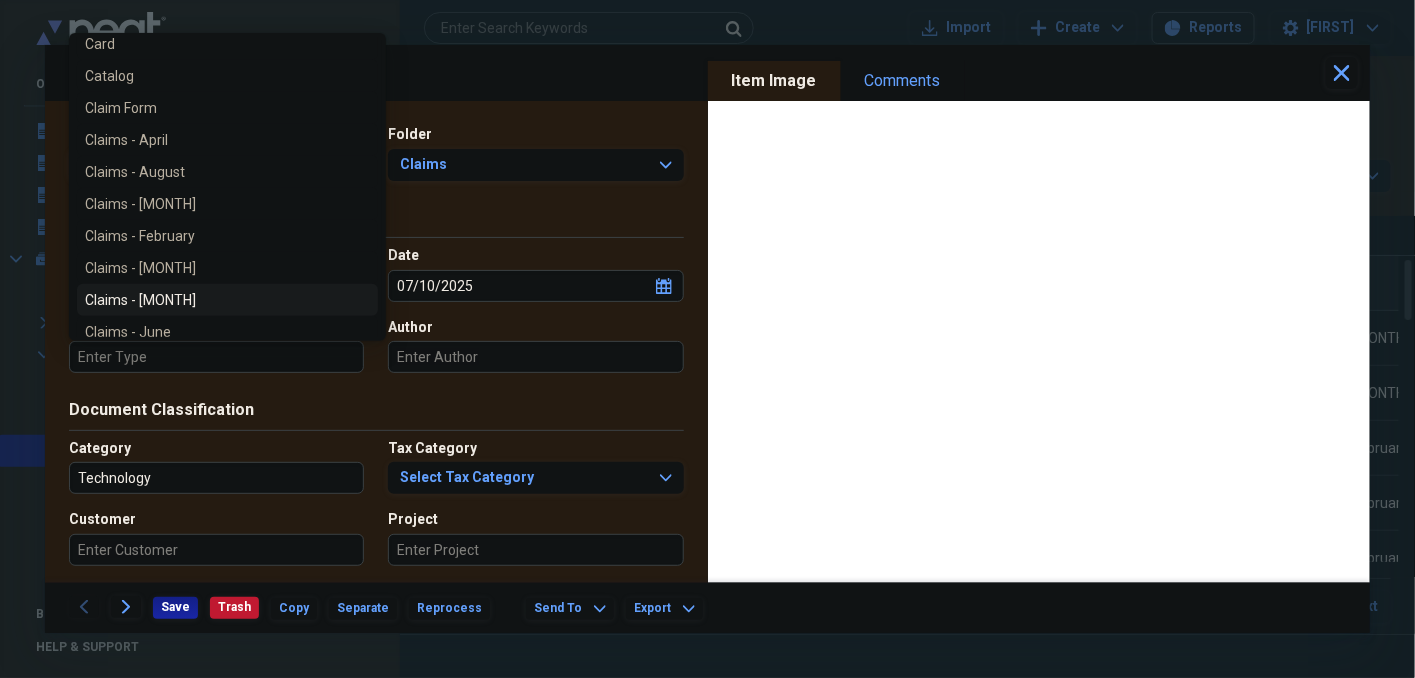 click on "Claims - [MONTH]" at bounding box center [215, 300] 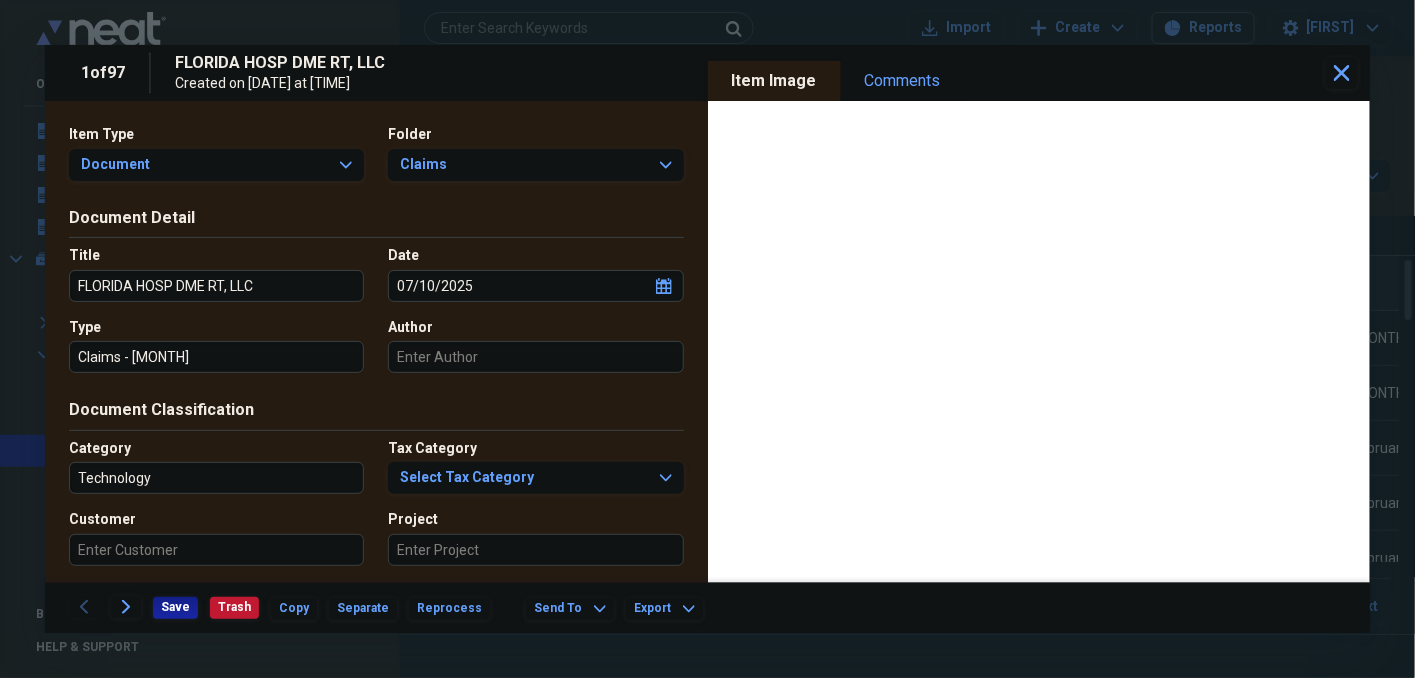 click on "Technology" at bounding box center [216, 478] 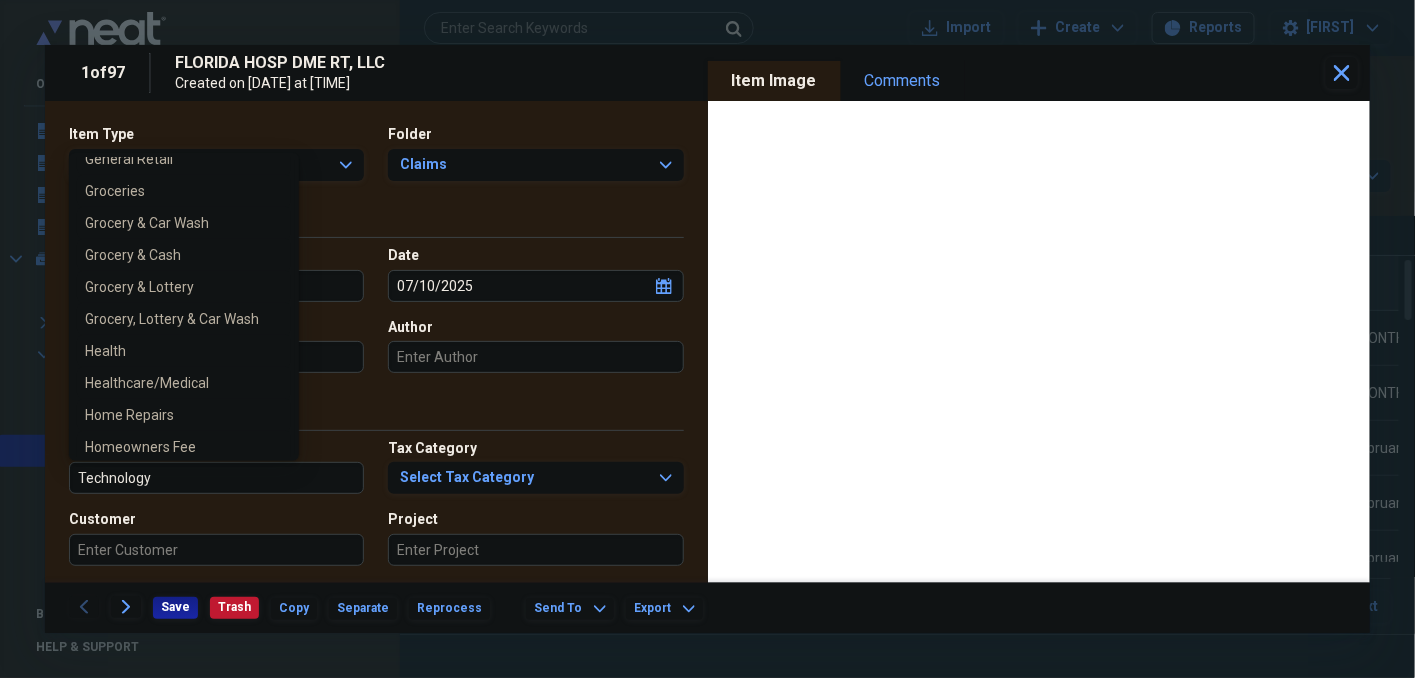 scroll, scrollTop: 566, scrollLeft: 0, axis: vertical 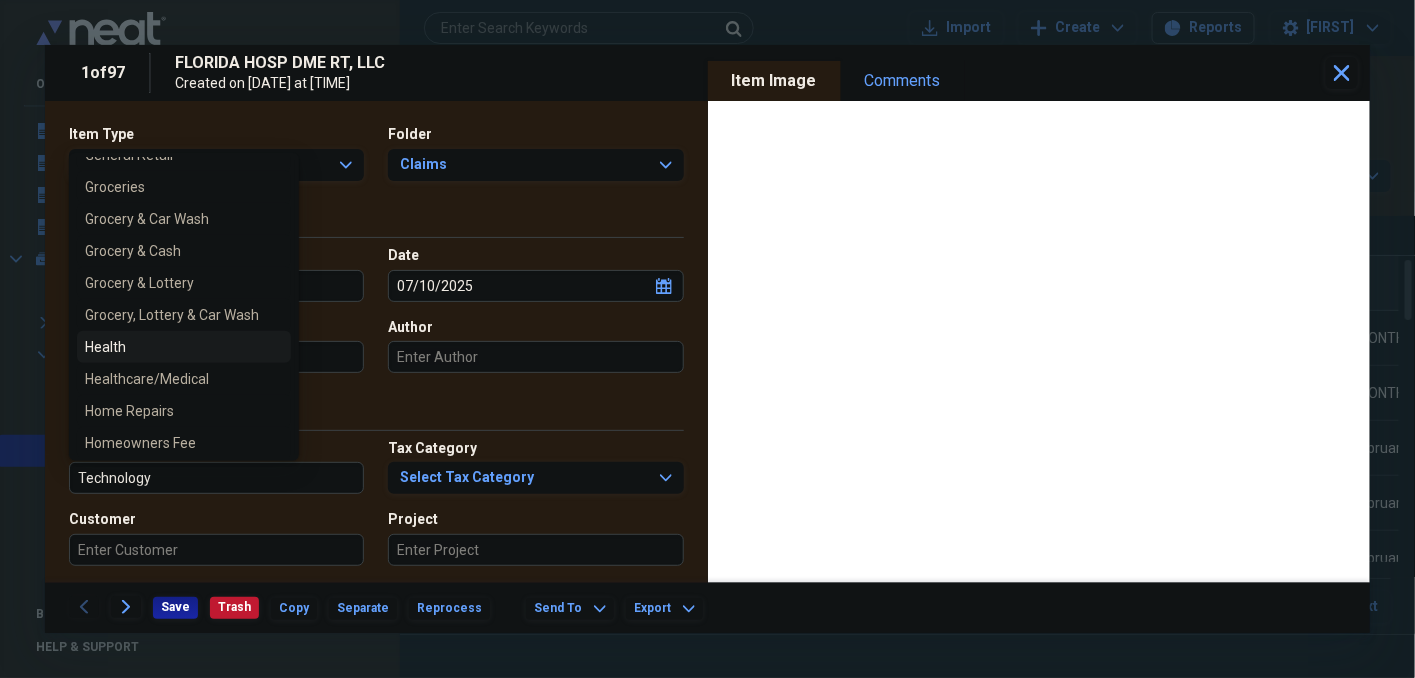 click on "Health" at bounding box center [172, 347] 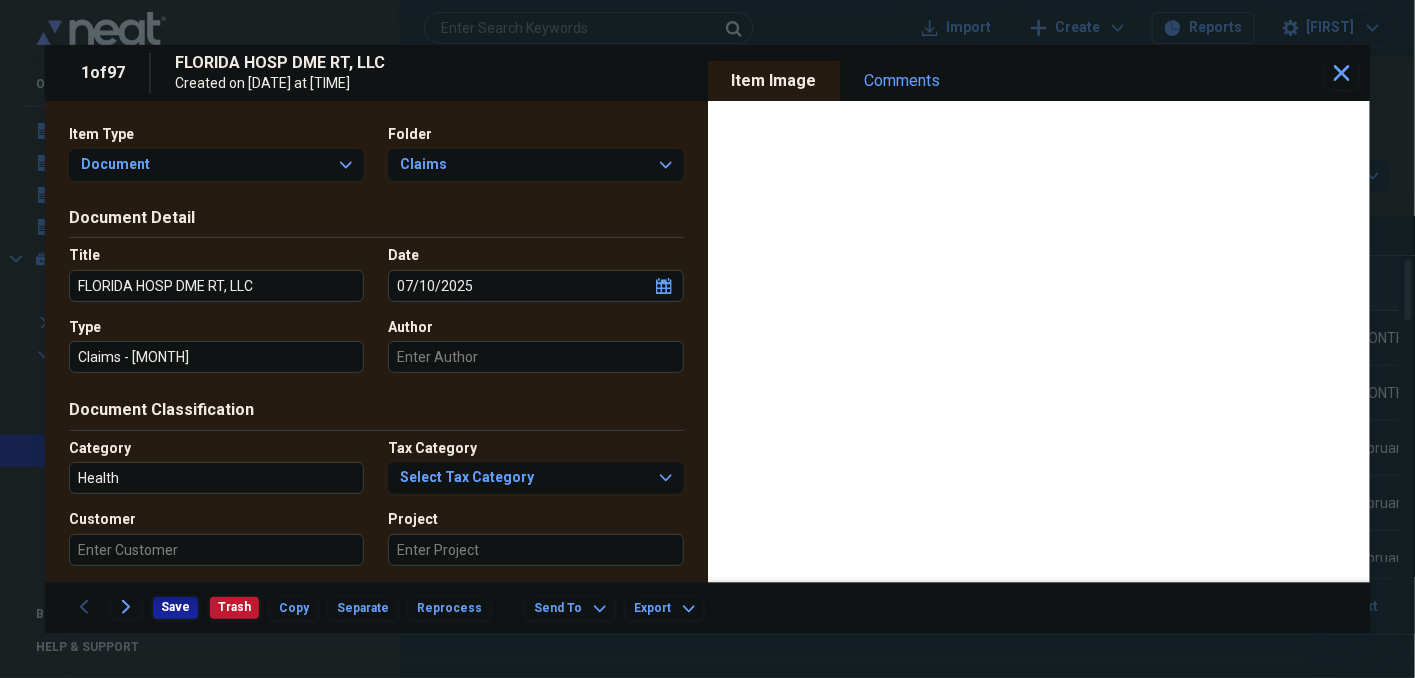 click on "Health" at bounding box center (216, 478) 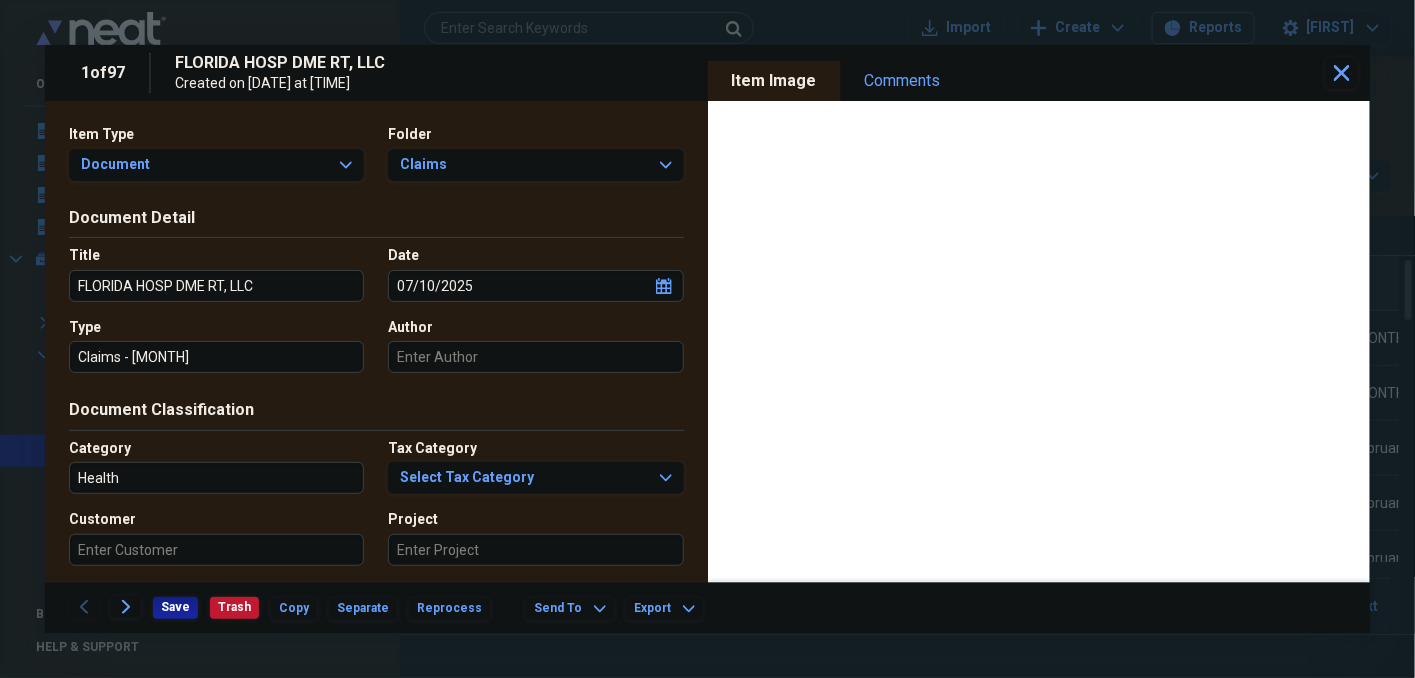 click on "Health" at bounding box center (216, 478) 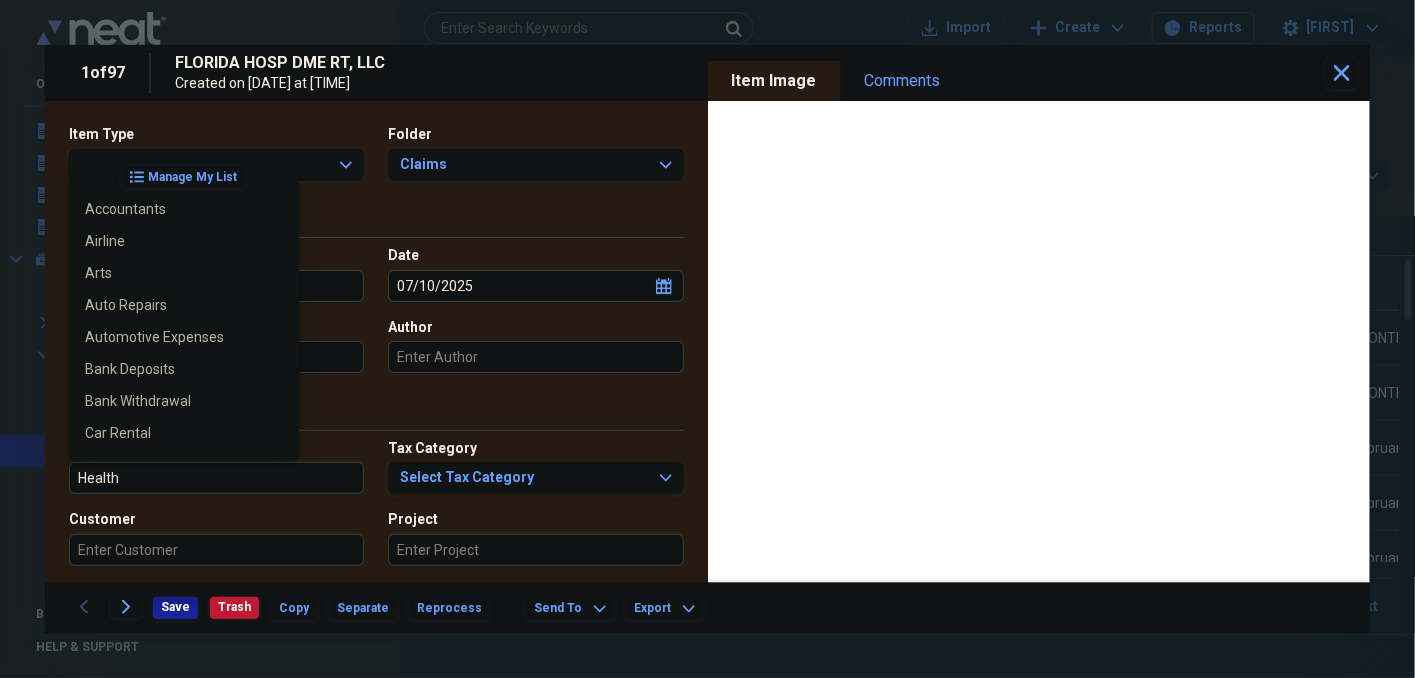 scroll, scrollTop: 508, scrollLeft: 0, axis: vertical 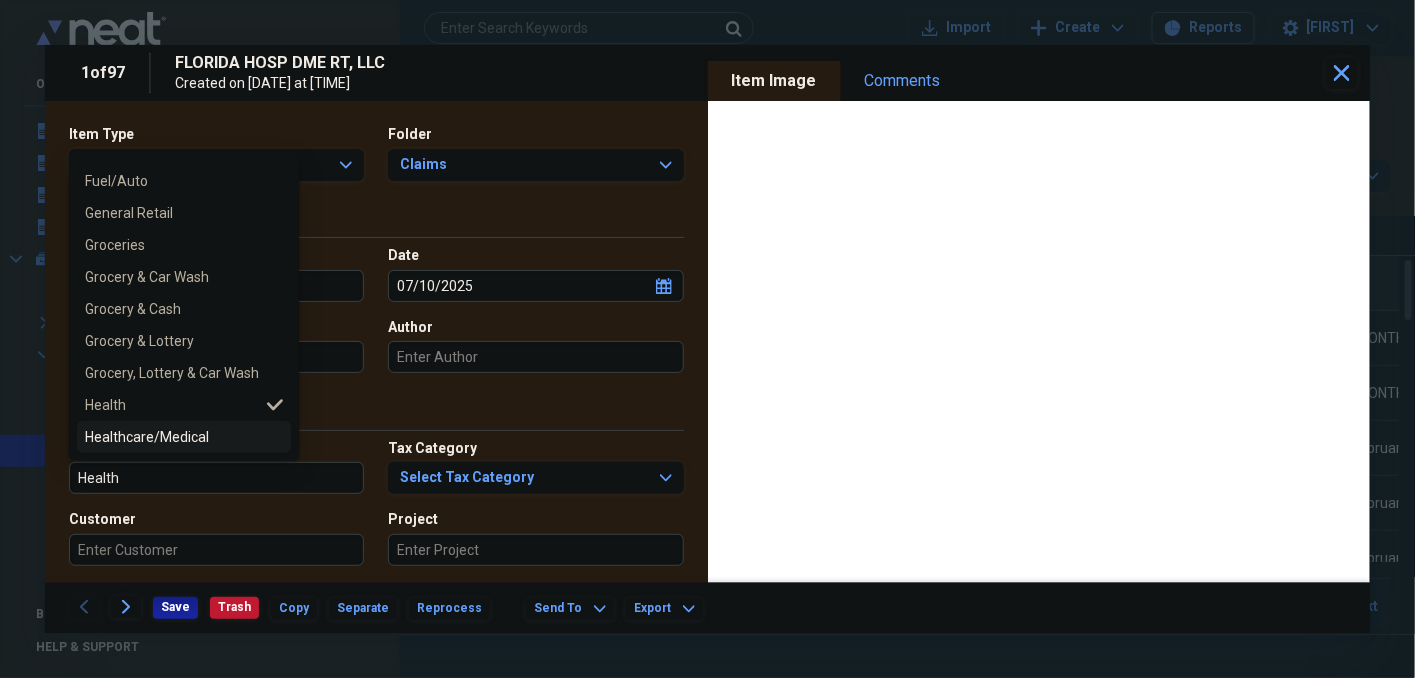 click on "Healthcare/Medical" at bounding box center (172, 437) 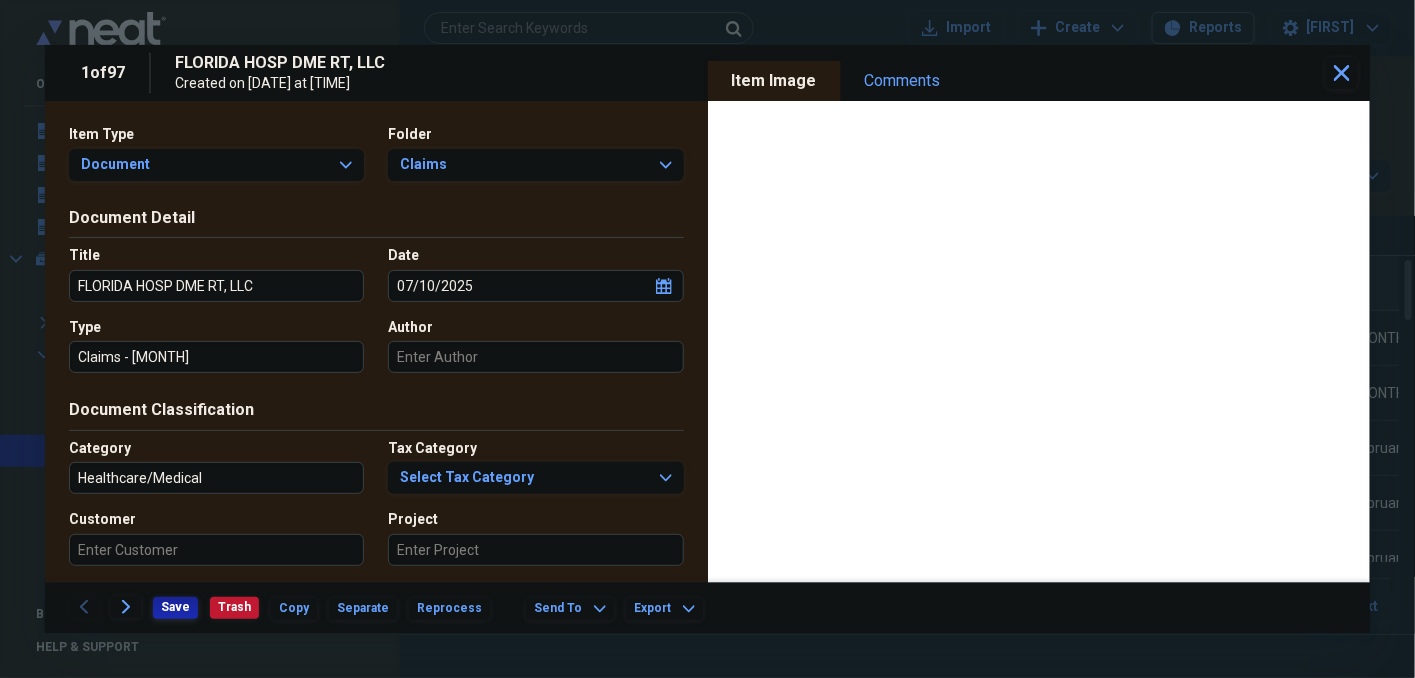 click on "Save" at bounding box center (175, 607) 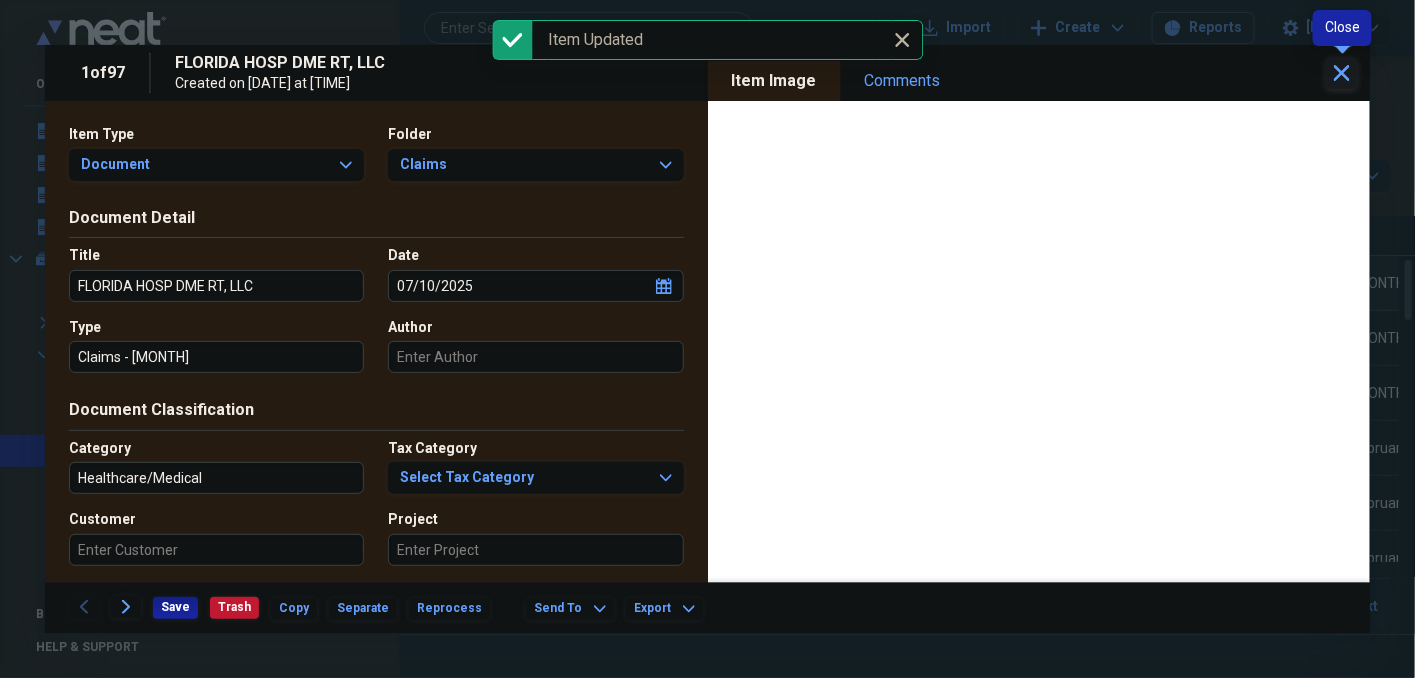 click 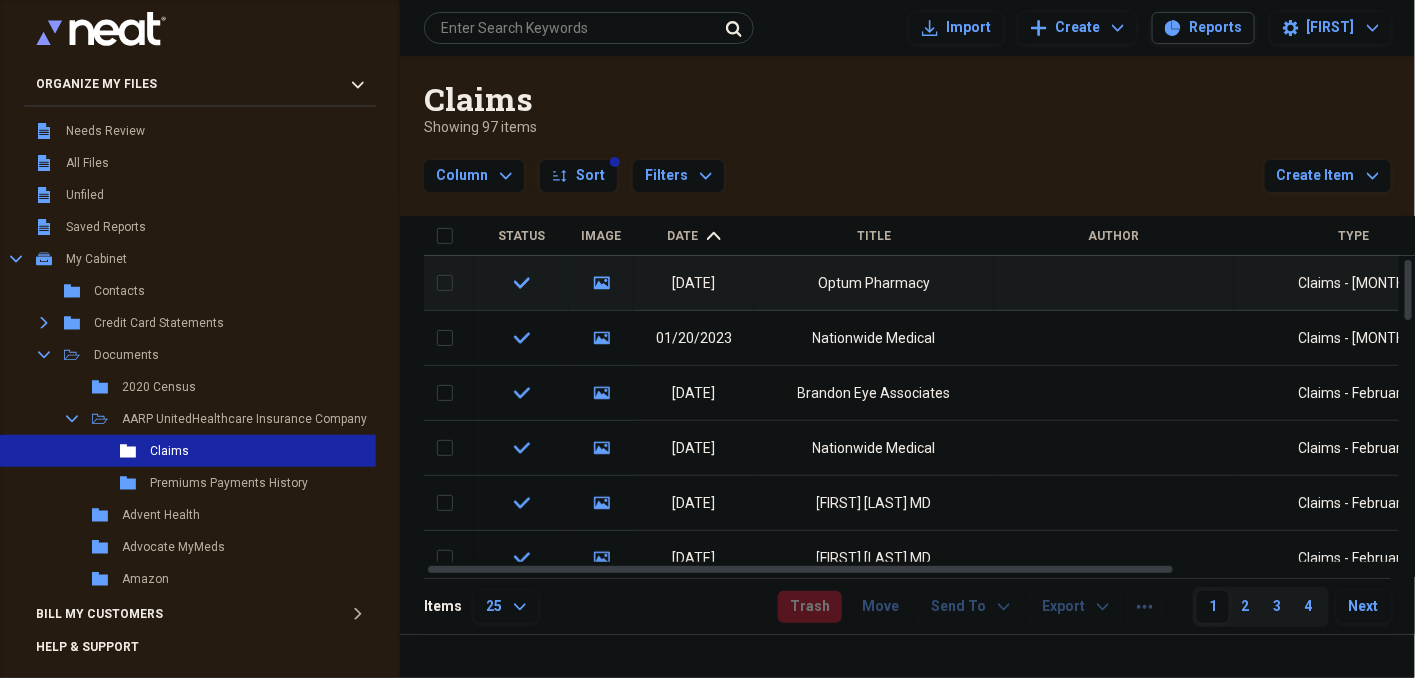 click on "Date" at bounding box center [683, 236] 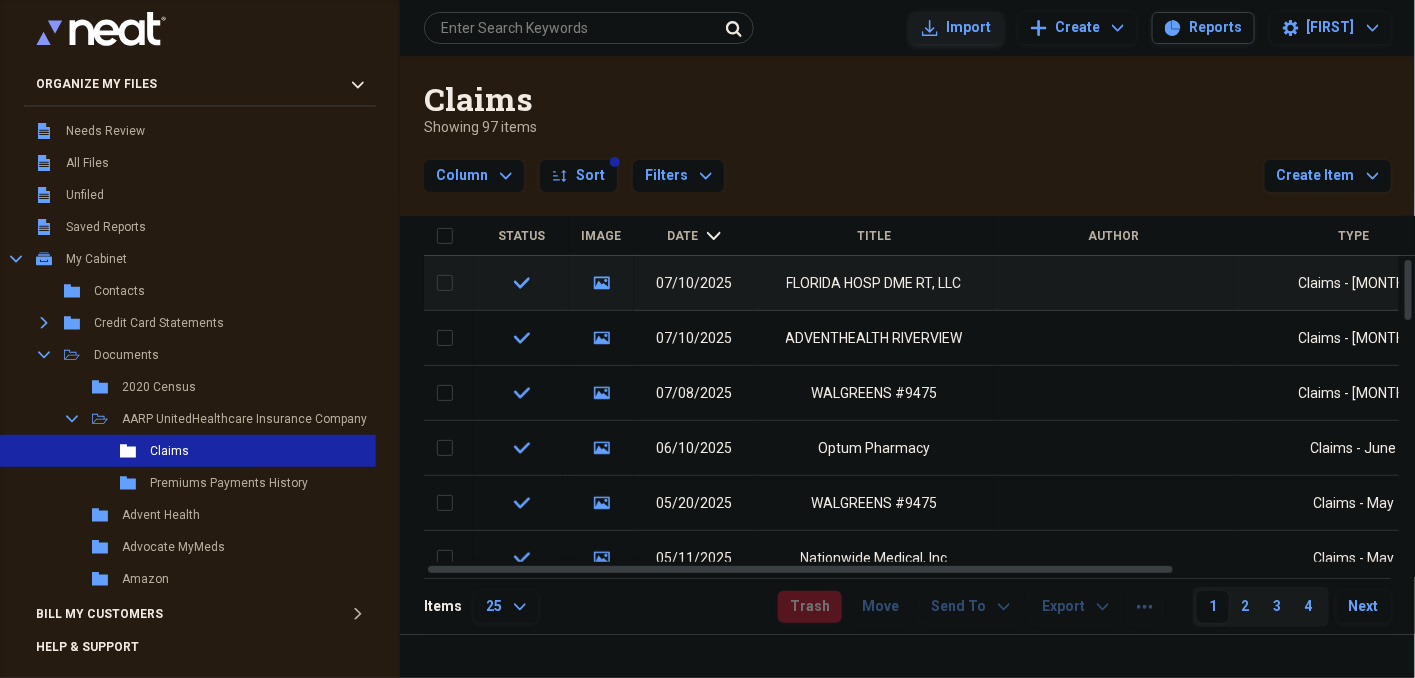 click on "Import Import" at bounding box center (956, 28) 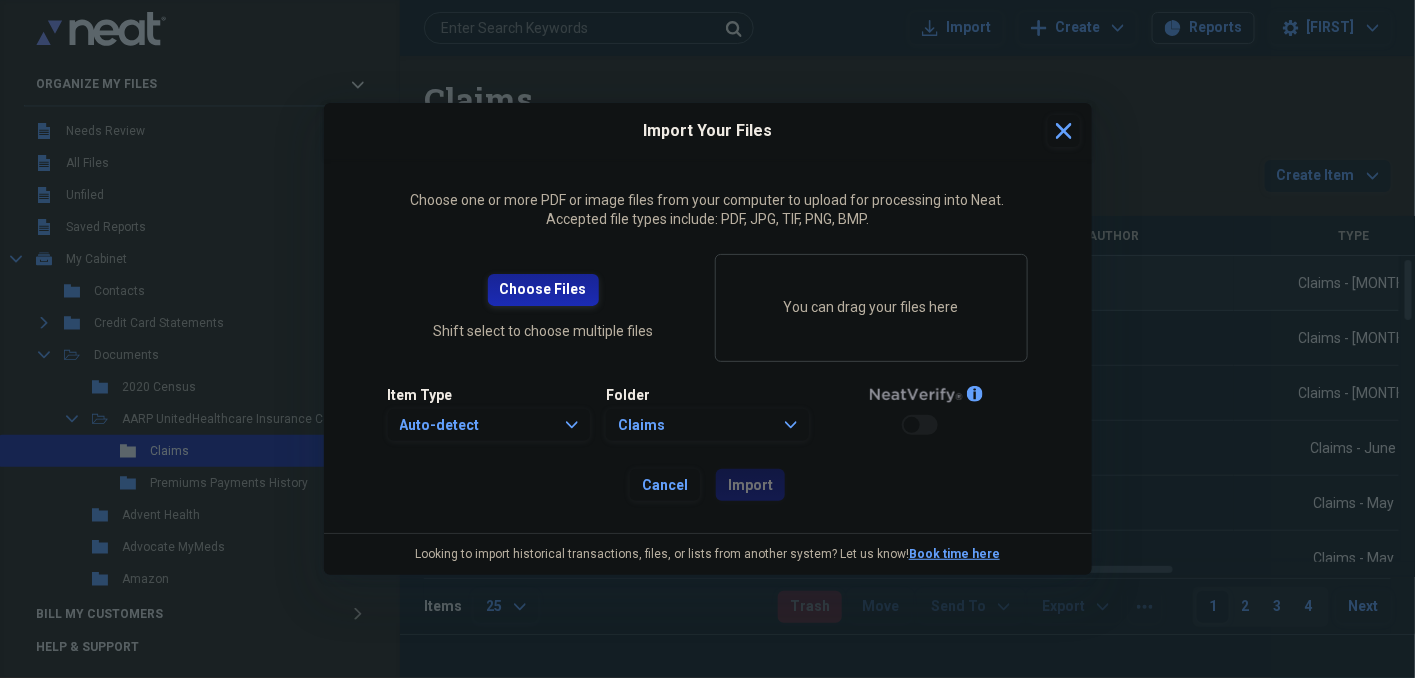 click on "Choose Files" at bounding box center [543, 290] 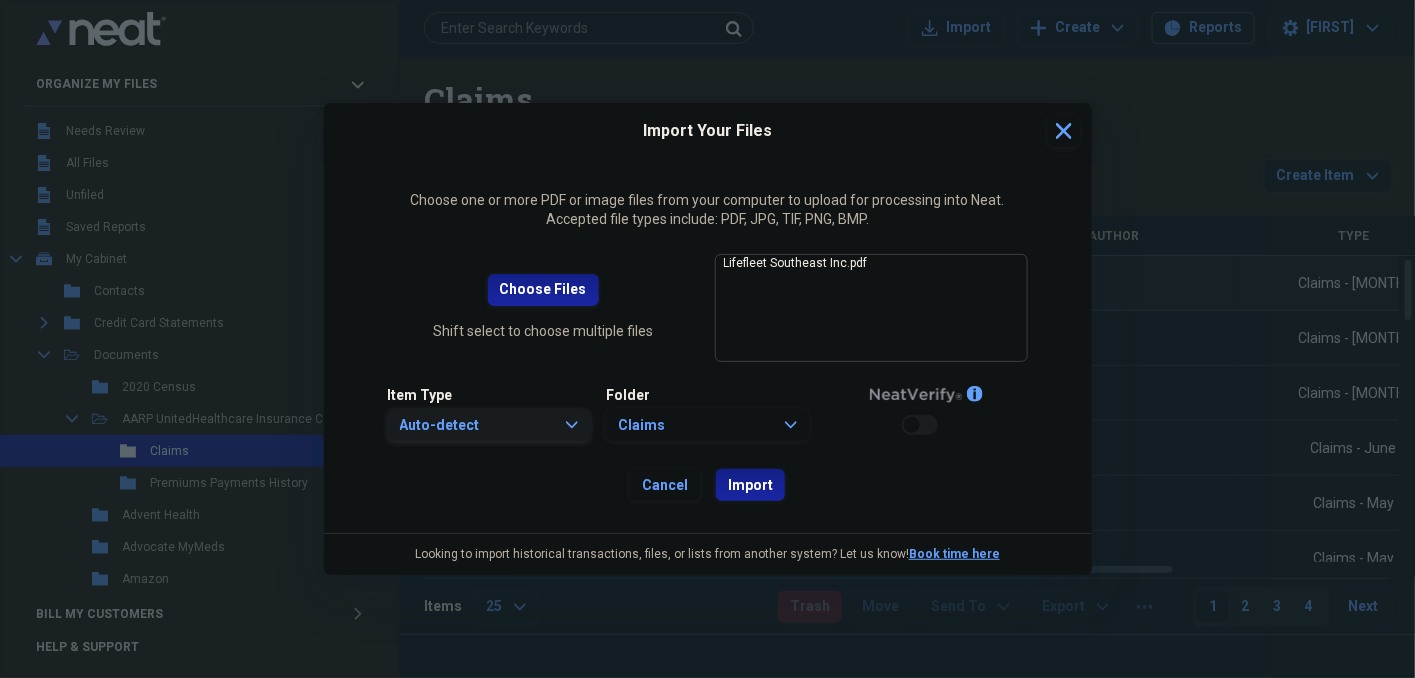 click on "Expand" 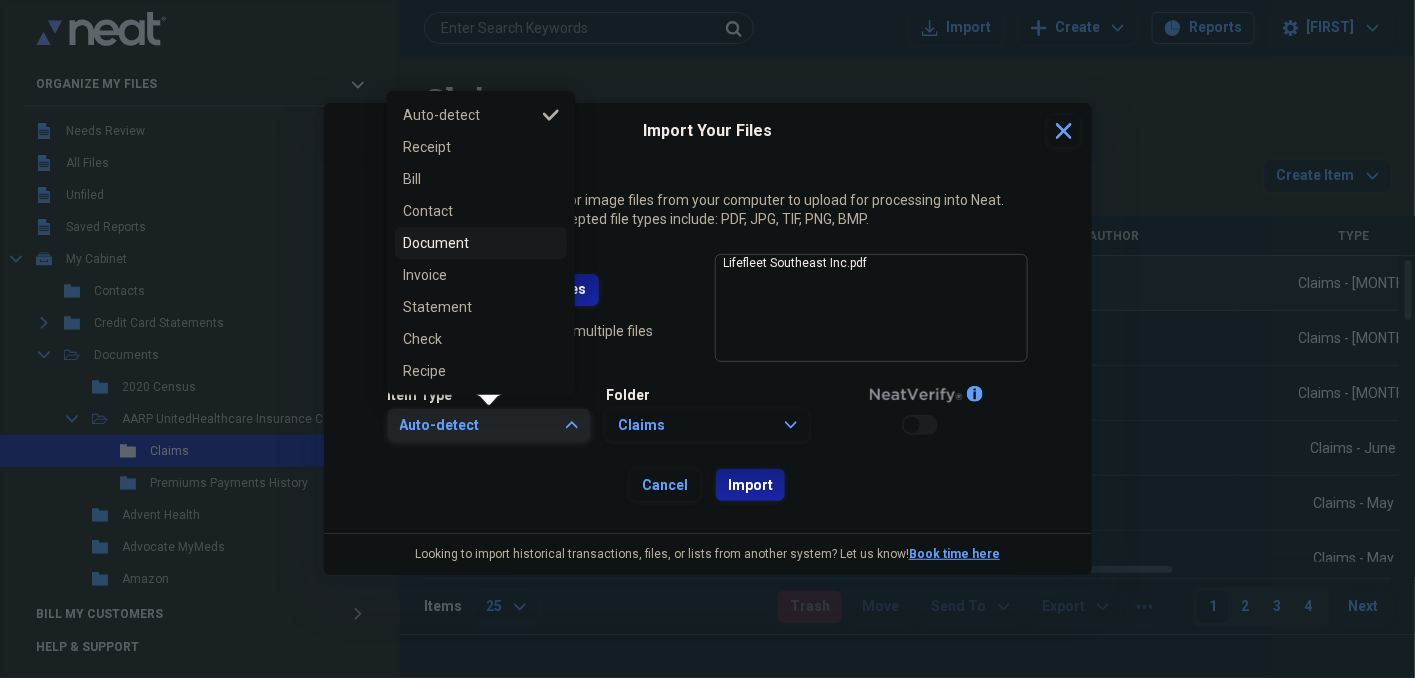 click on "Document" at bounding box center (469, 243) 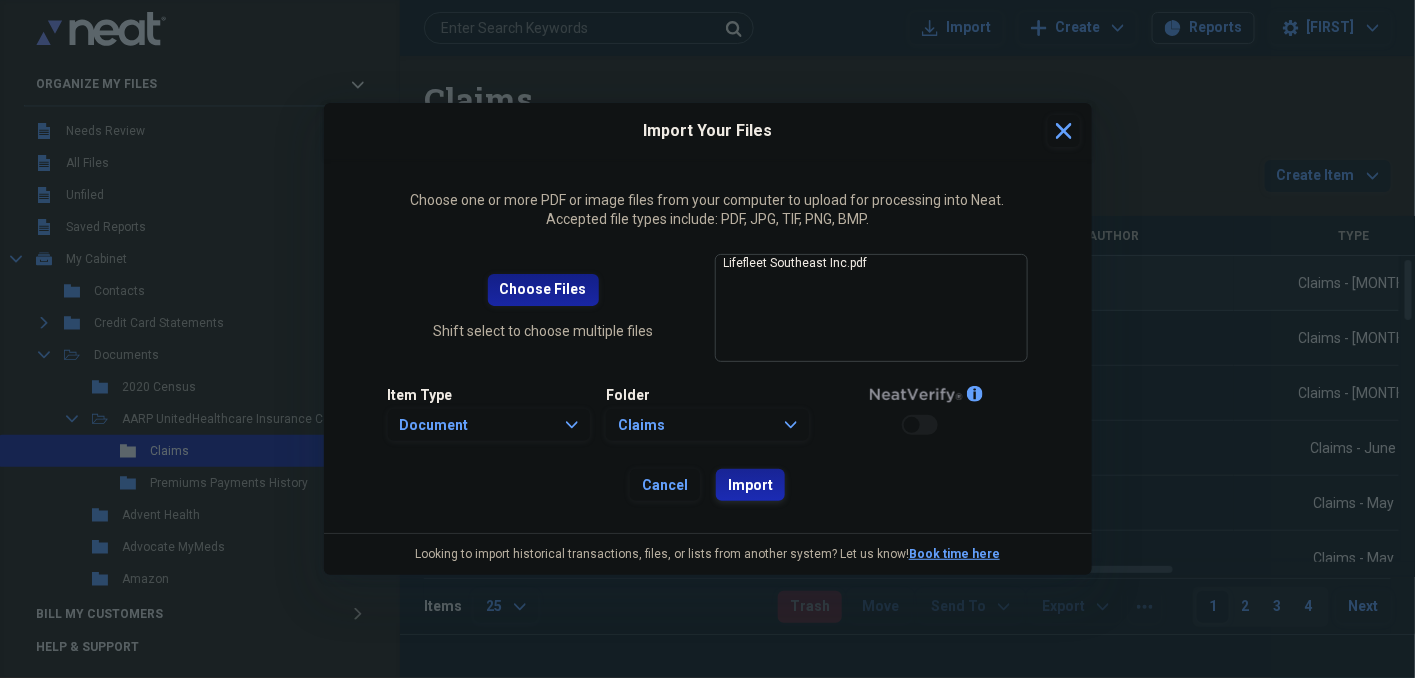 click on "Import" at bounding box center (750, 486) 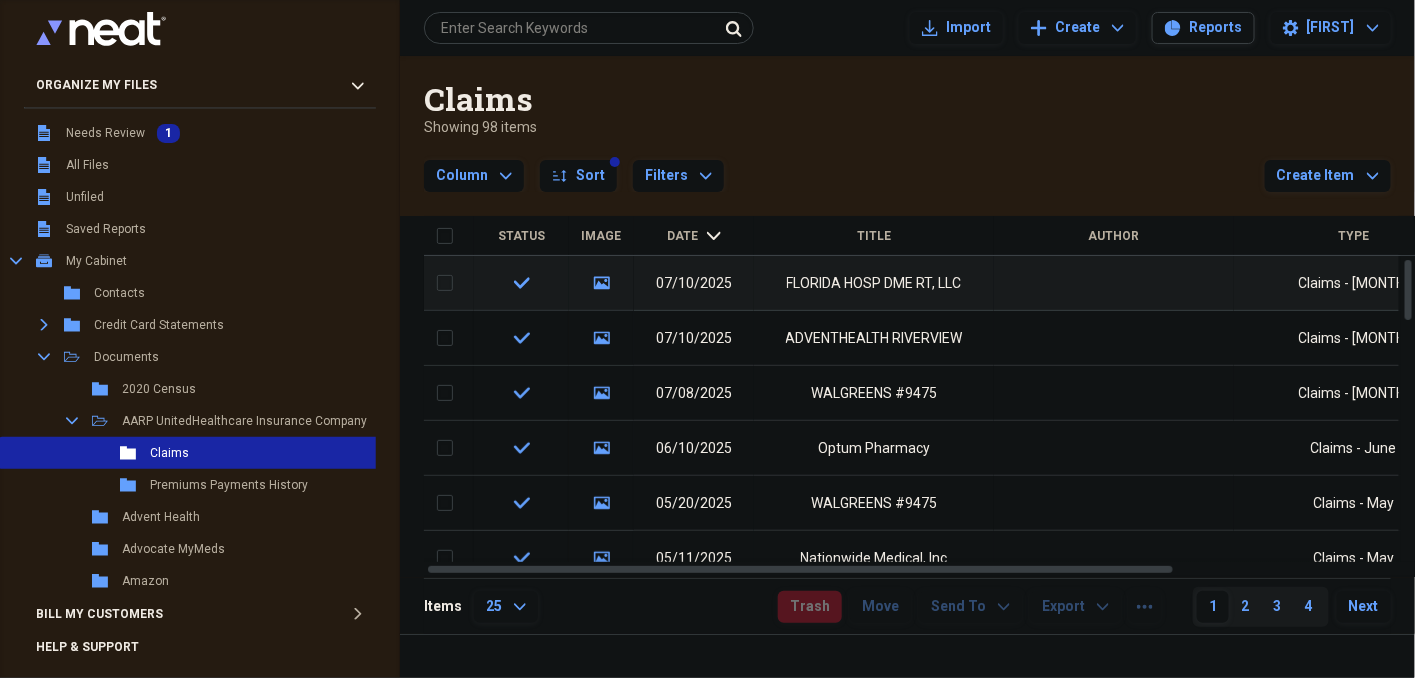 click on "Date chevron-down" at bounding box center (694, 236) 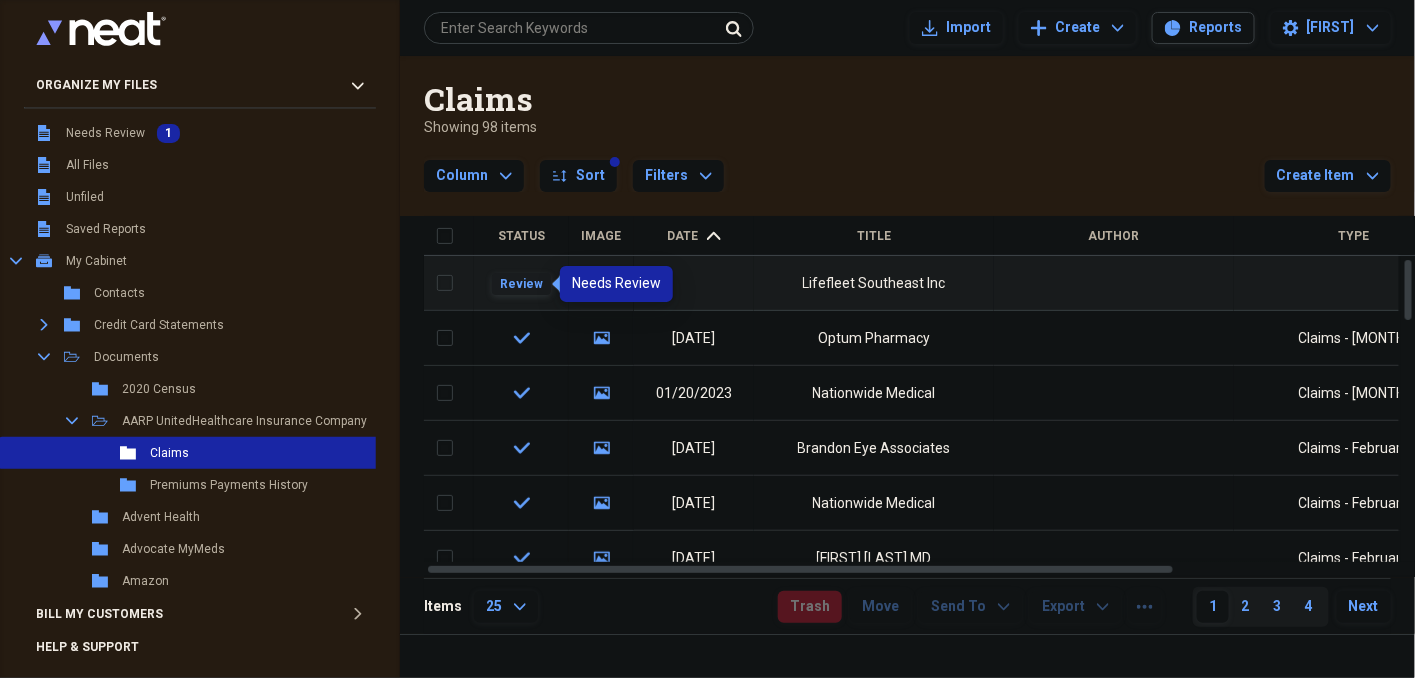 click on "Review" at bounding box center (521, 284) 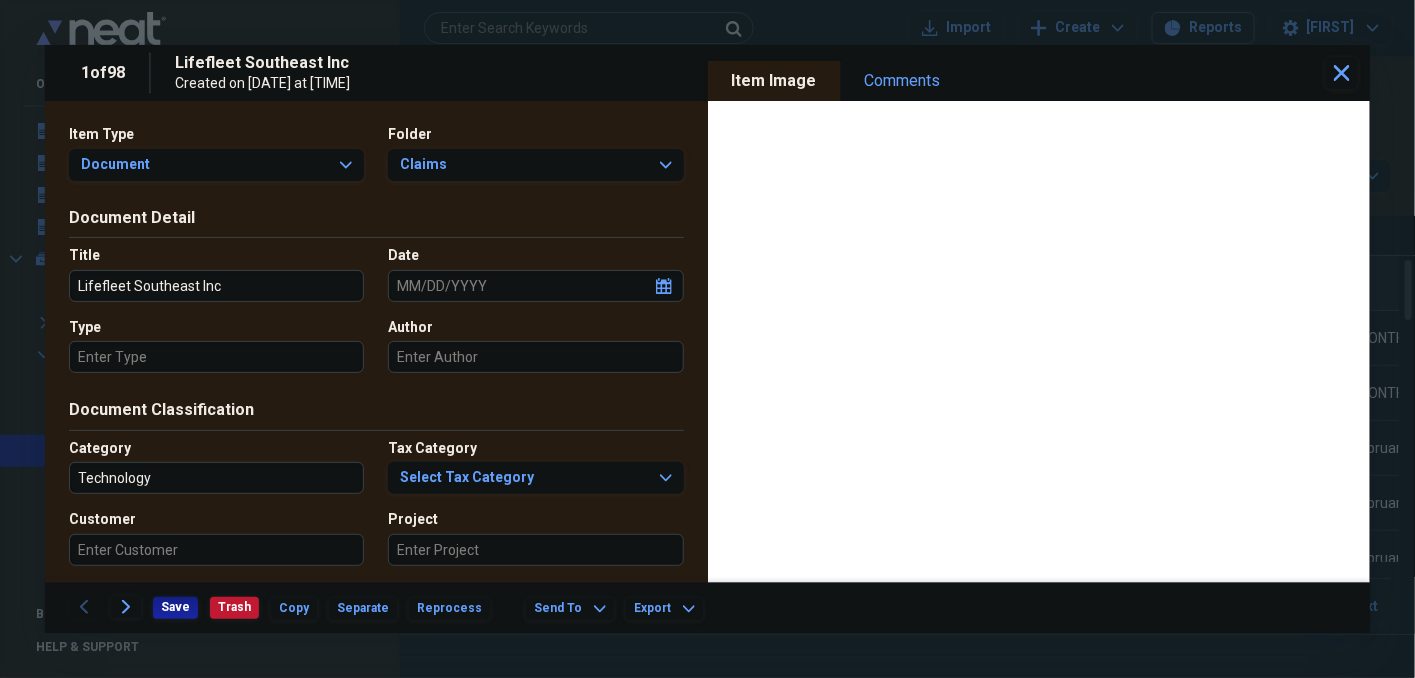 click 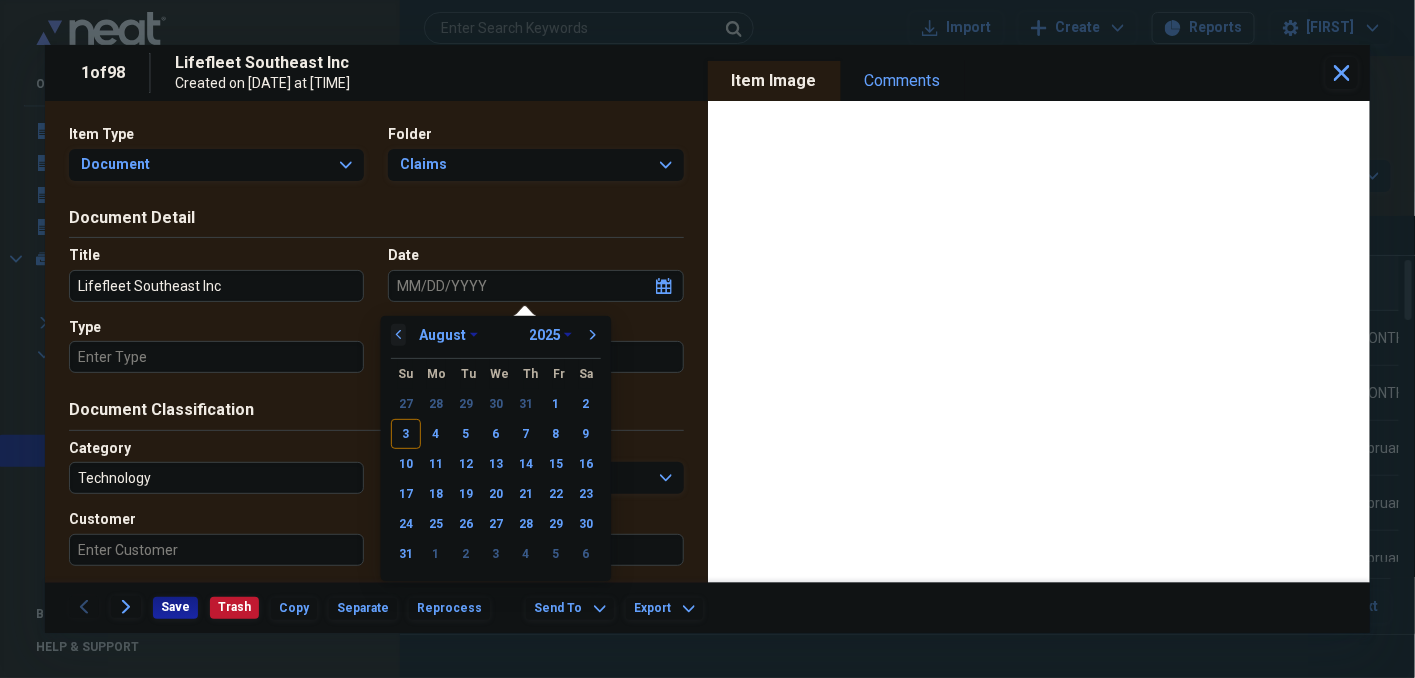 click on "previous" at bounding box center (399, 335) 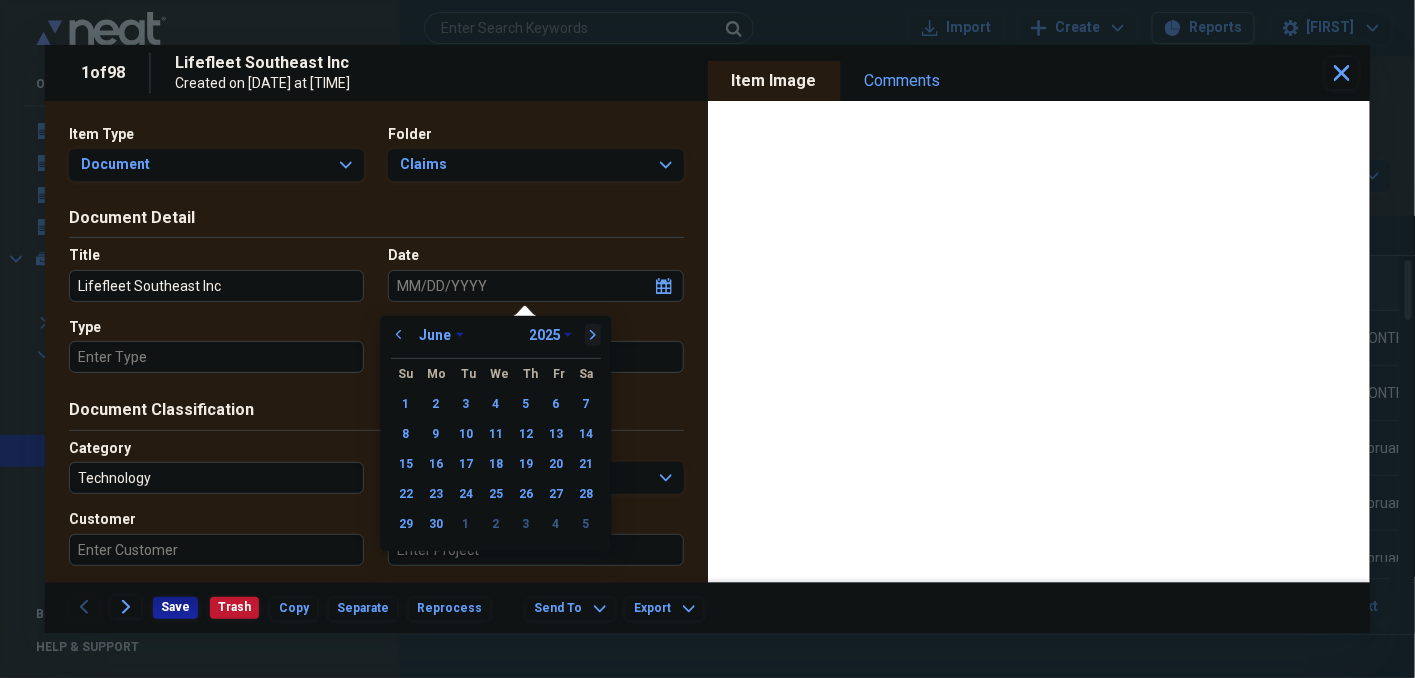 click on "next" at bounding box center (593, 335) 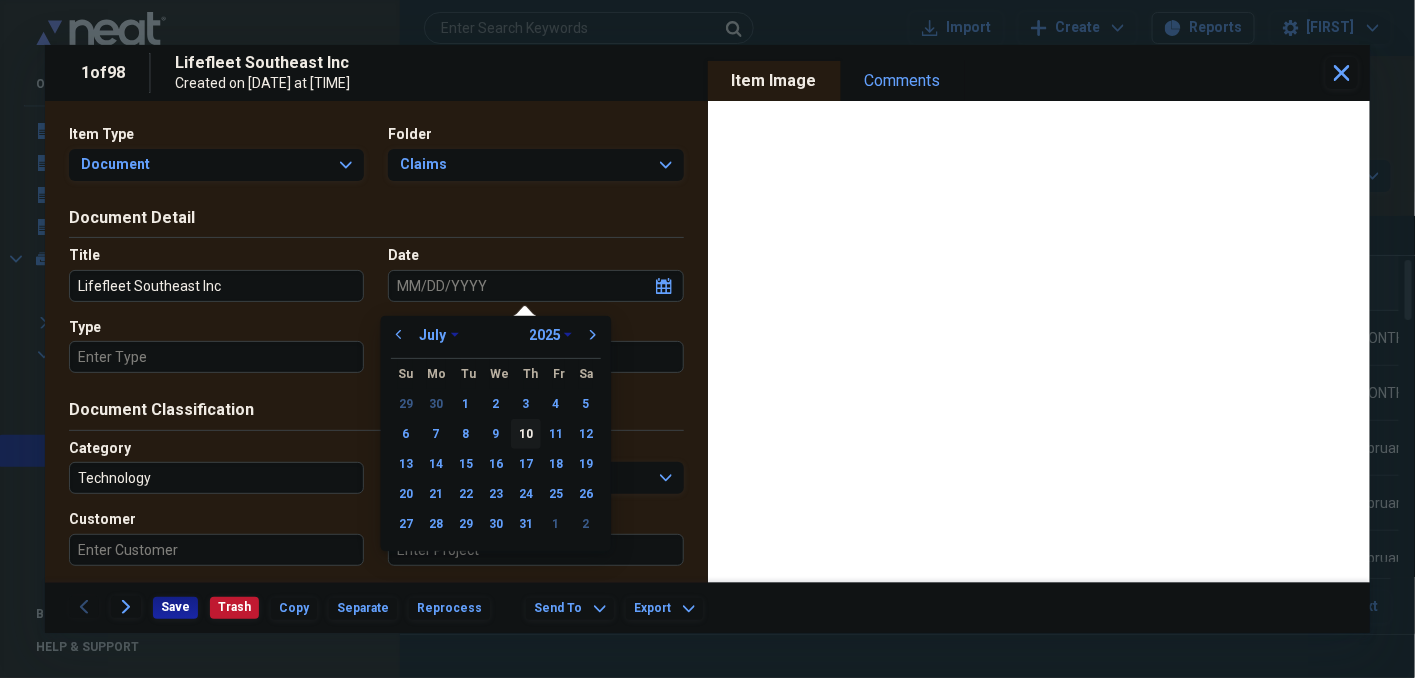 click on "10" at bounding box center [526, 434] 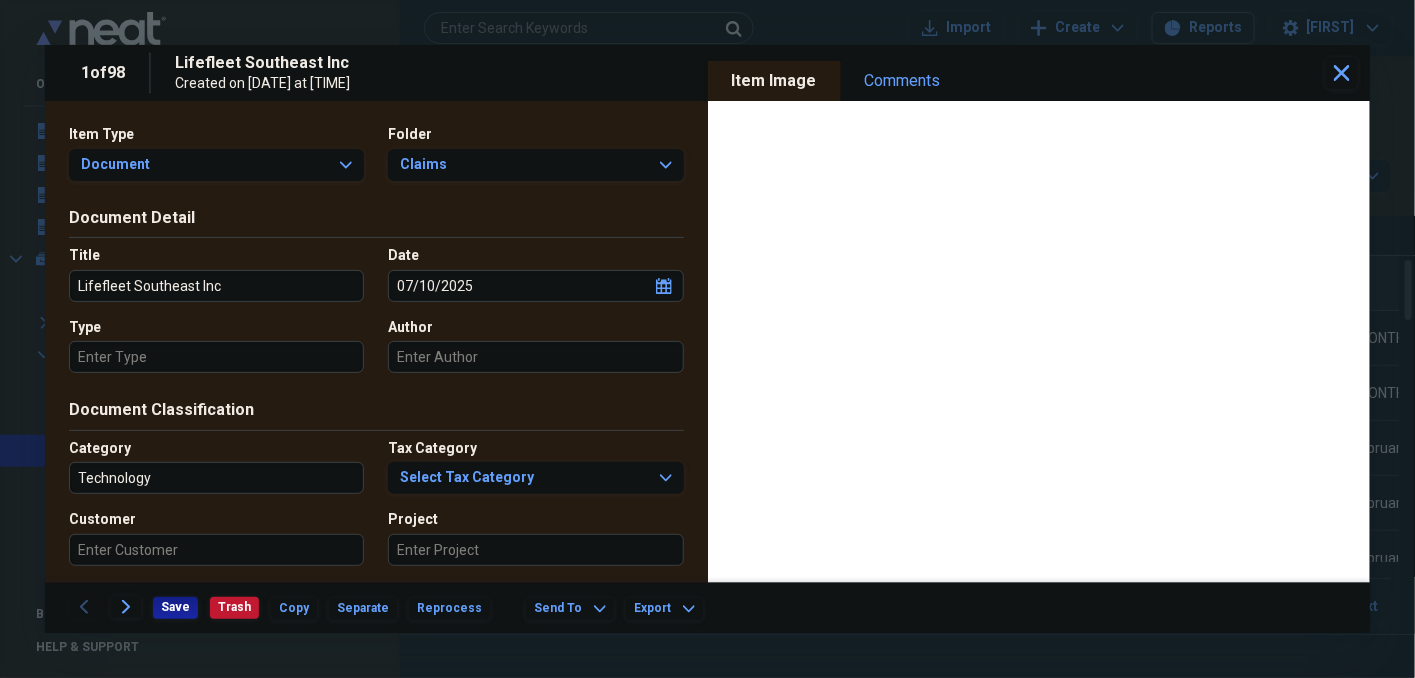 click on "Type" at bounding box center [216, 357] 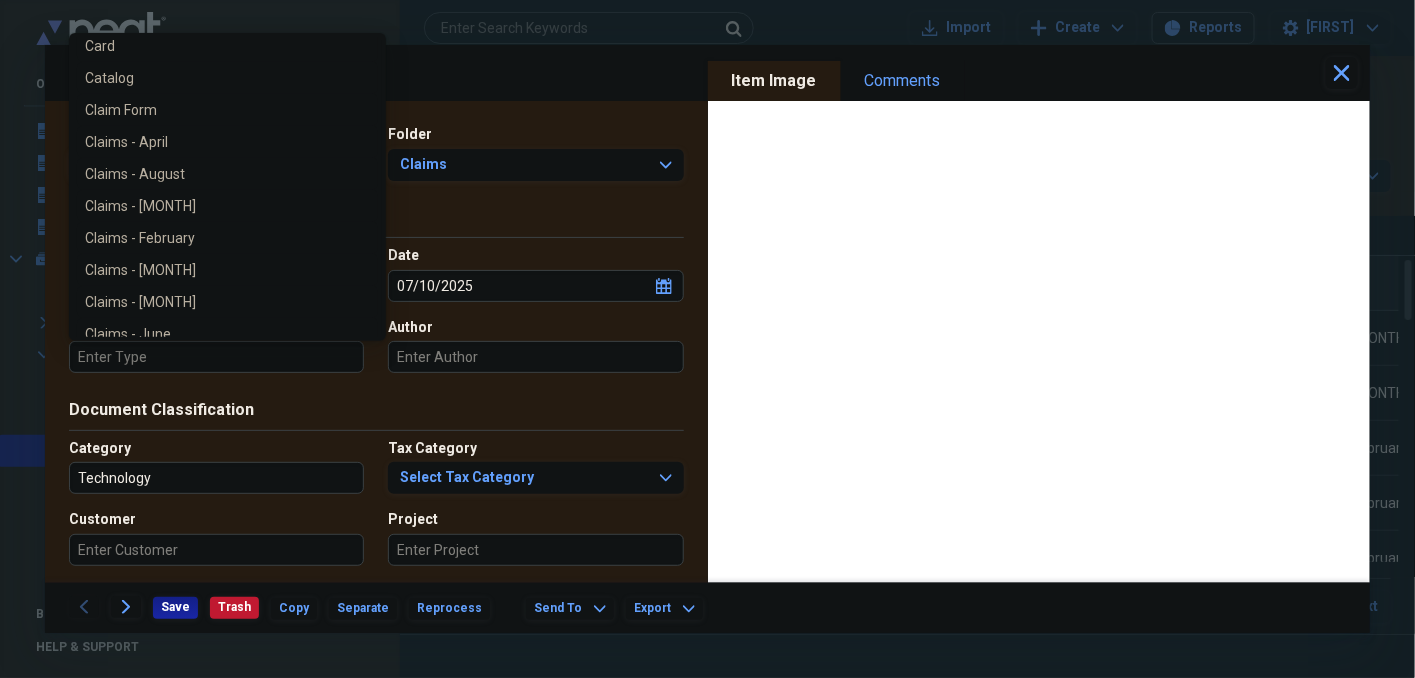 scroll, scrollTop: 333, scrollLeft: 0, axis: vertical 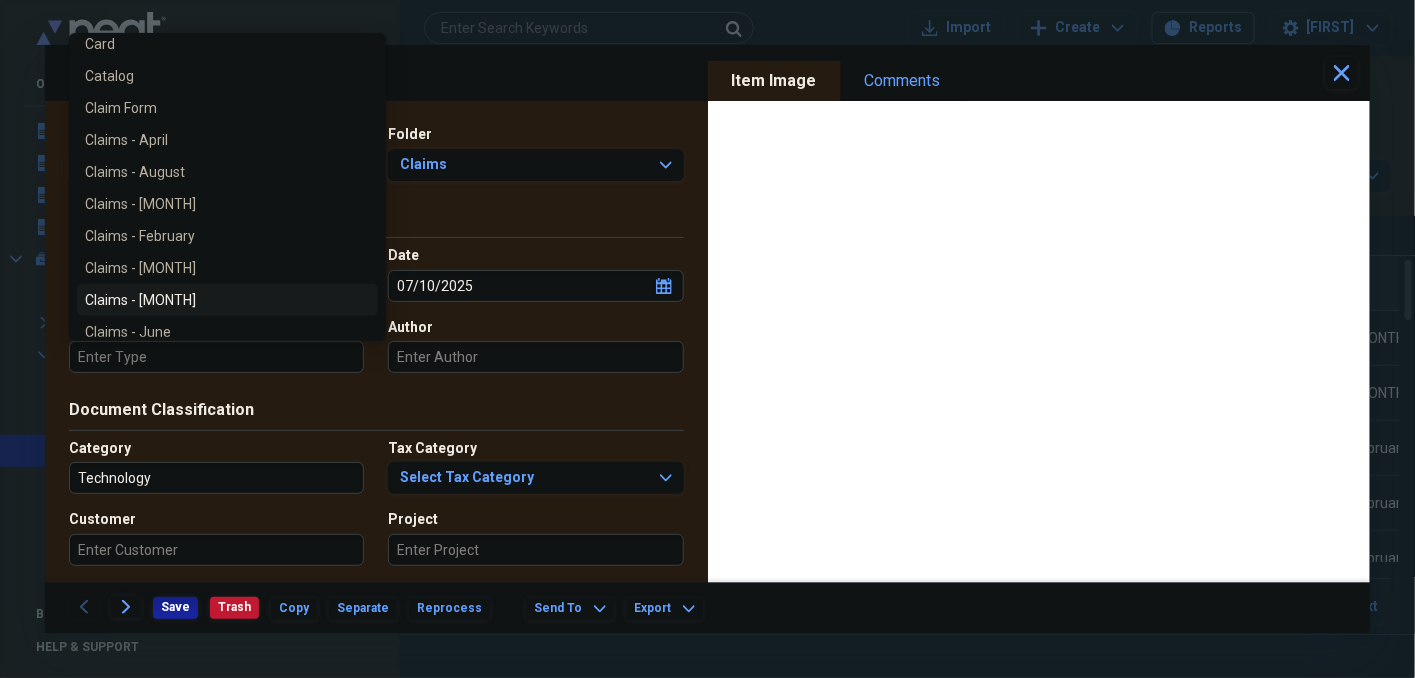 click on "Claims - [MONTH]" at bounding box center (227, 300) 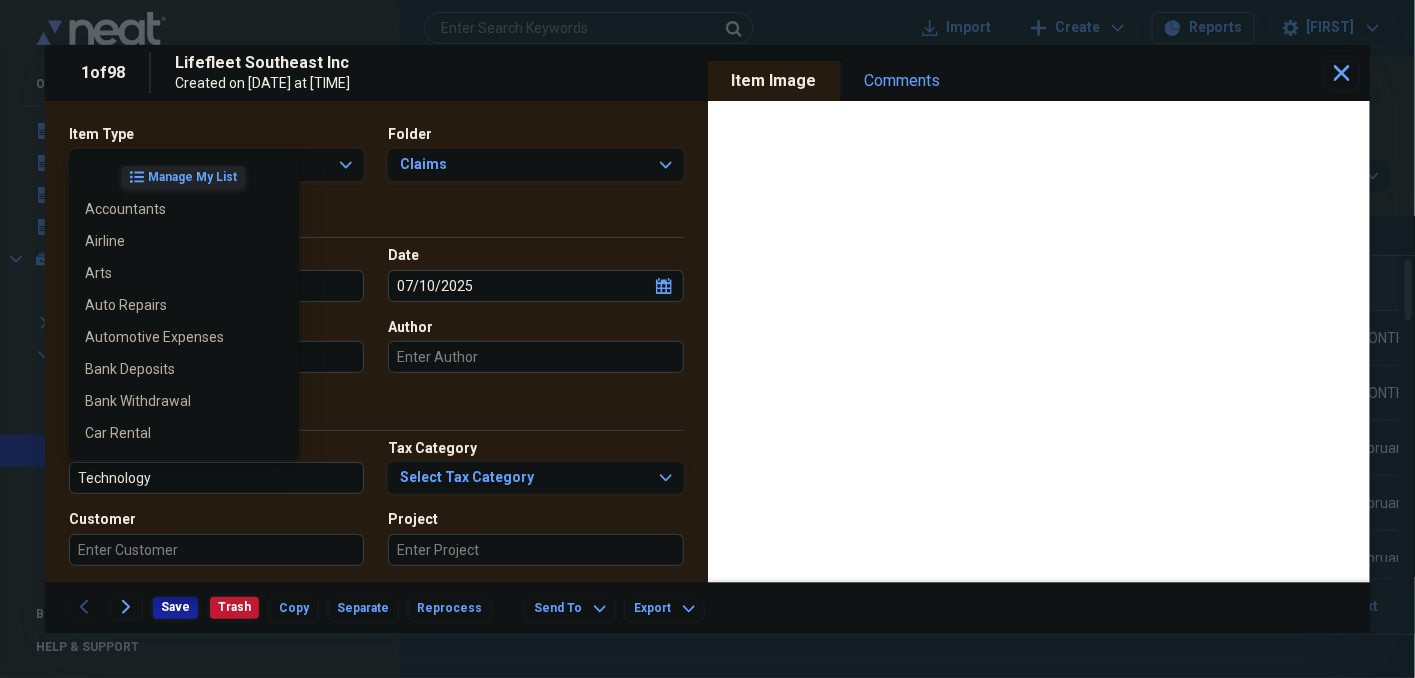 click on "Technology" at bounding box center [216, 478] 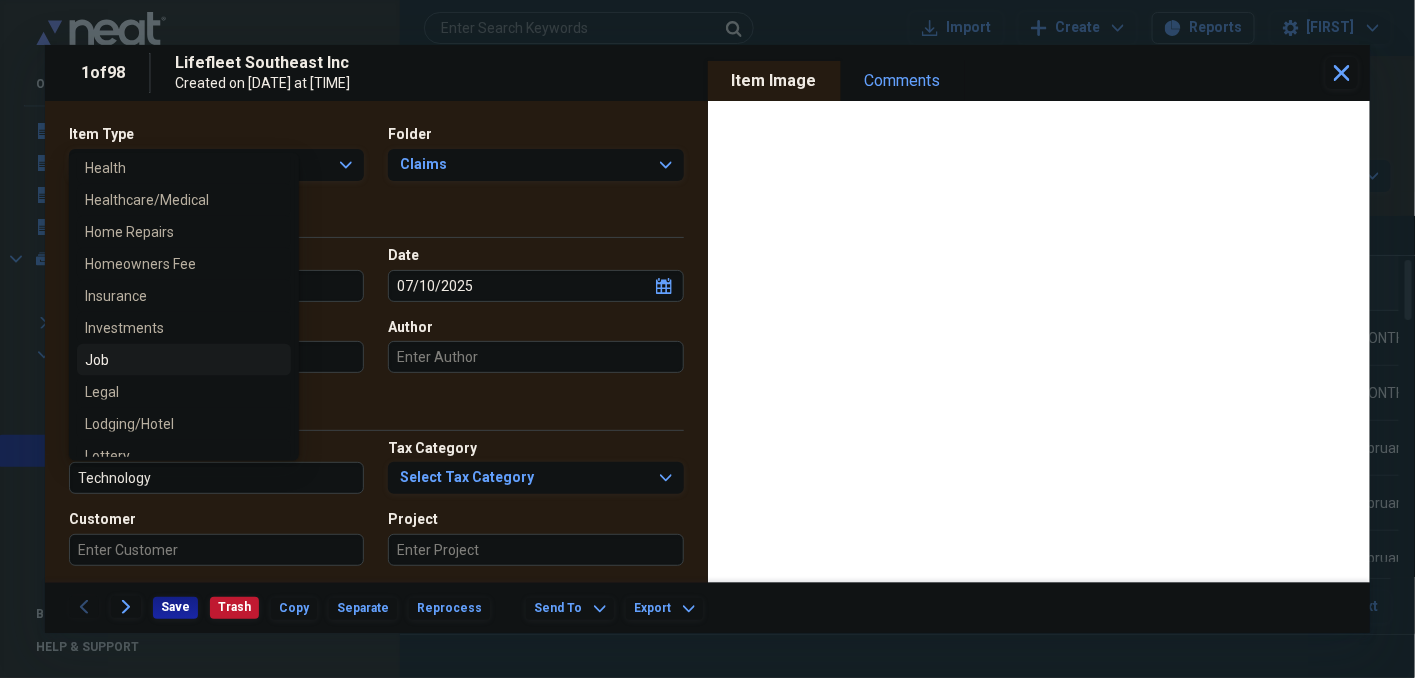 scroll, scrollTop: 733, scrollLeft: 0, axis: vertical 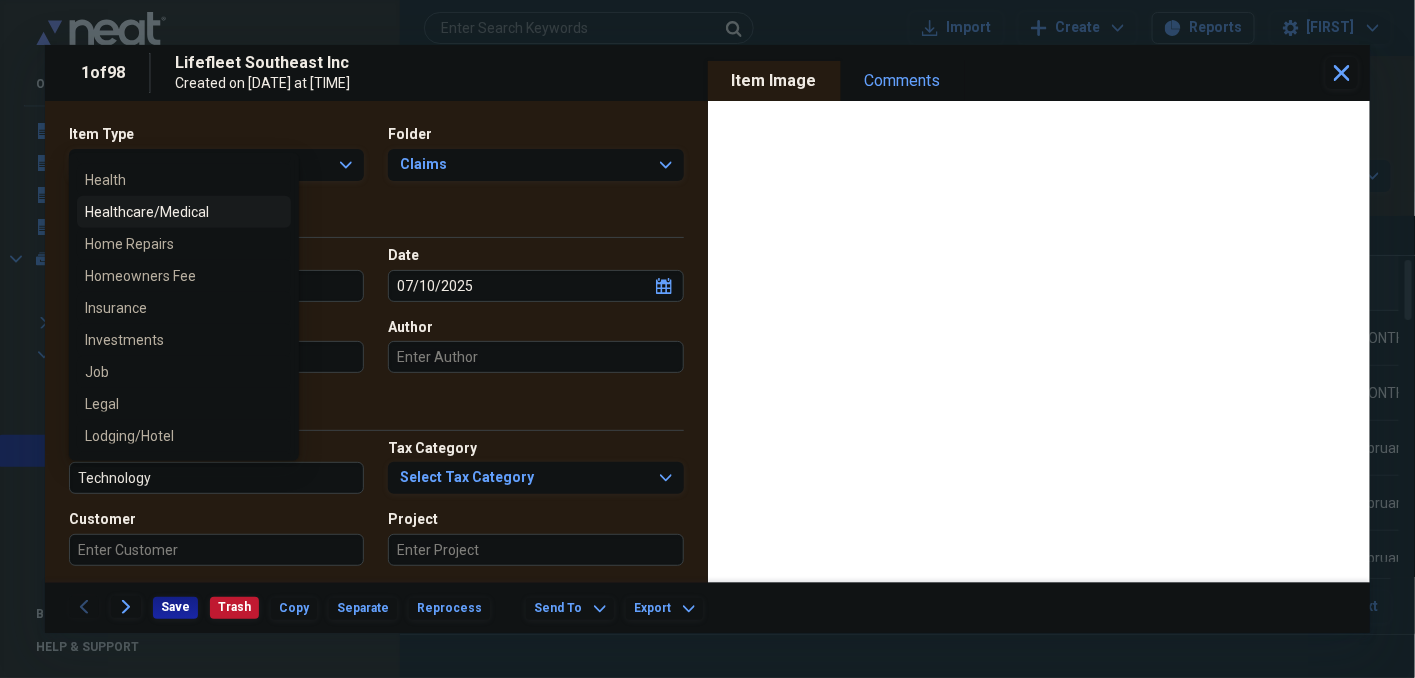 click on "Healthcare/Medical" at bounding box center (172, 212) 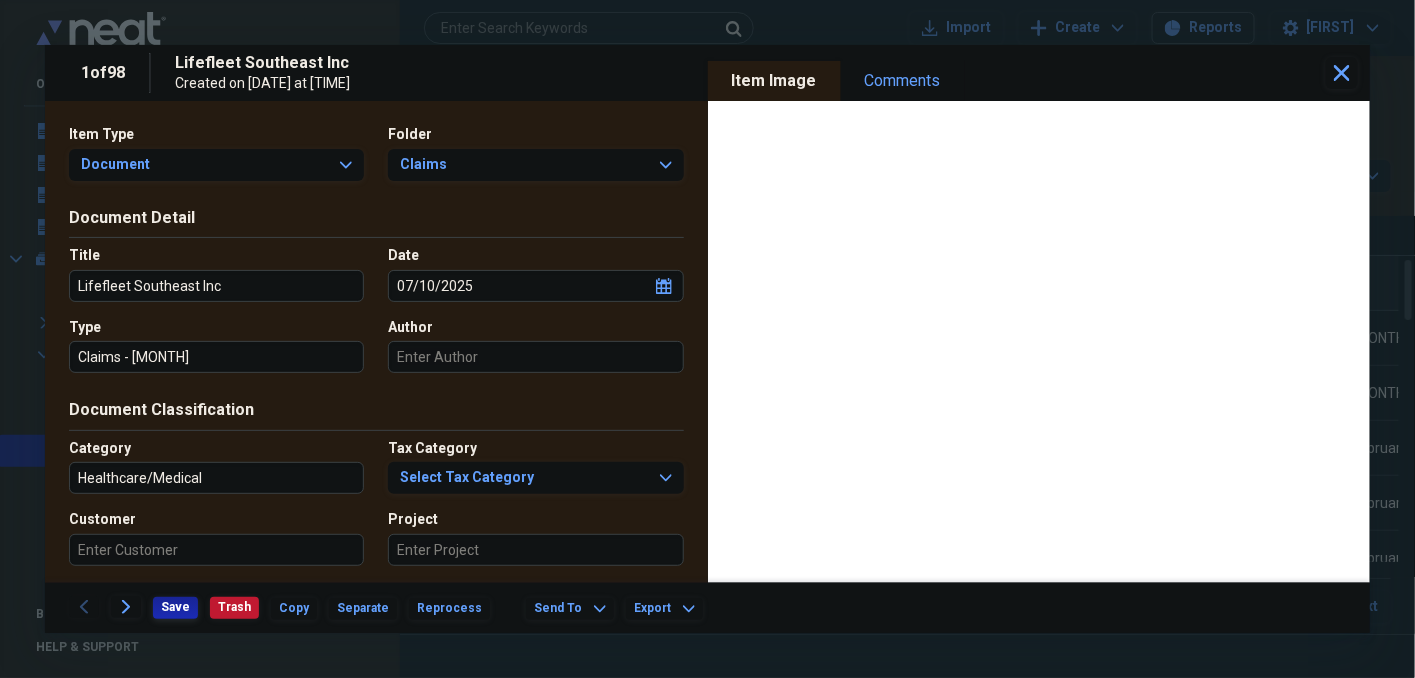 click on "Save" at bounding box center [175, 607] 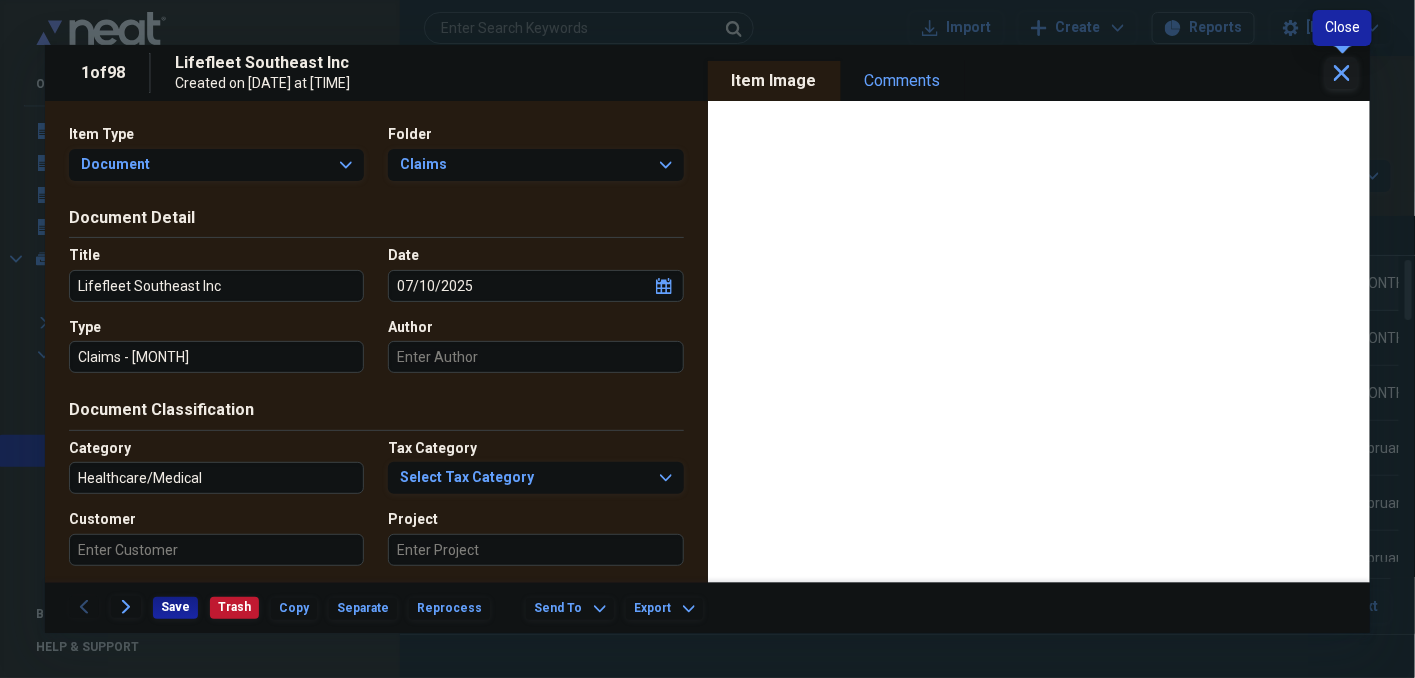 click on "Close" 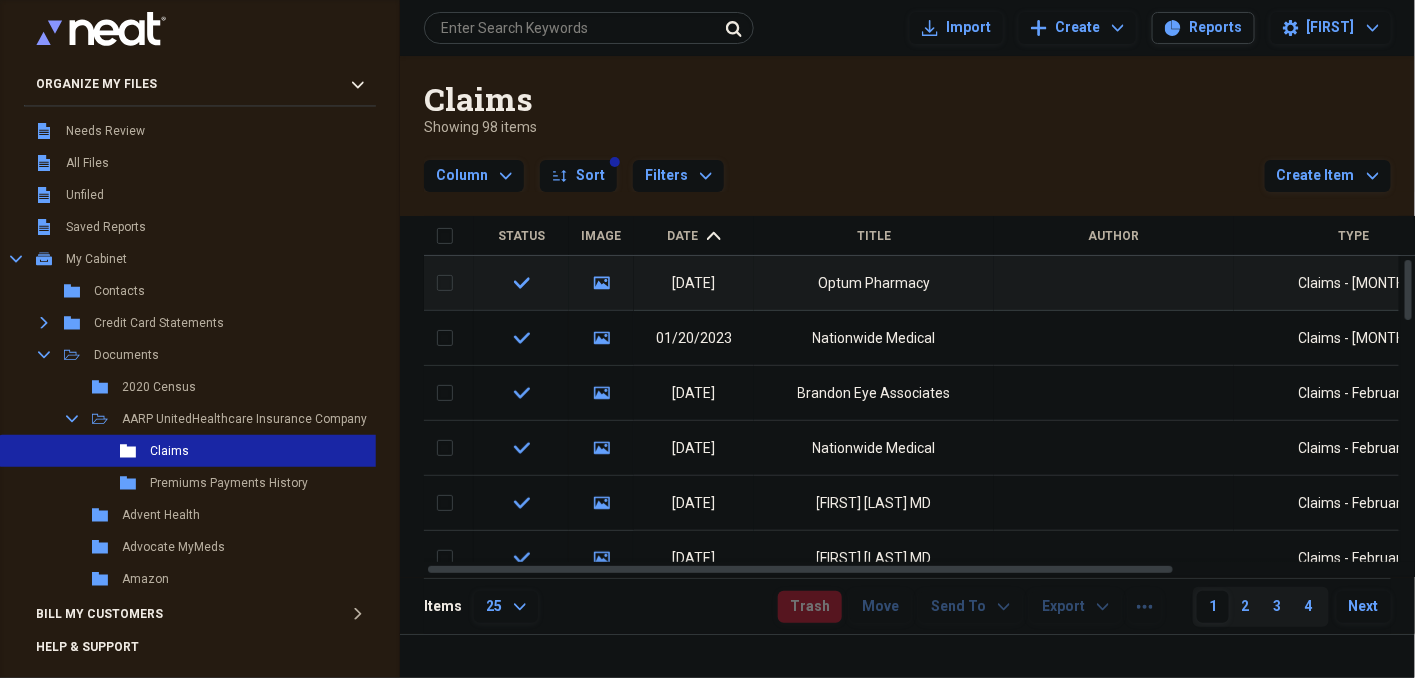 click on "Date" at bounding box center [683, 236] 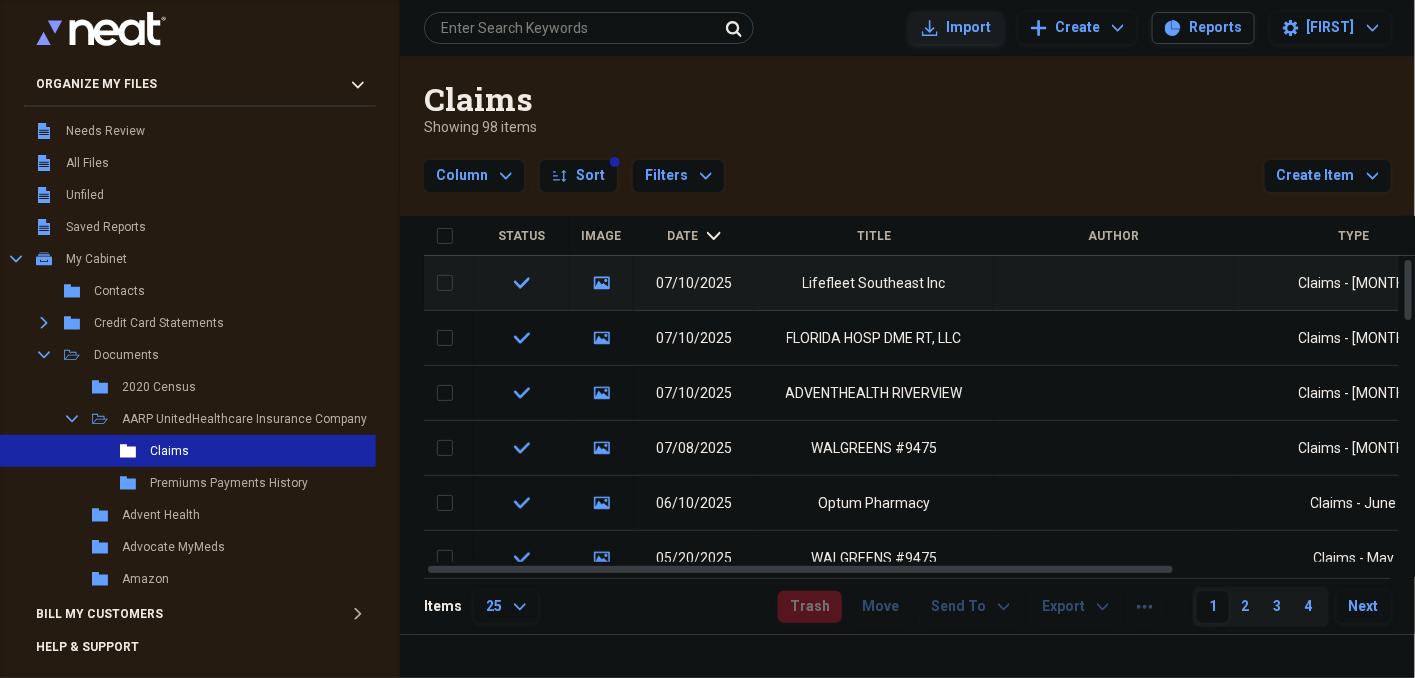 click on "Import" at bounding box center (968, 28) 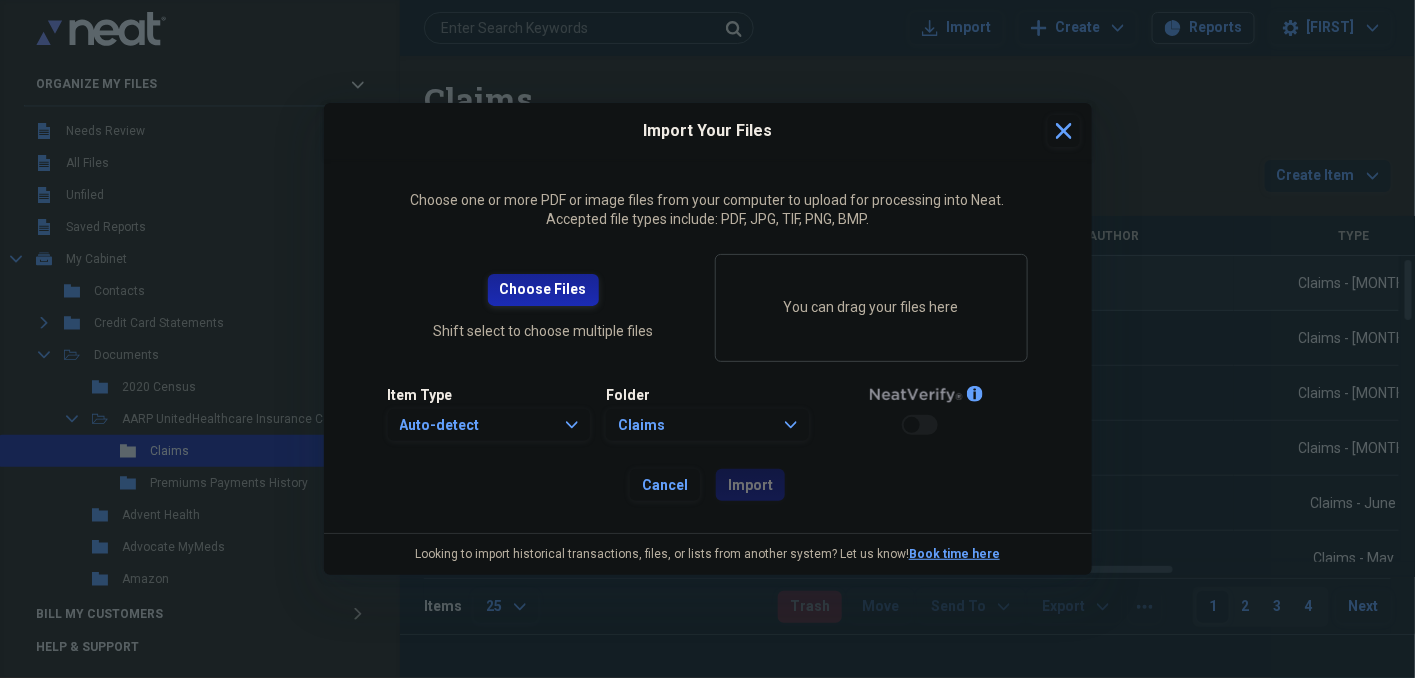 click on "Choose Files" at bounding box center [543, 290] 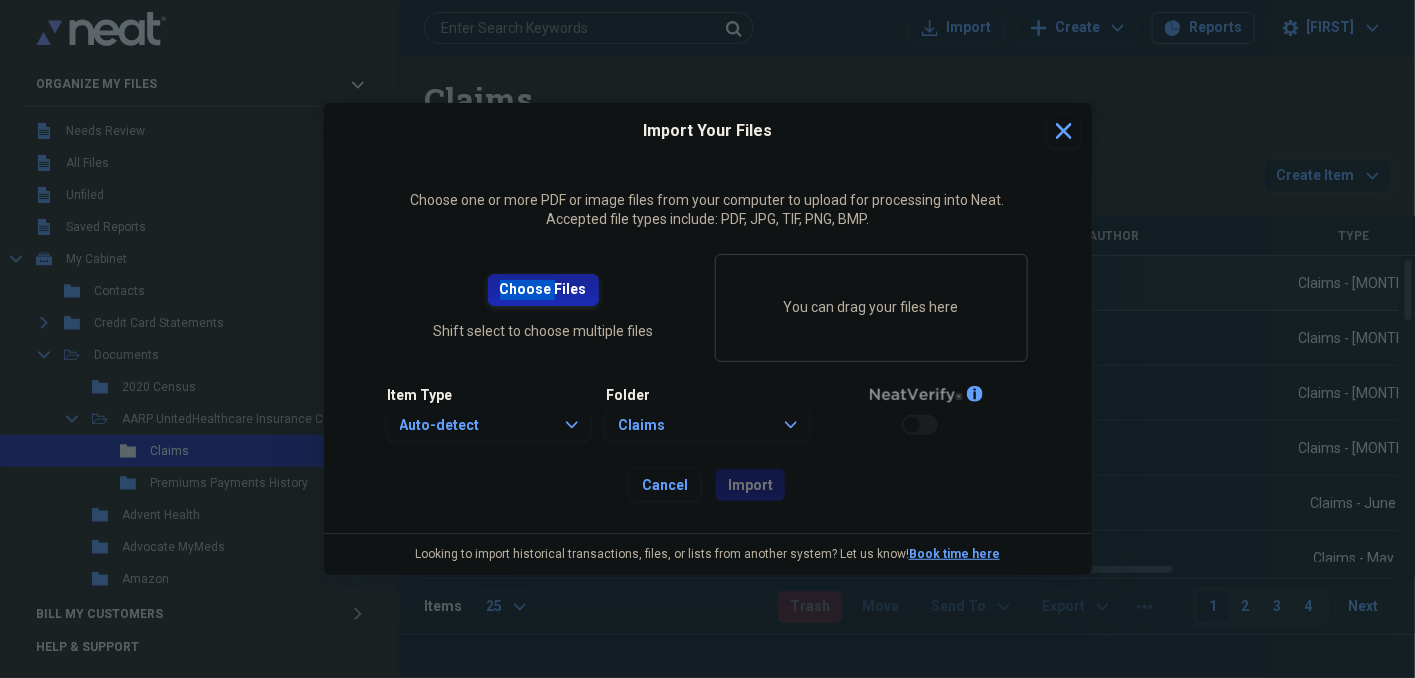 click on "Import Your Files Close Choose one or more PDF or image files from your computer to upload for processing into Neat. Accepted file types include: PDF, JPG, TIF, PNG, BMP. Choose Files Shift select to choose multiple files You can drag your files here Item Type Auto-detect Expand Folder Claims Expand info Enable Neat Verify Cancel Import Looking to import historical transactions, files, or lists from another system? Let us know!  Book time here" at bounding box center [707, 339] 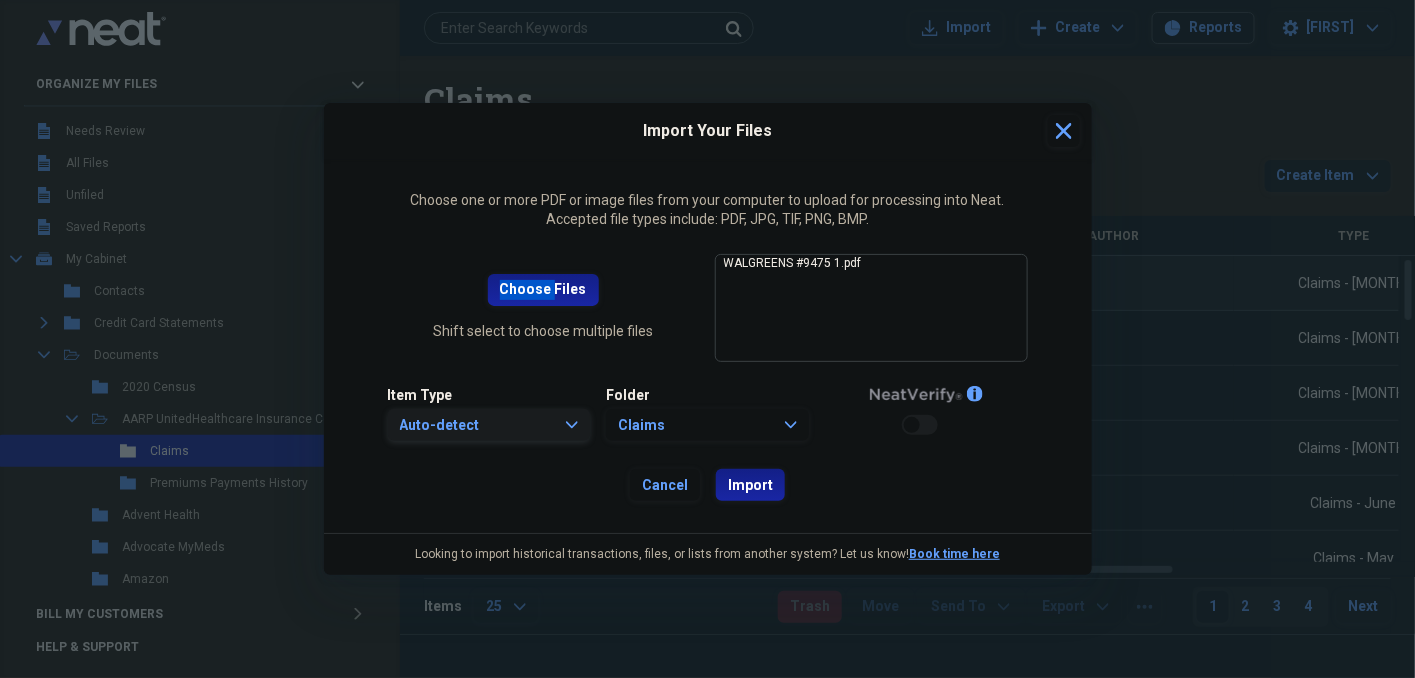click 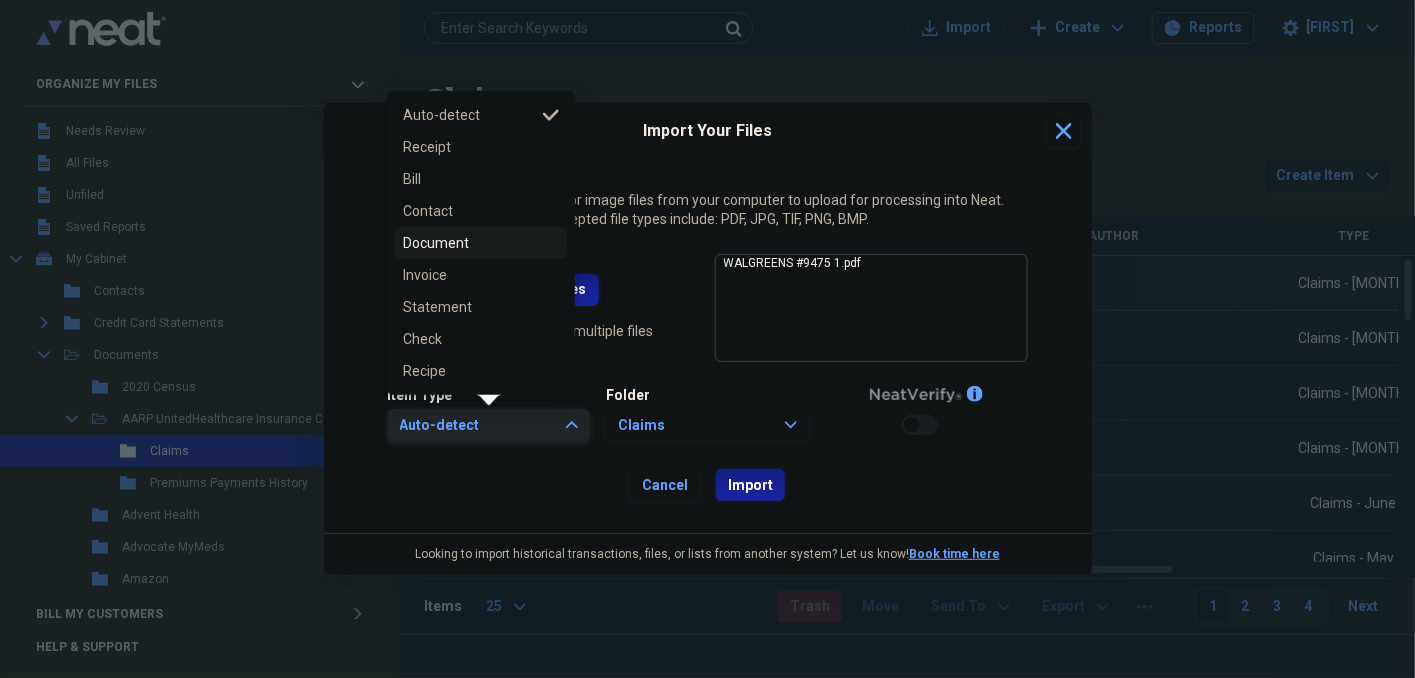 click on "Document" at bounding box center [469, 243] 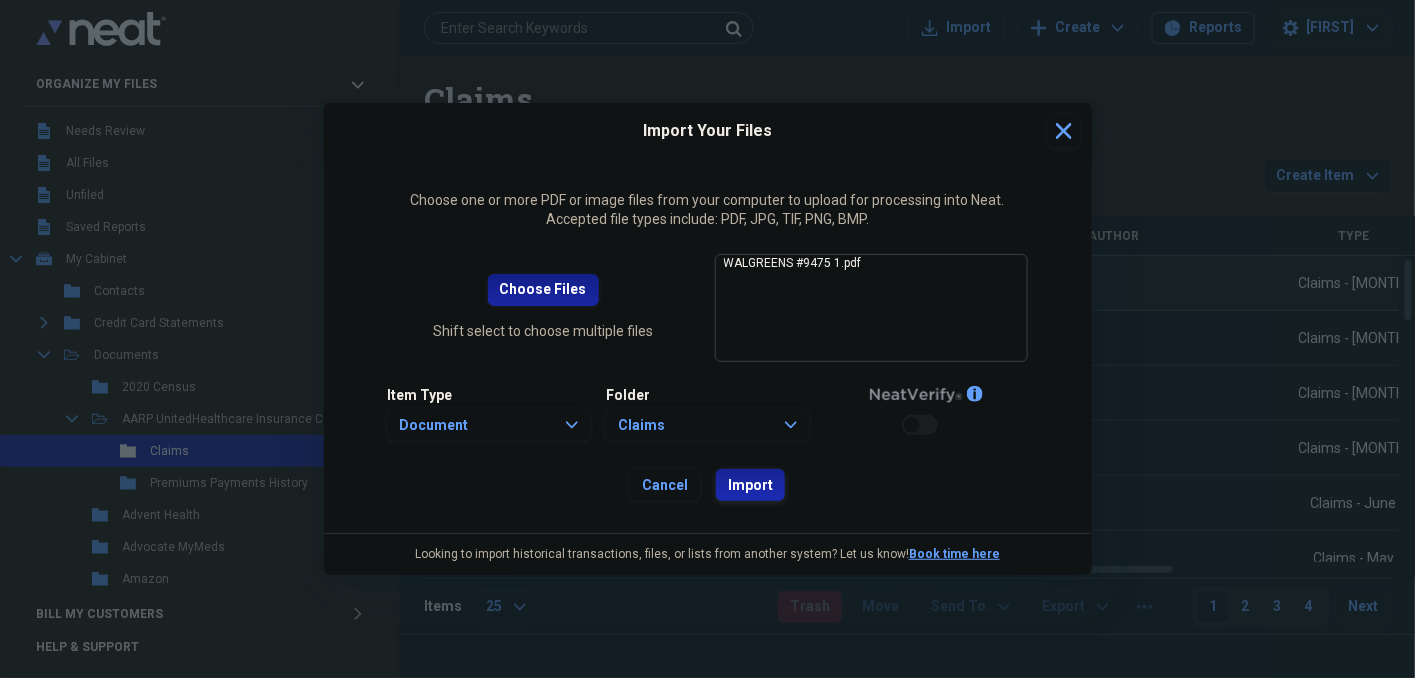 click on "Import" at bounding box center (750, 486) 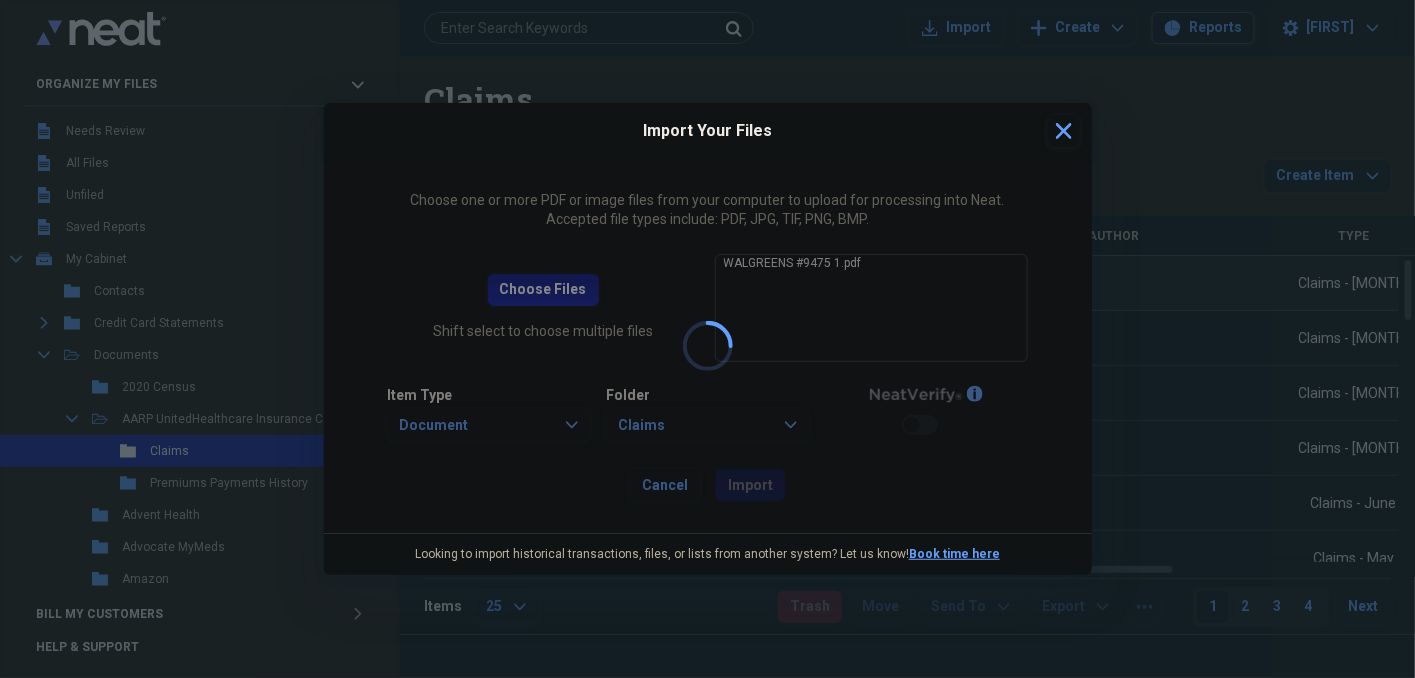 click at bounding box center (708, 346) 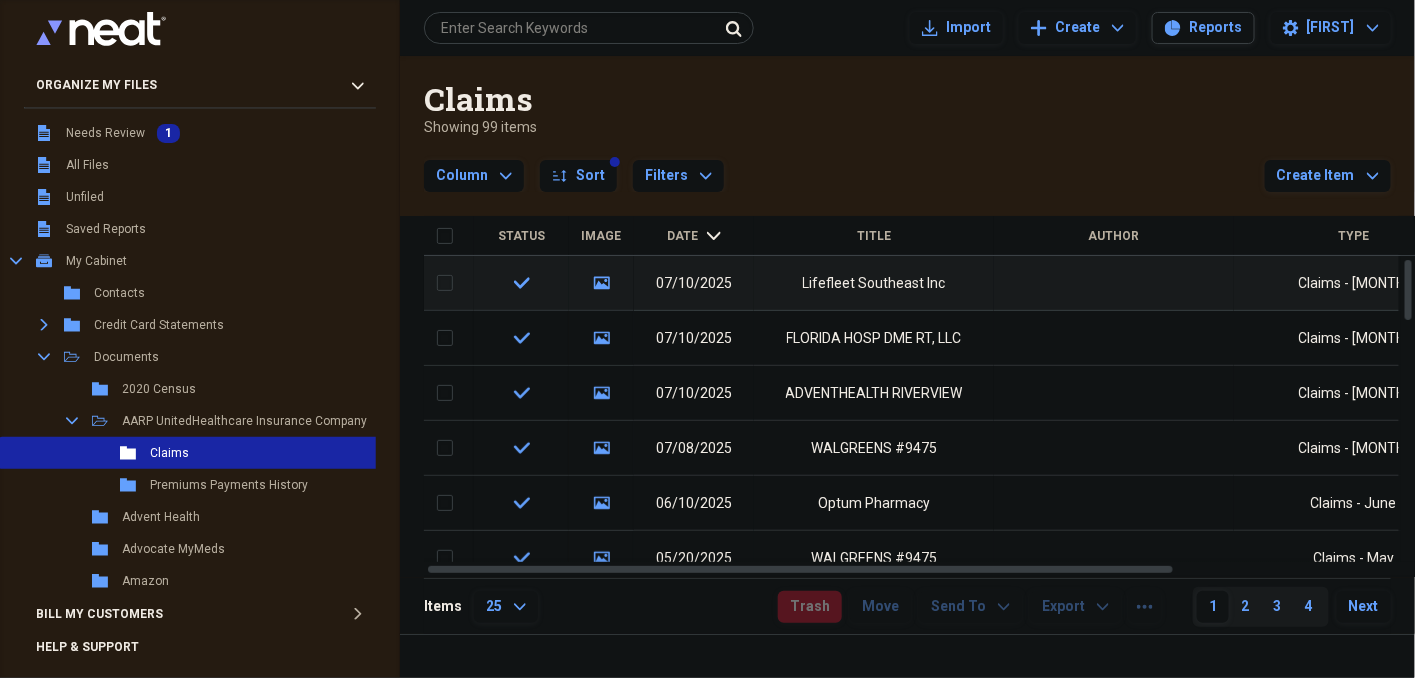 click on "Date" at bounding box center (683, 236) 